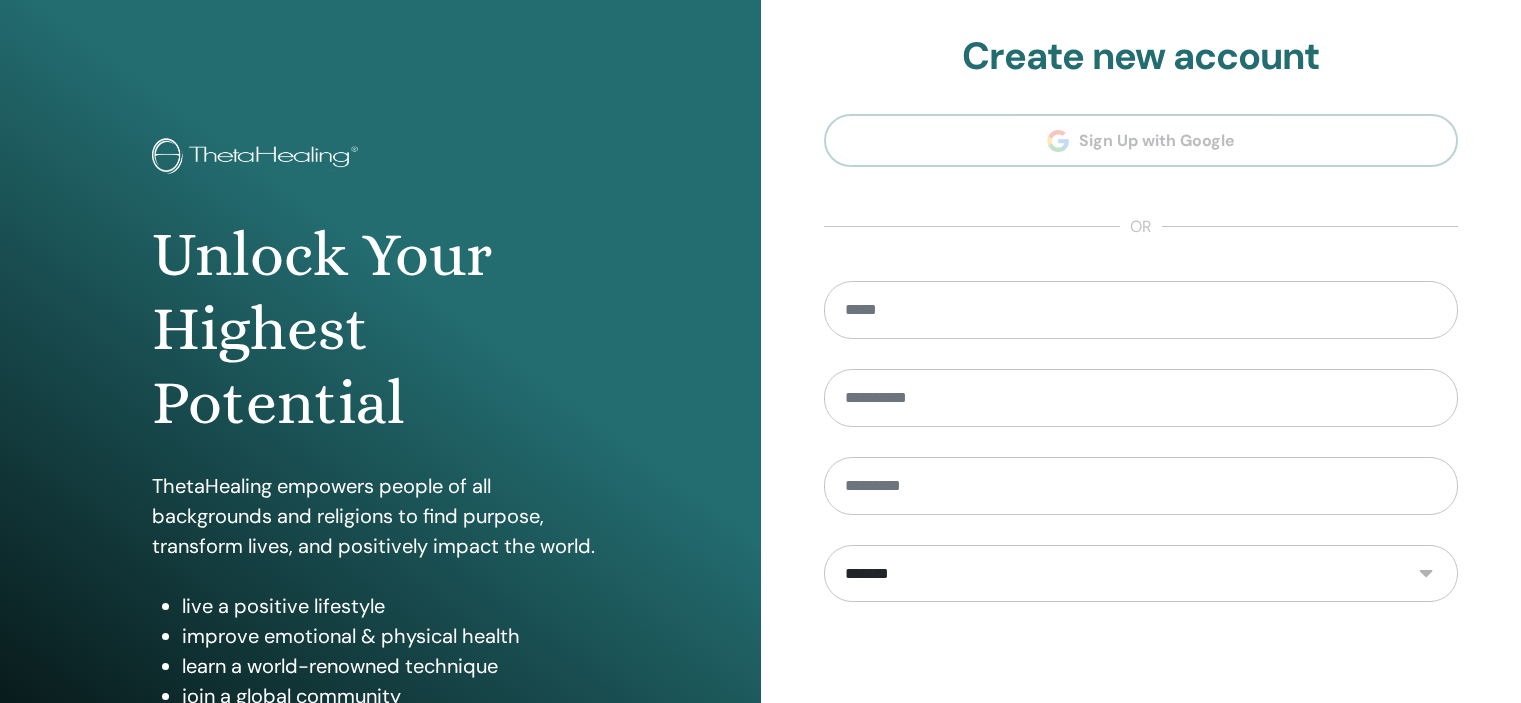 scroll, scrollTop: 0, scrollLeft: 0, axis: both 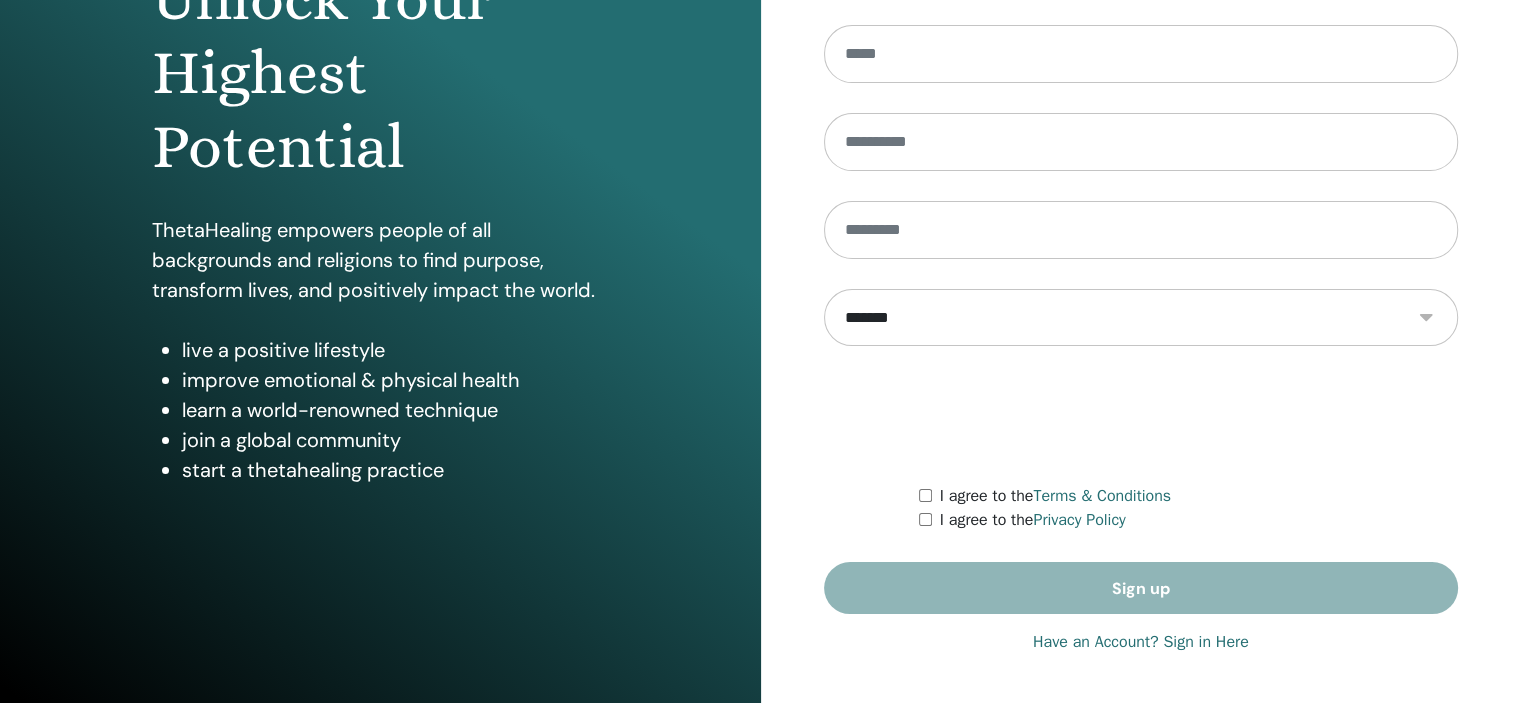 click on "Have an Account? Sign in Here" at bounding box center (1141, 642) 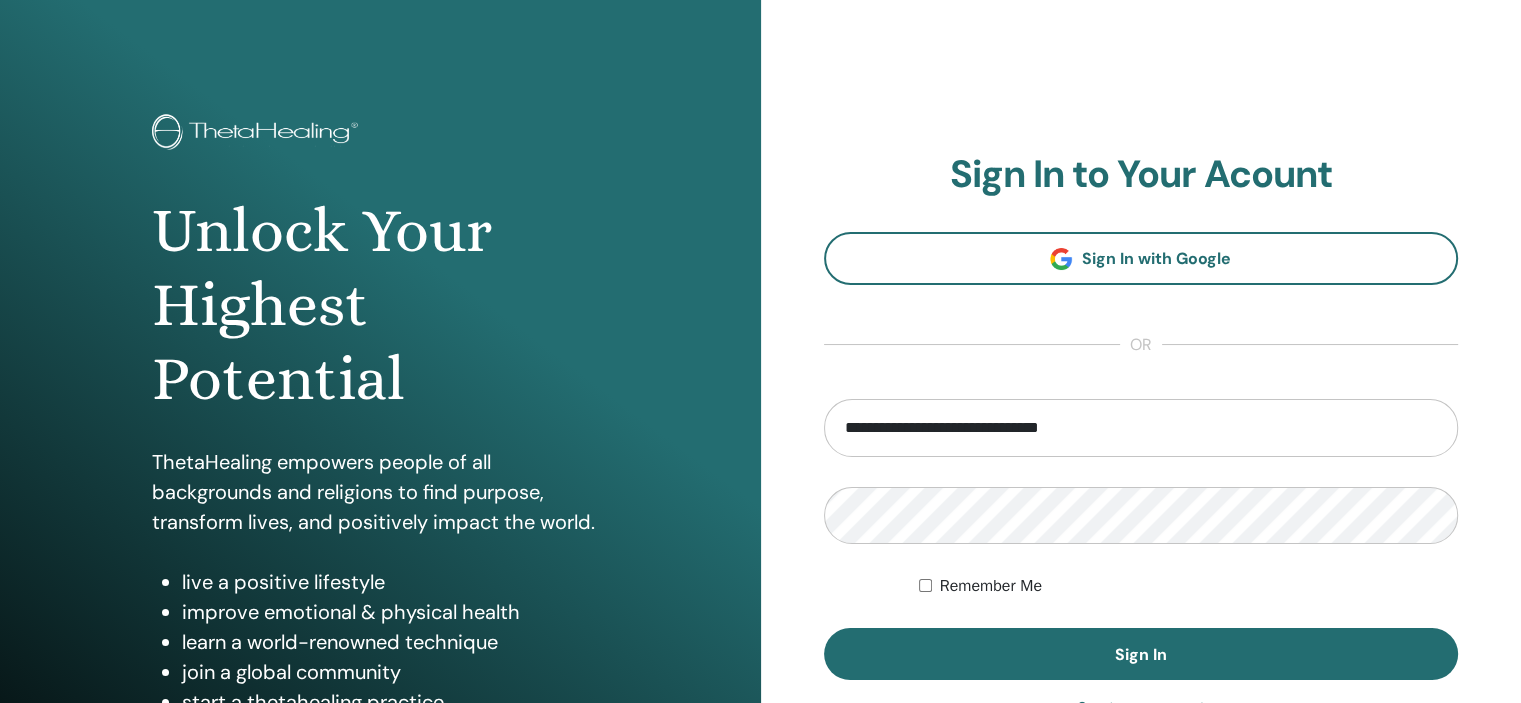 scroll, scrollTop: 0, scrollLeft: 0, axis: both 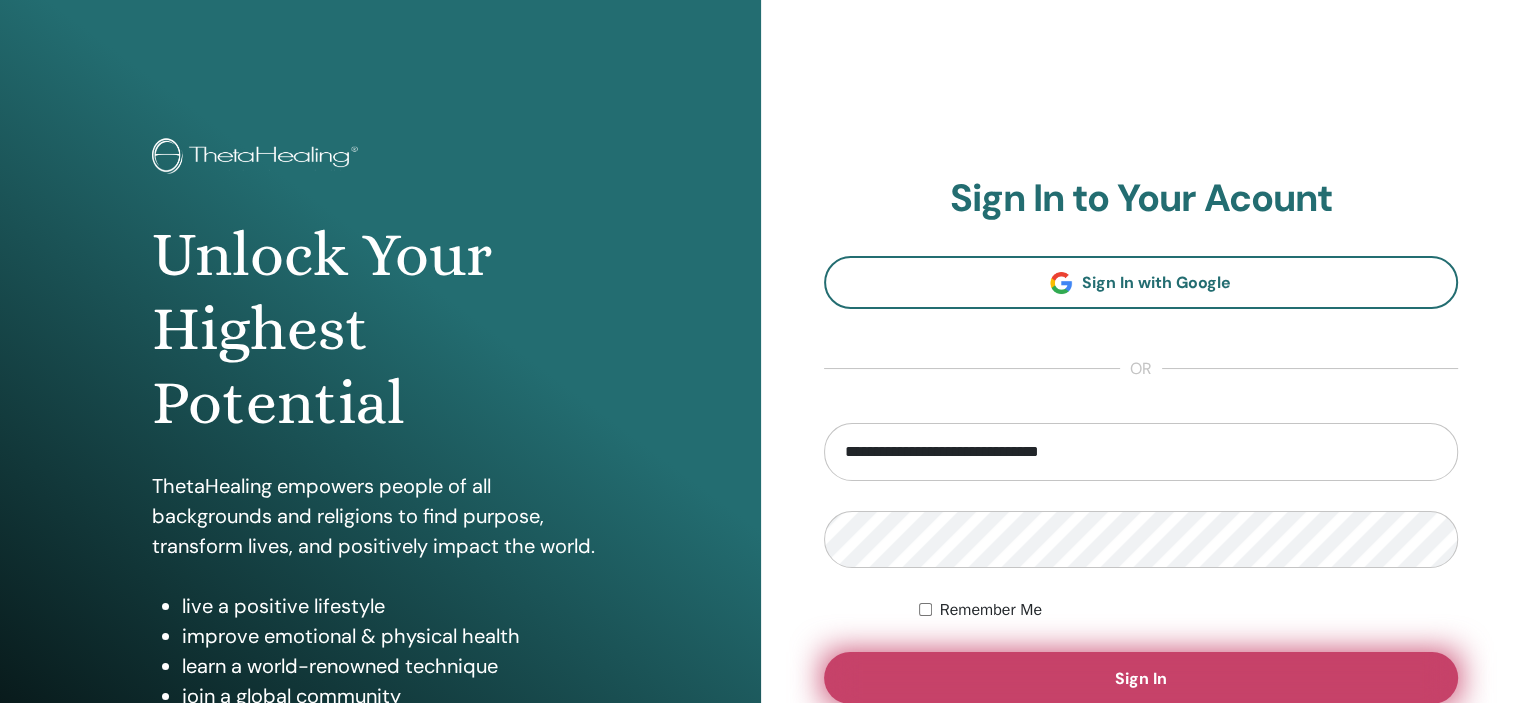 click on "Sign In" at bounding box center (1141, 678) 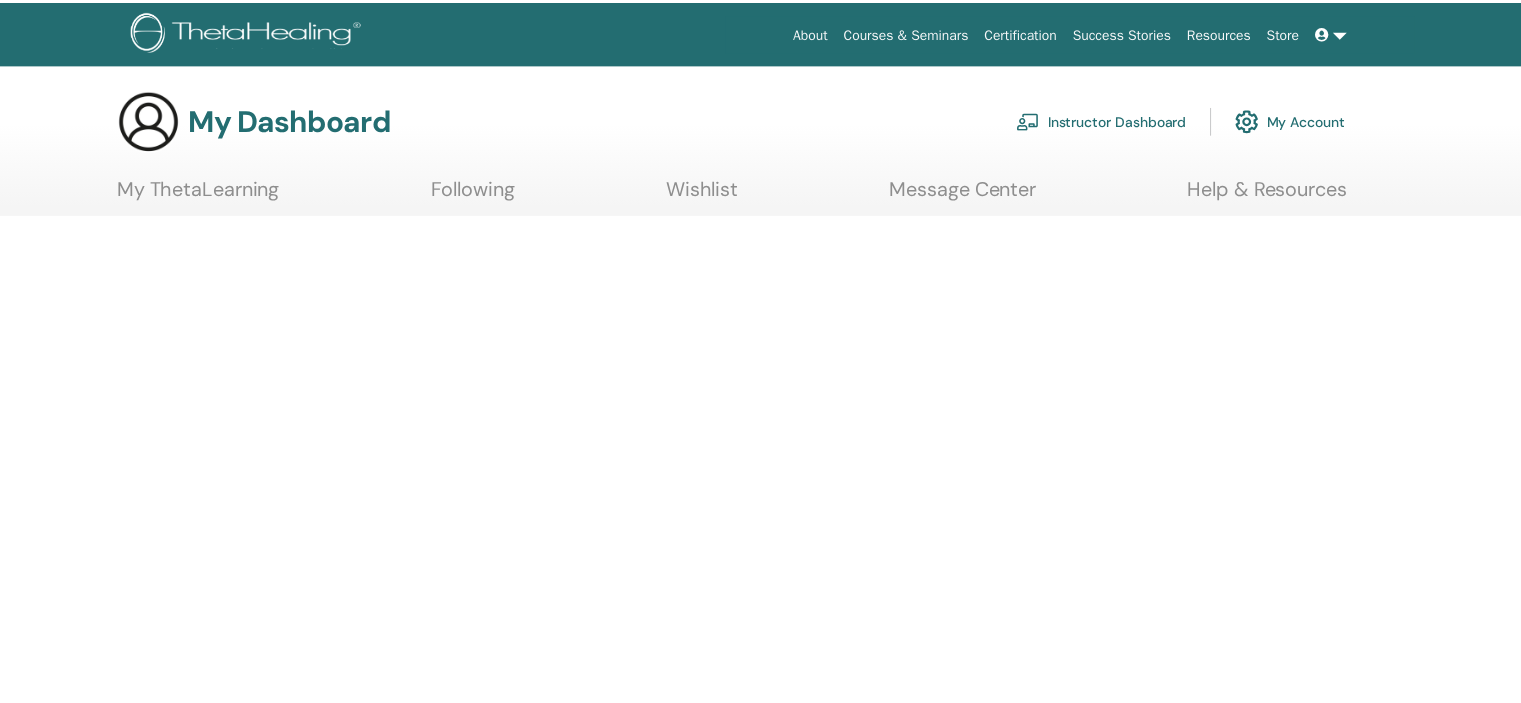 scroll, scrollTop: 0, scrollLeft: 0, axis: both 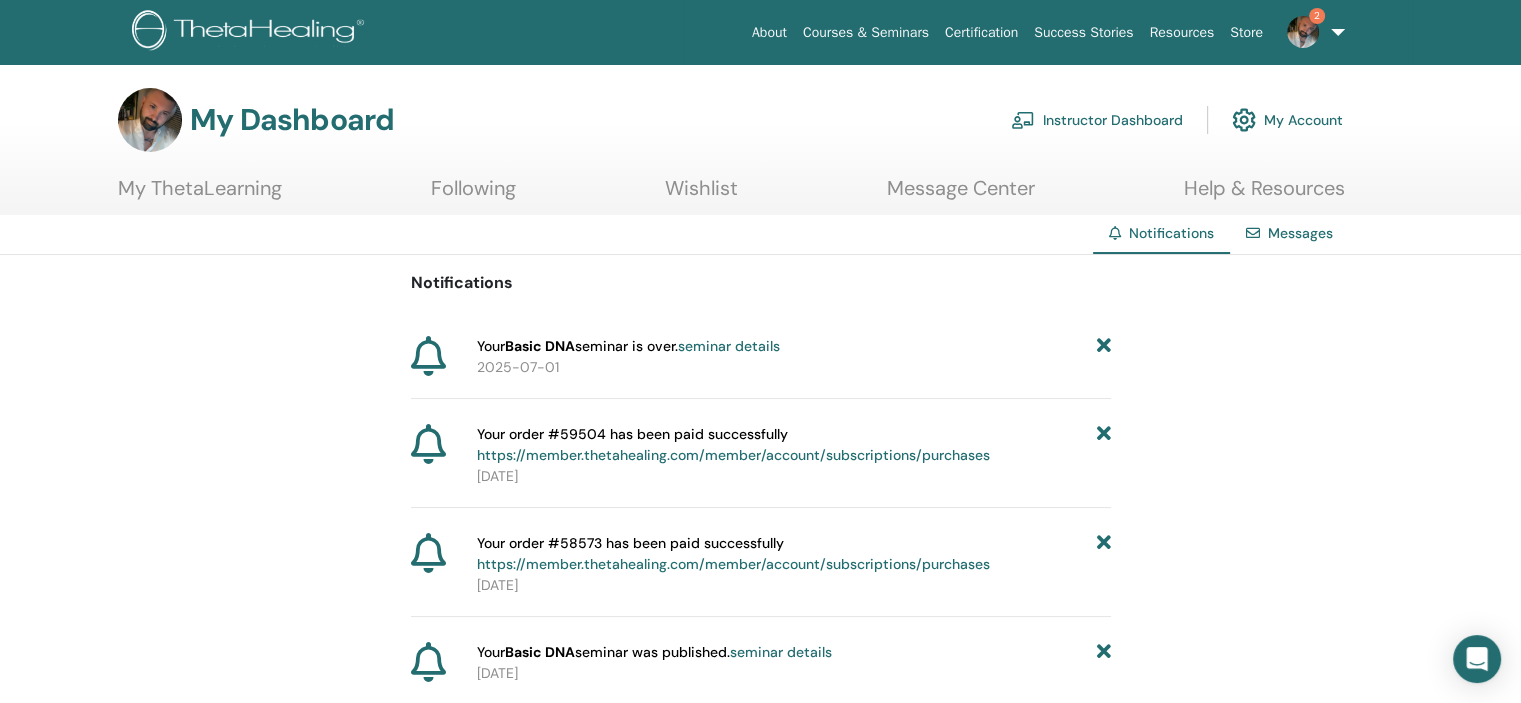 click on "My ThetaLearning" at bounding box center (200, 195) 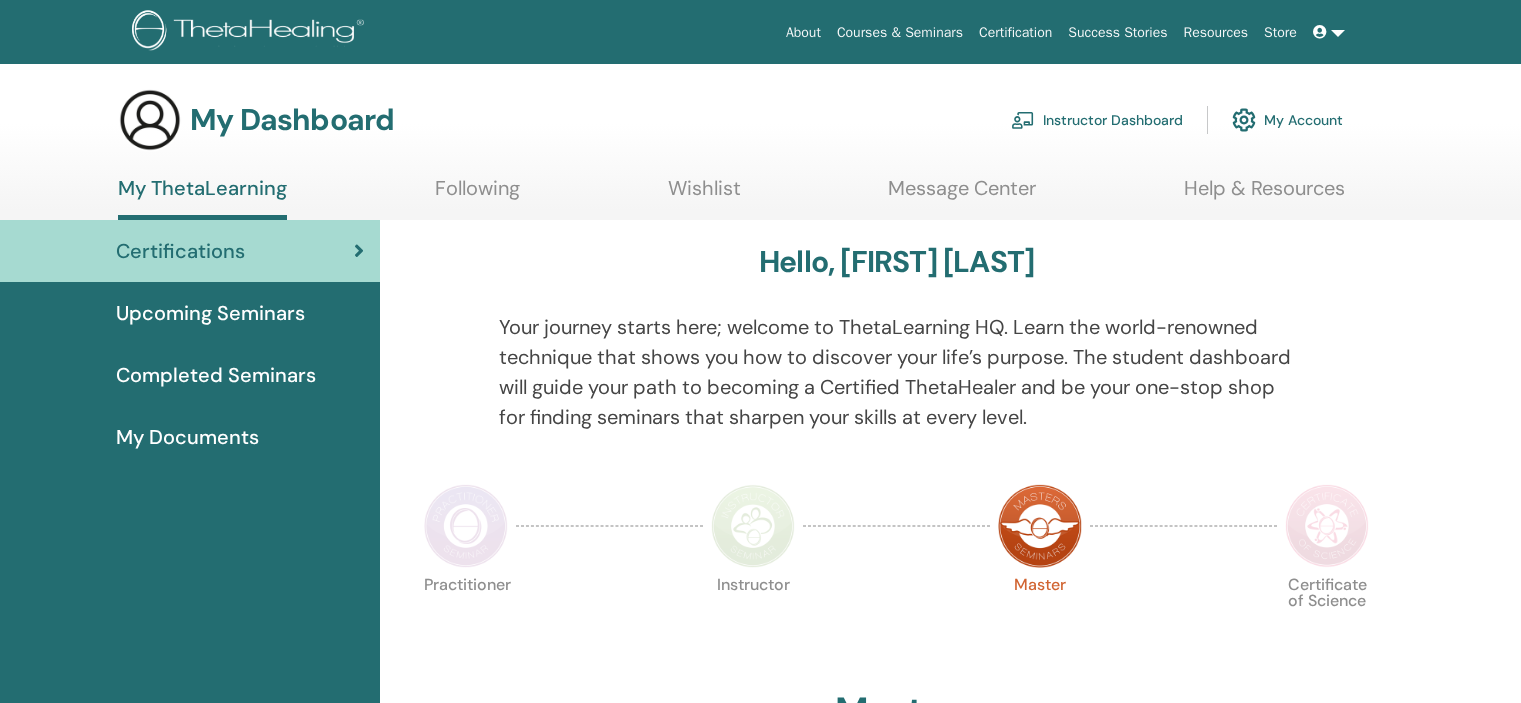 scroll, scrollTop: 0, scrollLeft: 0, axis: both 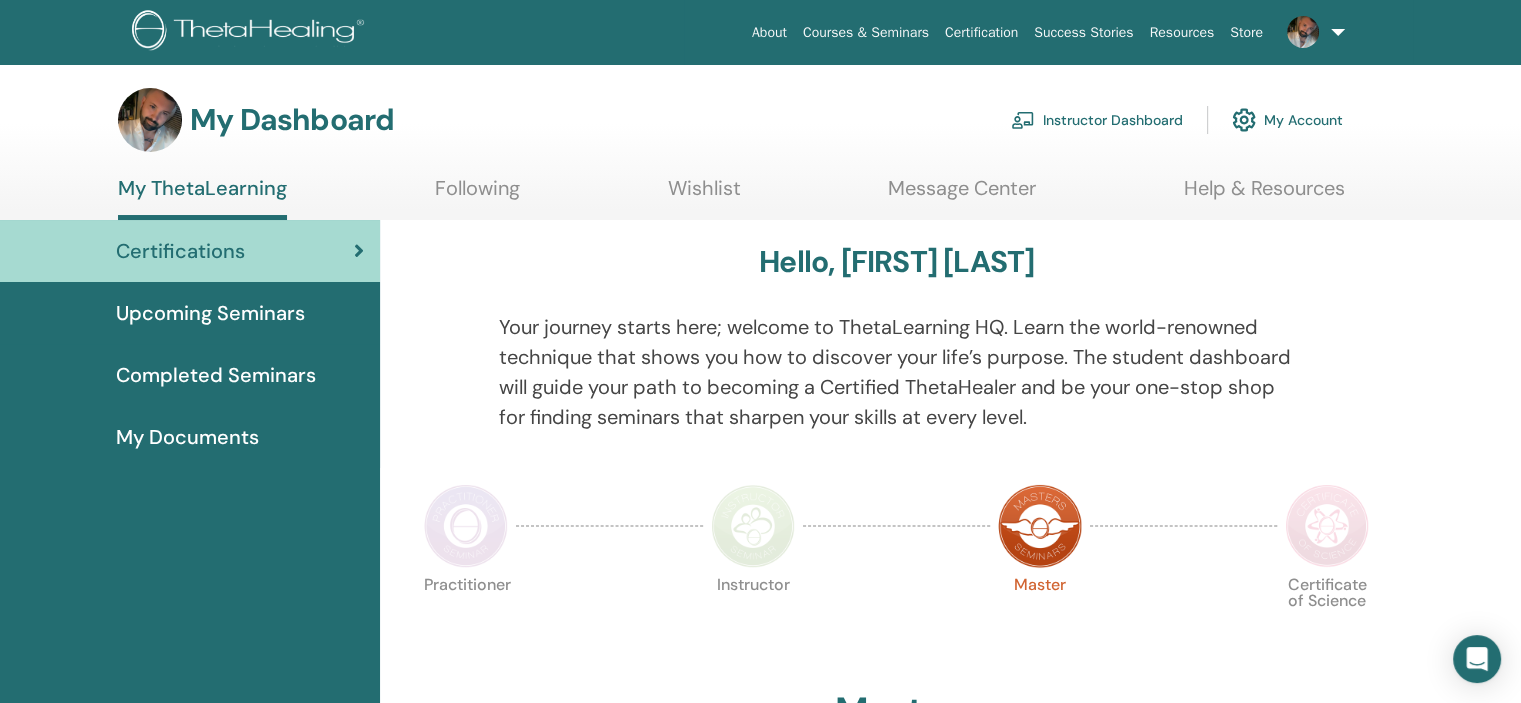 click on "Upcoming Seminars" at bounding box center (210, 313) 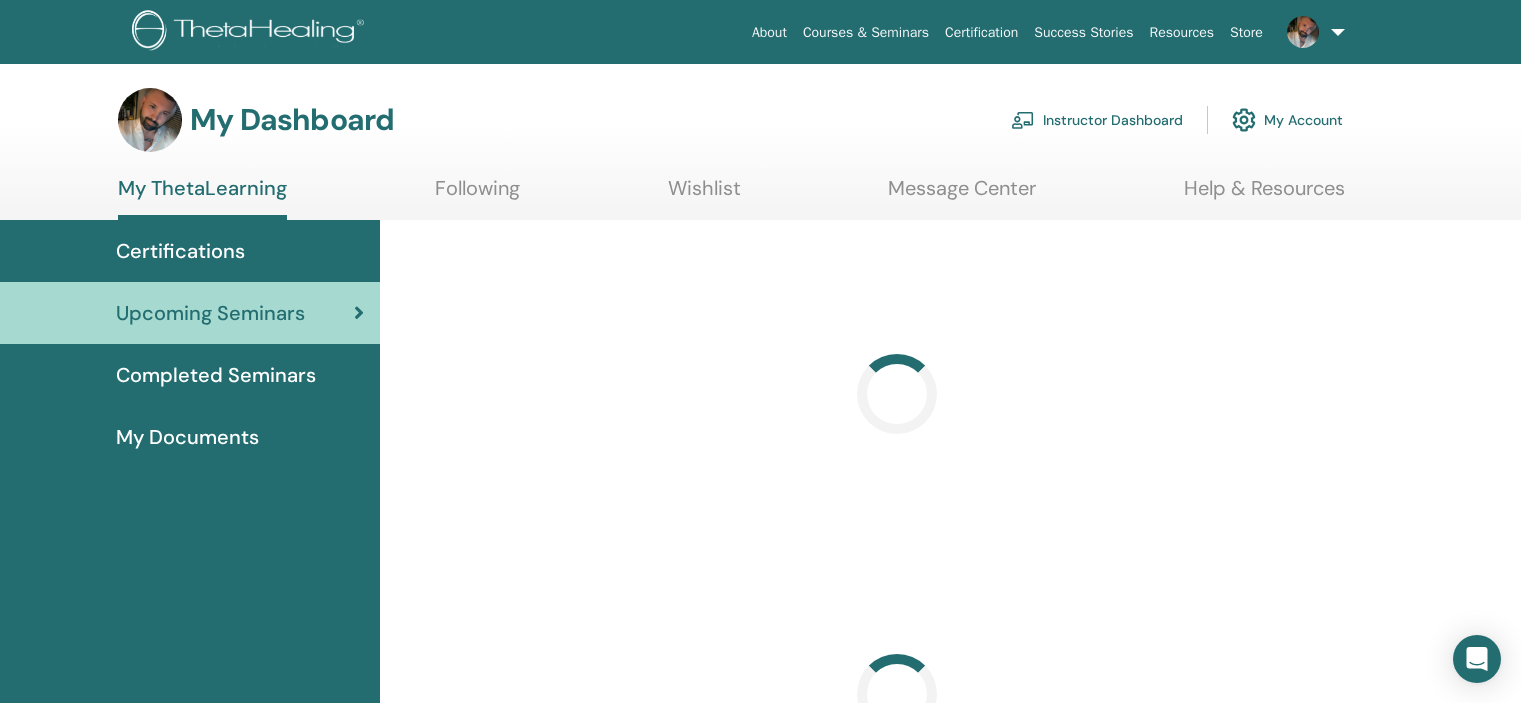 scroll, scrollTop: 0, scrollLeft: 0, axis: both 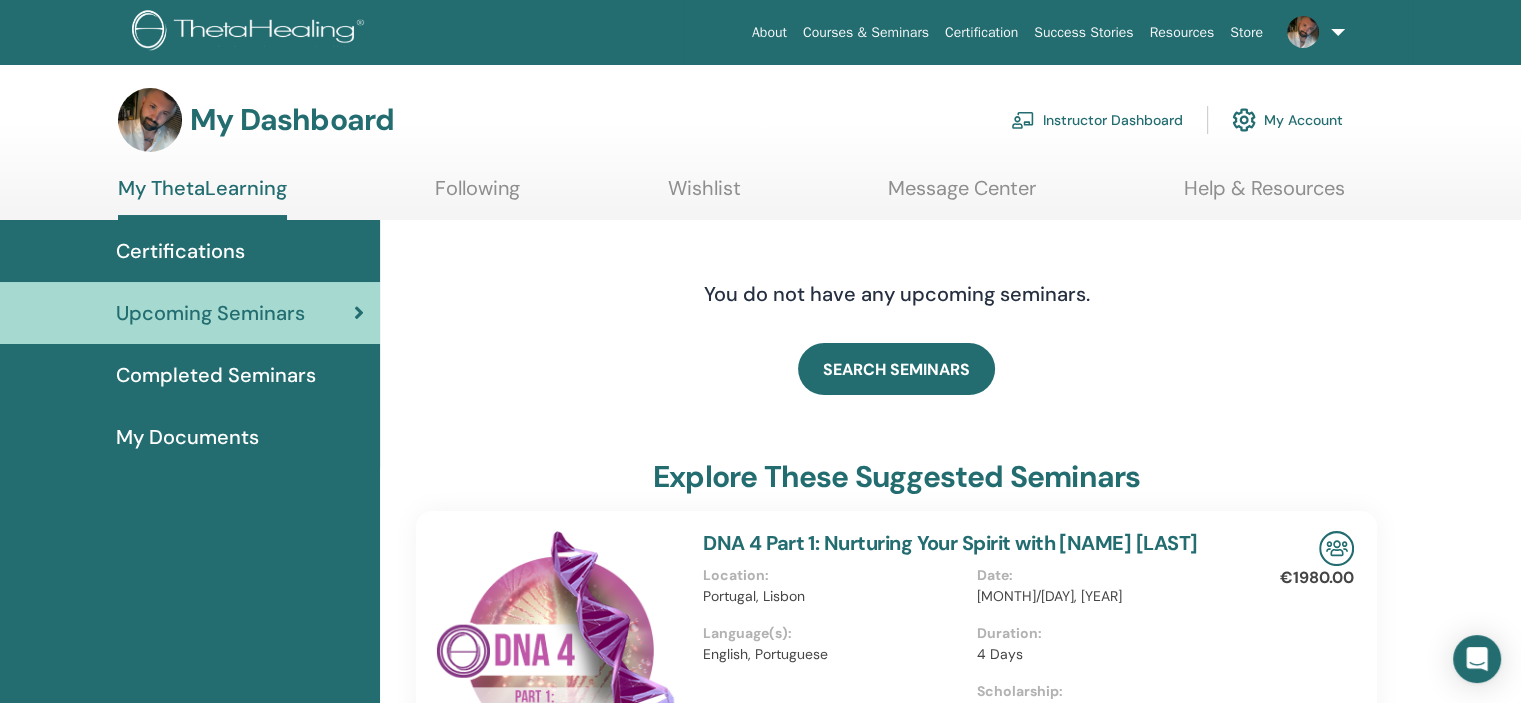 click on "Completed Seminars" at bounding box center [190, 375] 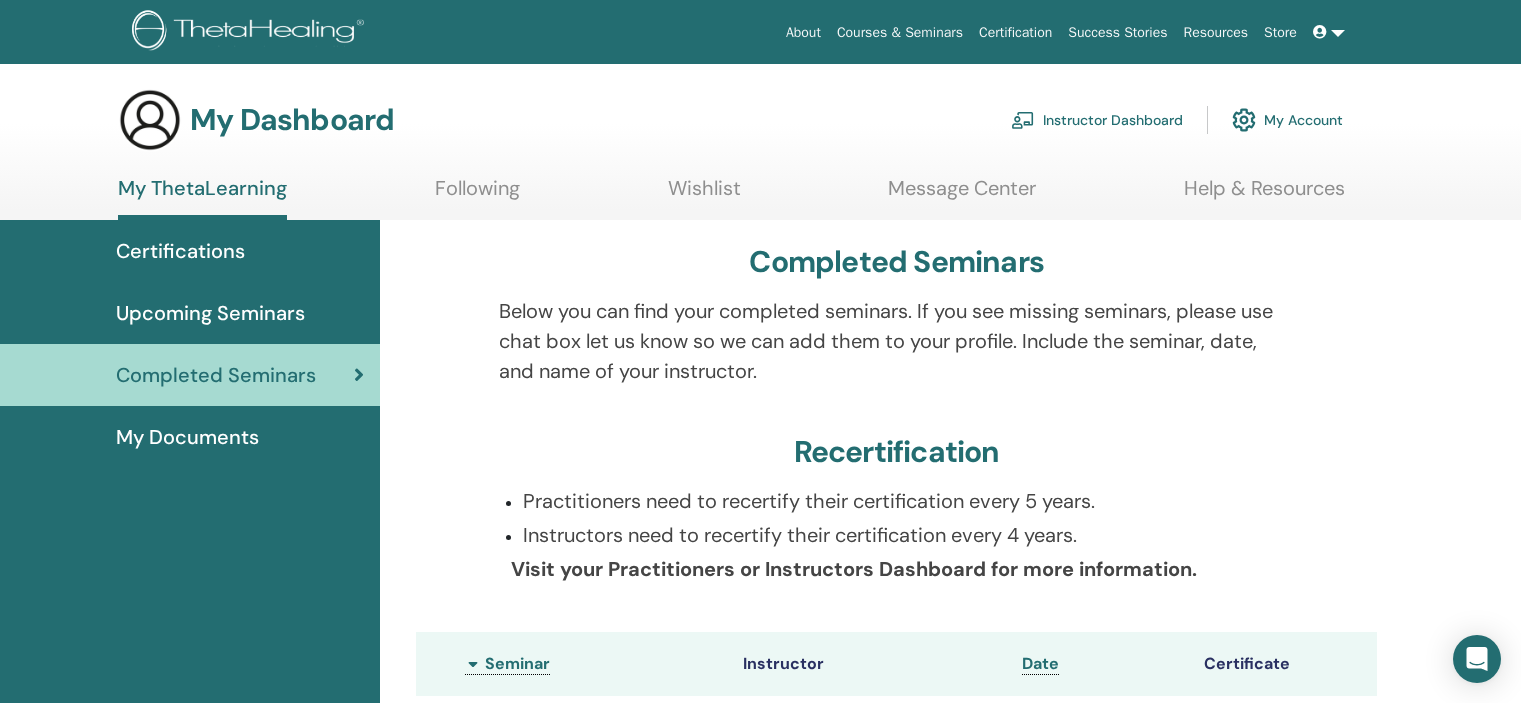 scroll, scrollTop: 0, scrollLeft: 0, axis: both 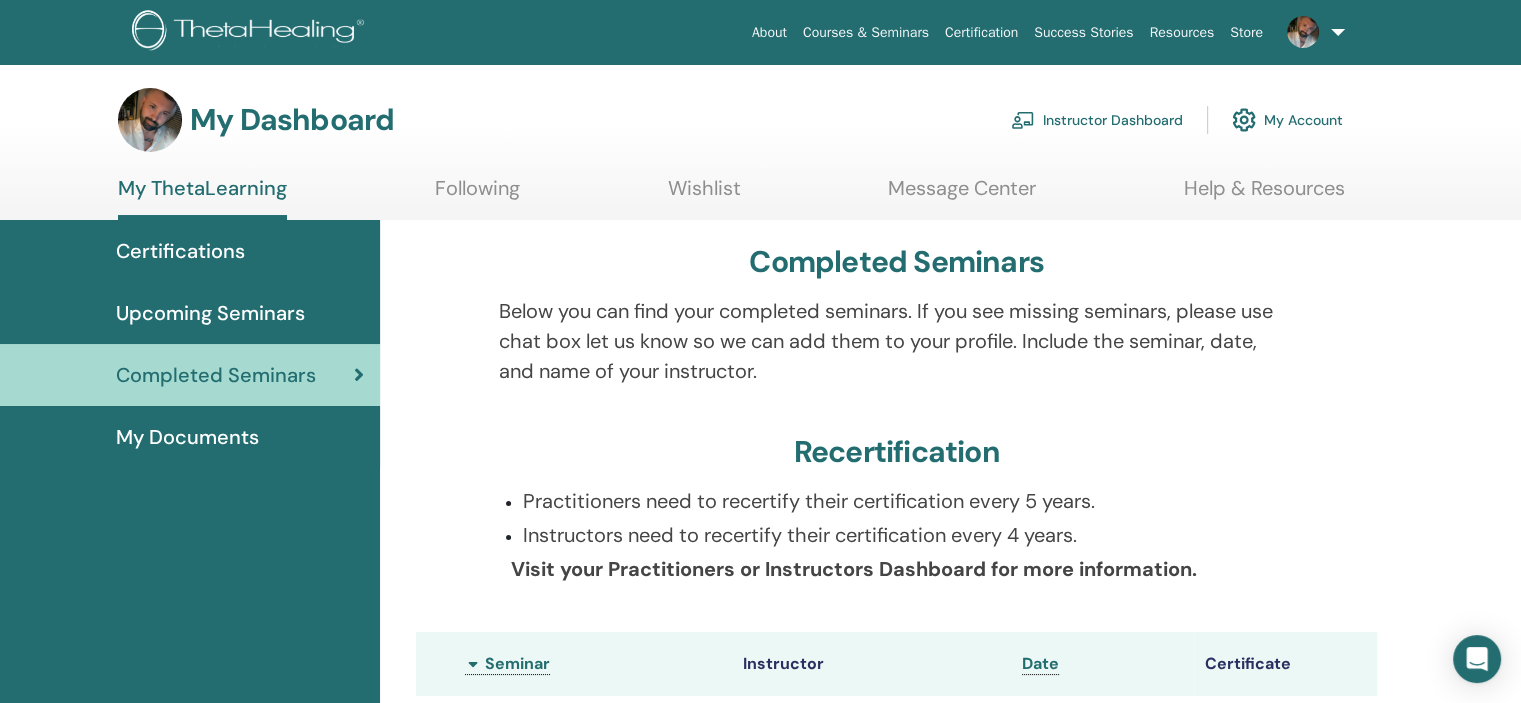 click on "My Documents" at bounding box center [187, 437] 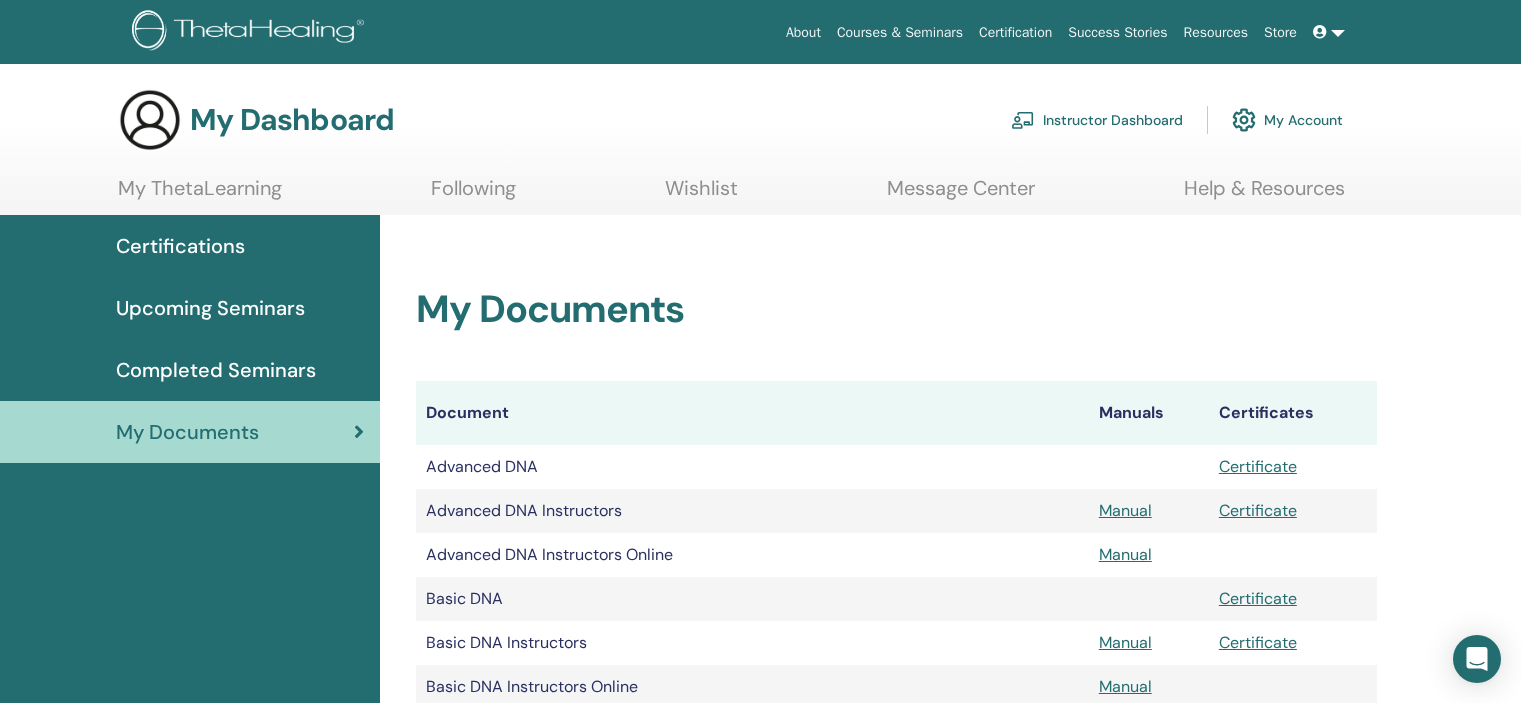 scroll, scrollTop: 0, scrollLeft: 0, axis: both 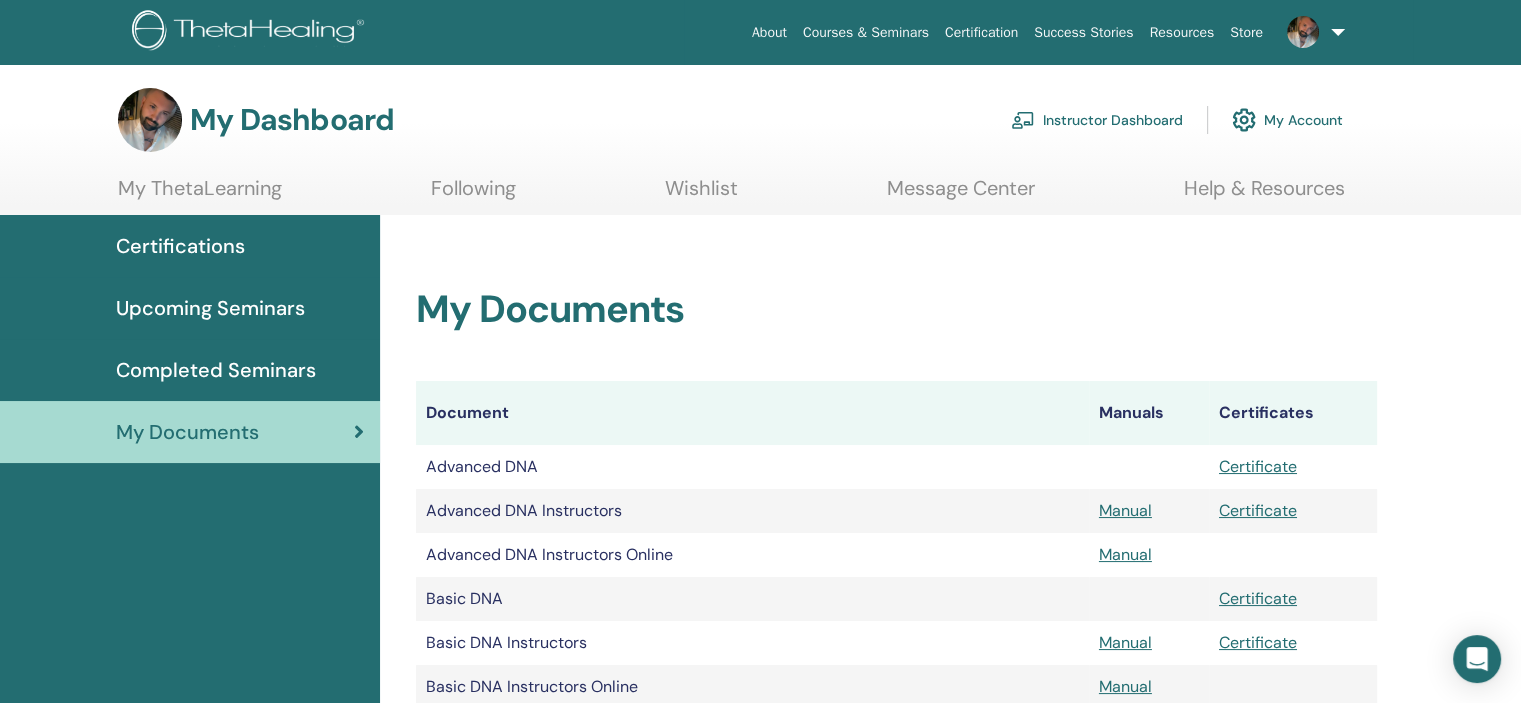 click on "Instructor Dashboard" at bounding box center [1097, 120] 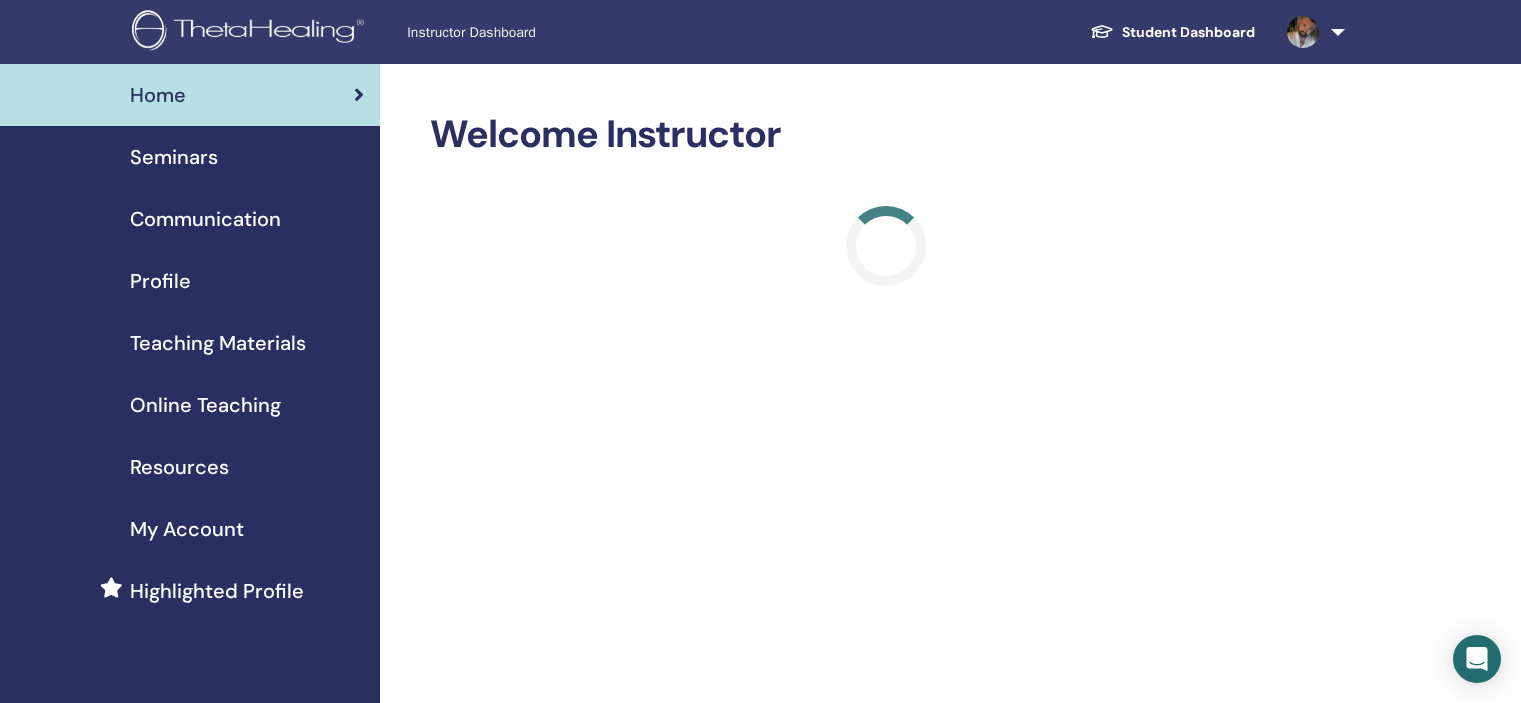 scroll, scrollTop: 0, scrollLeft: 0, axis: both 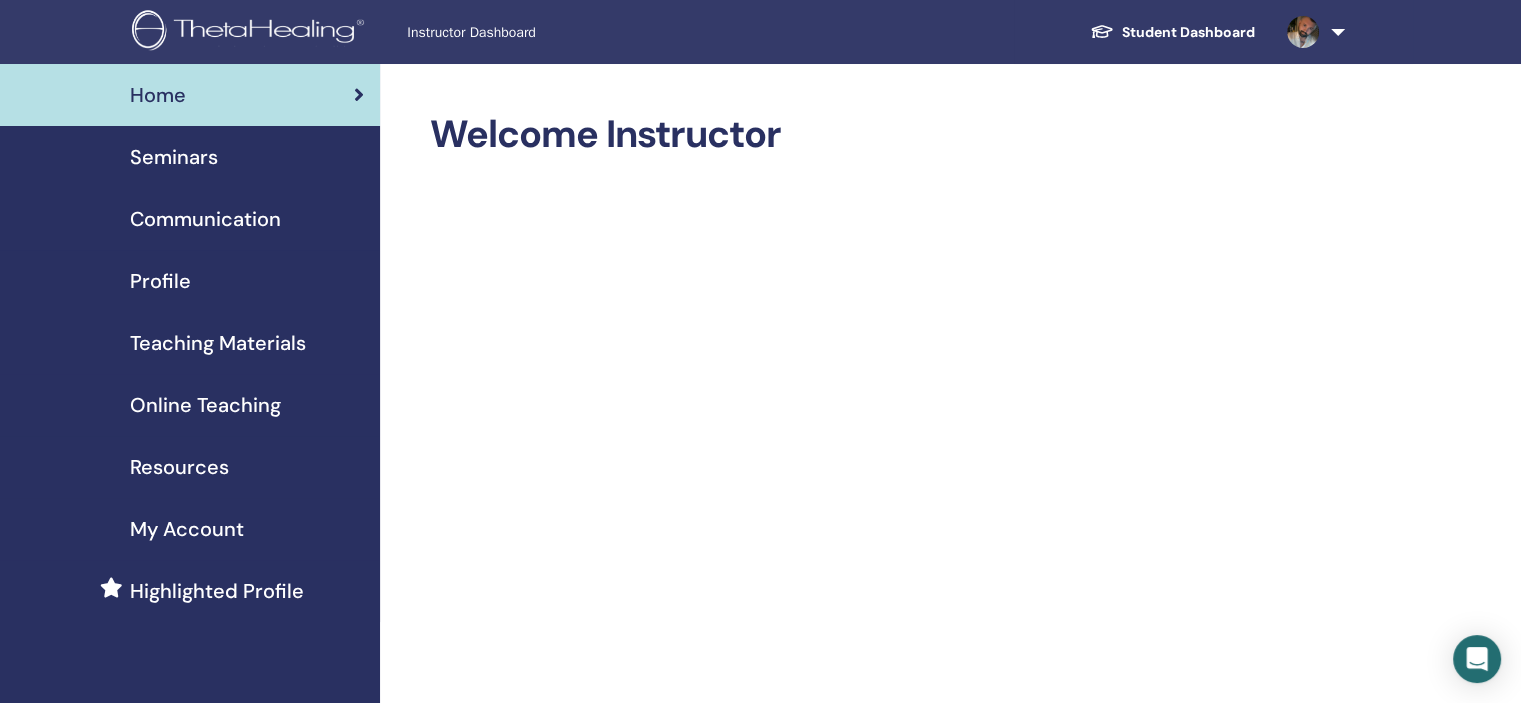click on "Profile" at bounding box center (160, 281) 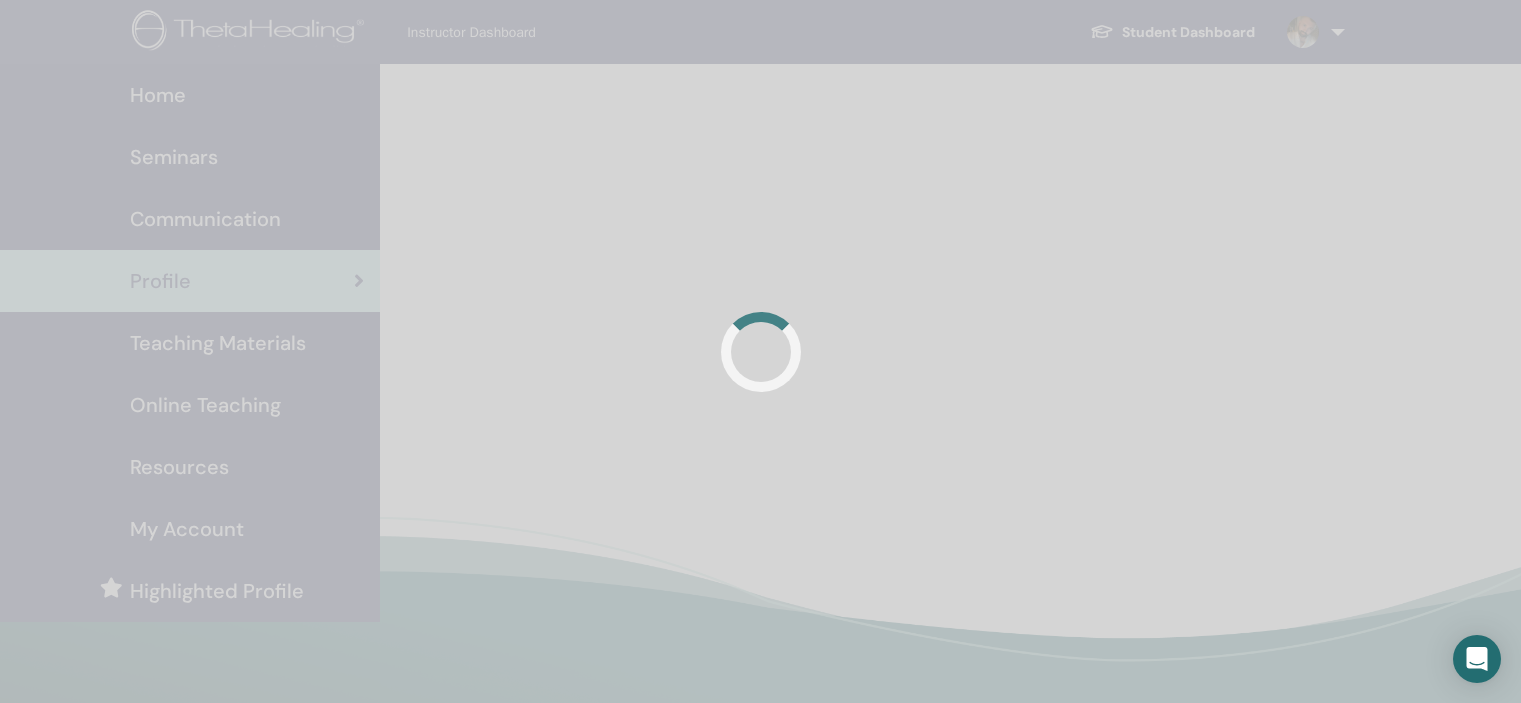 scroll, scrollTop: 0, scrollLeft: 0, axis: both 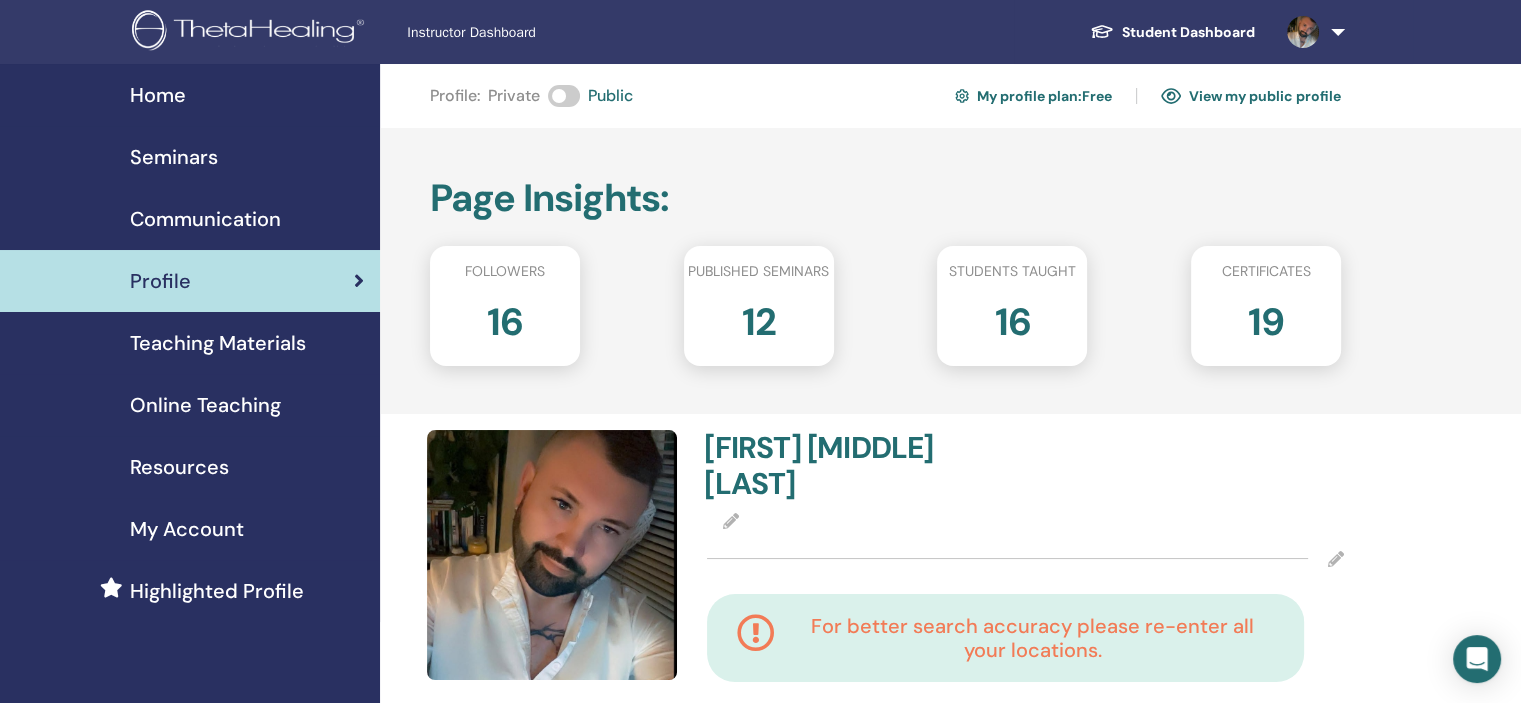 click on "Resources" at bounding box center [179, 467] 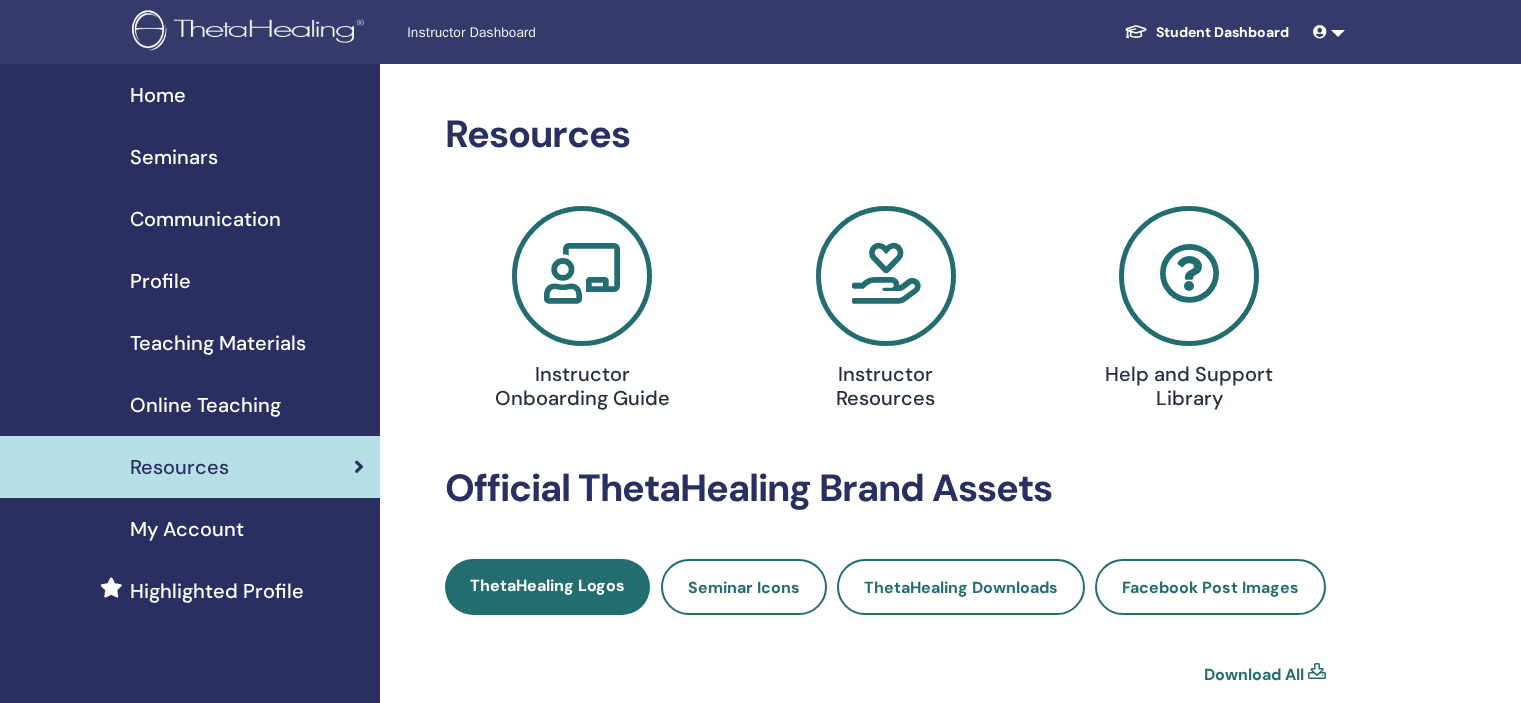 scroll, scrollTop: 0, scrollLeft: 0, axis: both 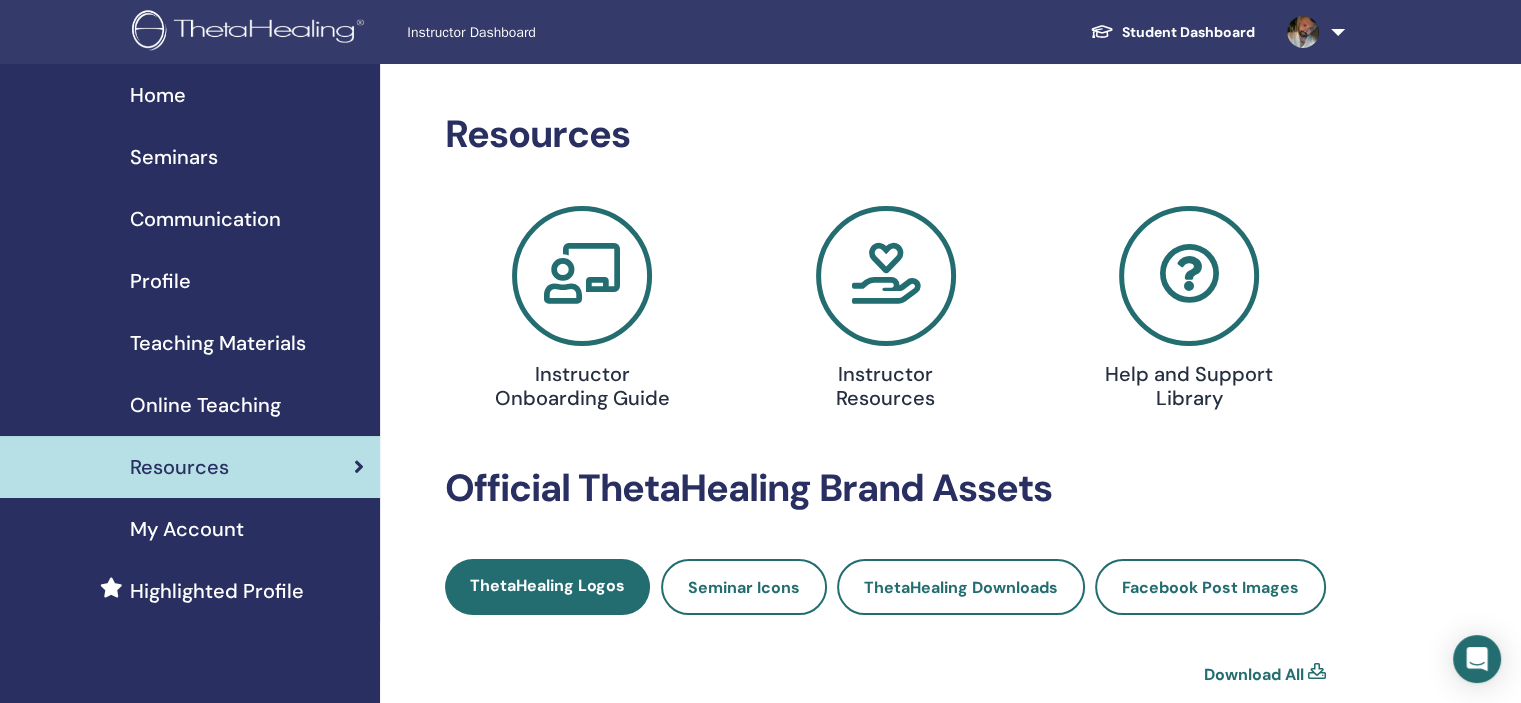 click on "My Account" at bounding box center [187, 529] 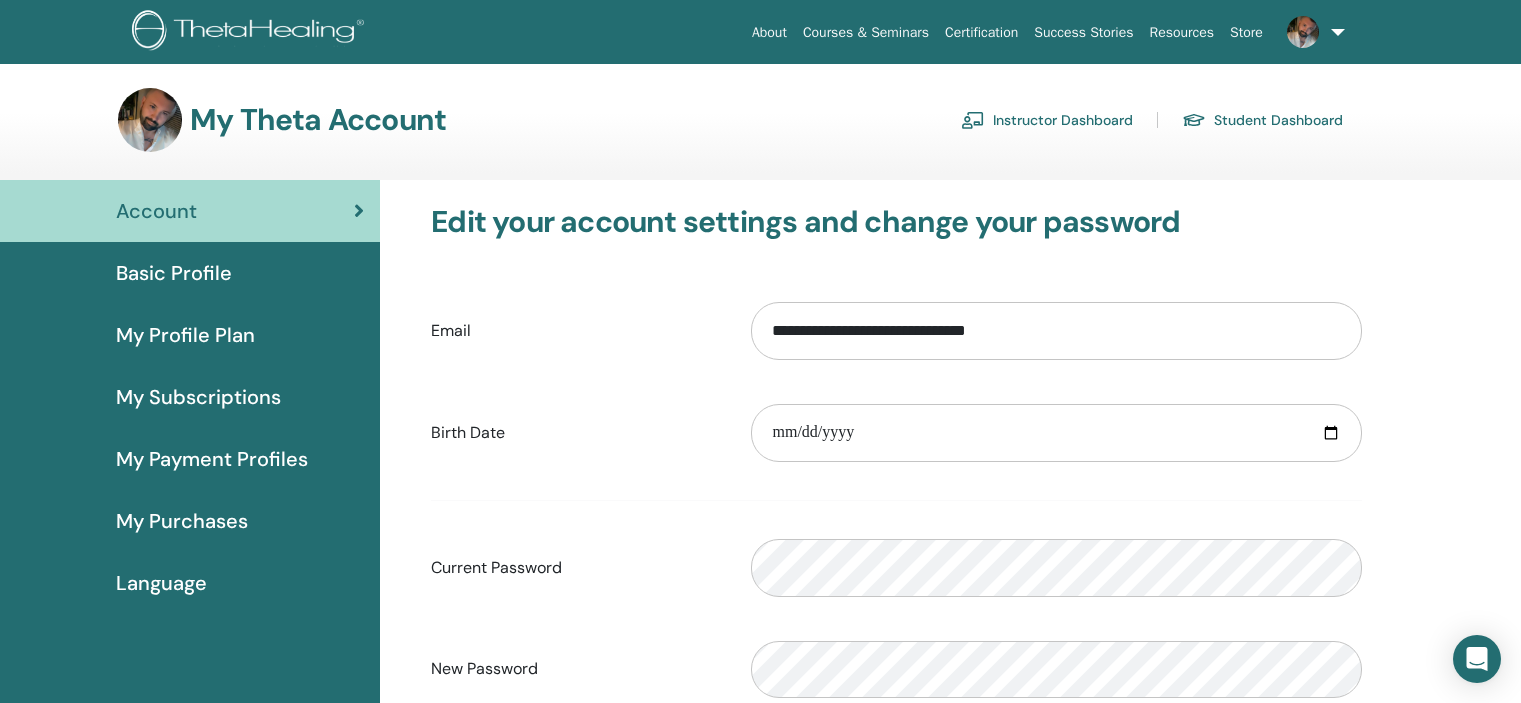 scroll, scrollTop: 0, scrollLeft: 0, axis: both 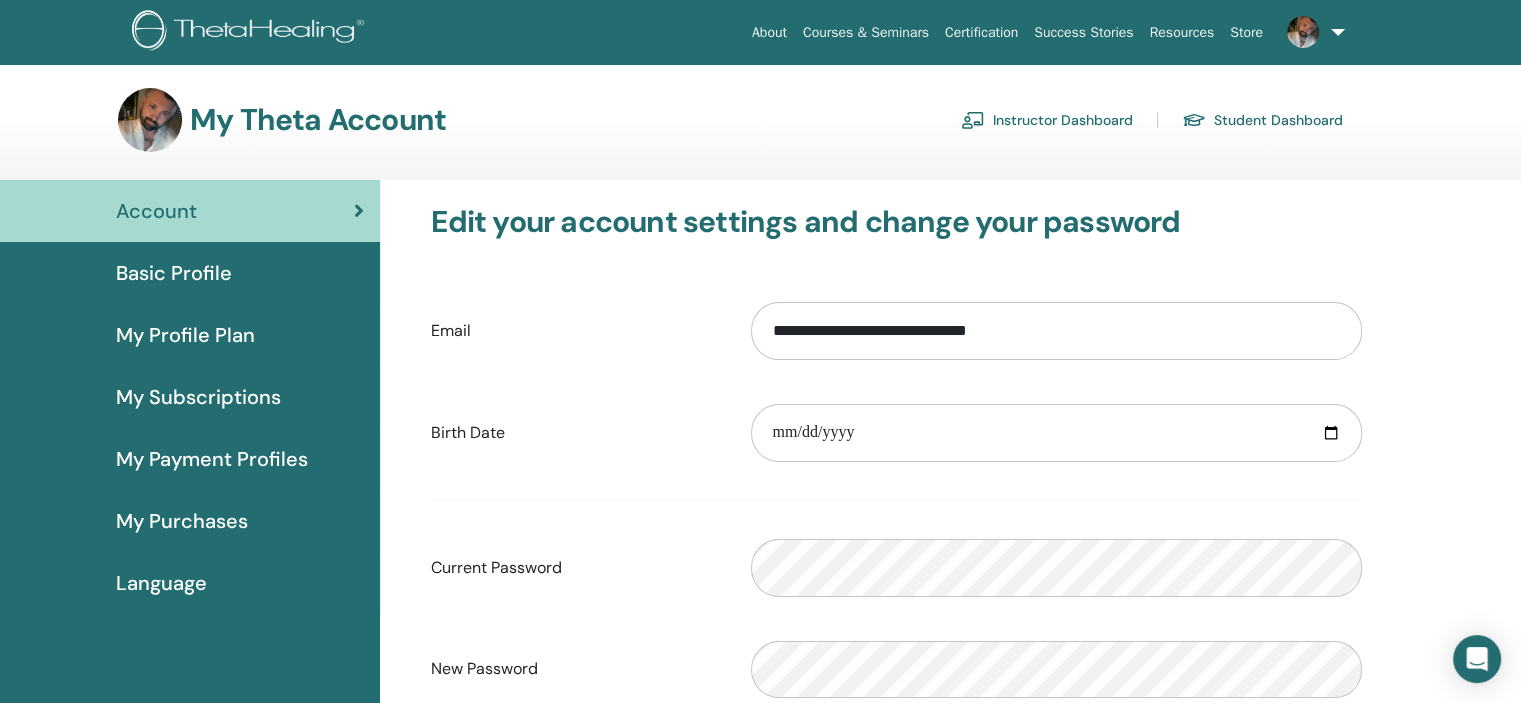 click on "My Subscriptions" at bounding box center (198, 397) 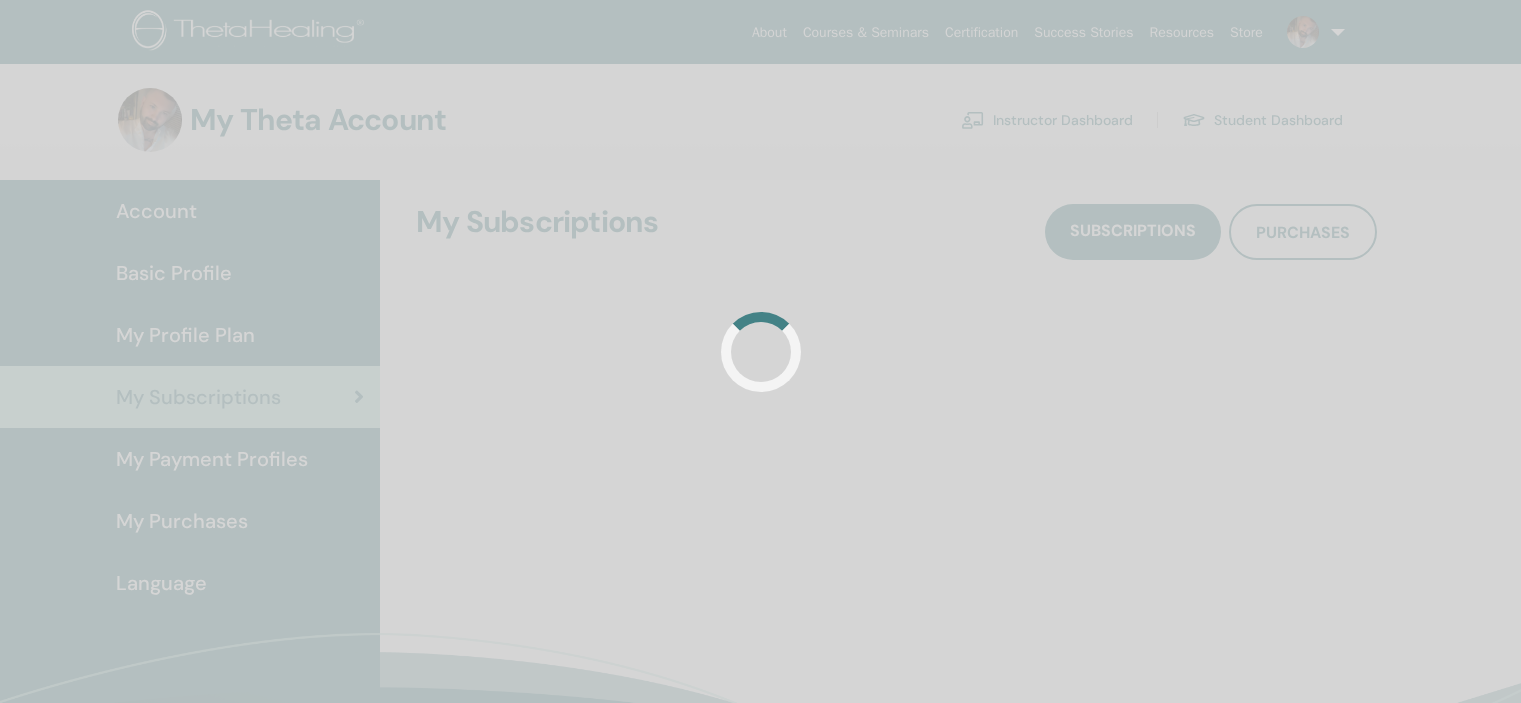 scroll, scrollTop: 0, scrollLeft: 0, axis: both 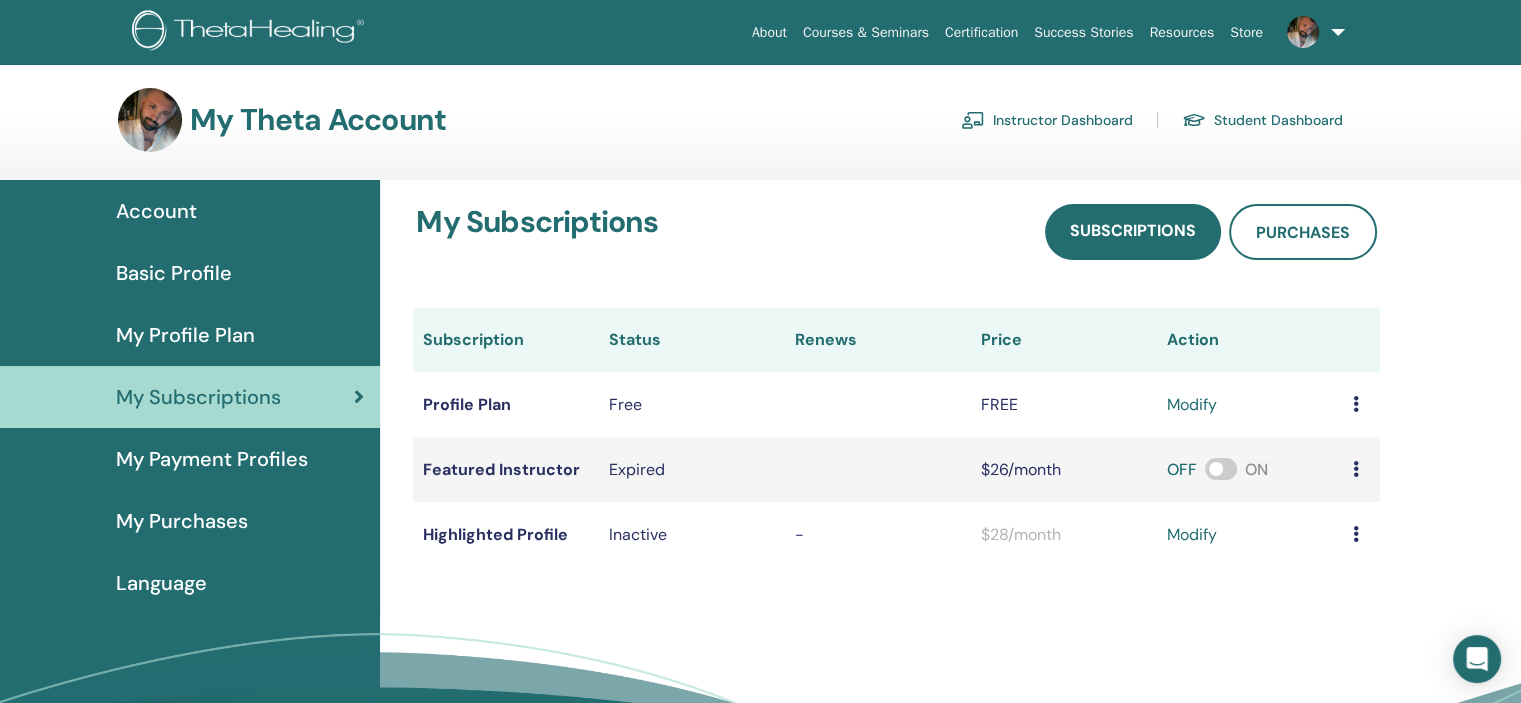 click at bounding box center (1221, 469) 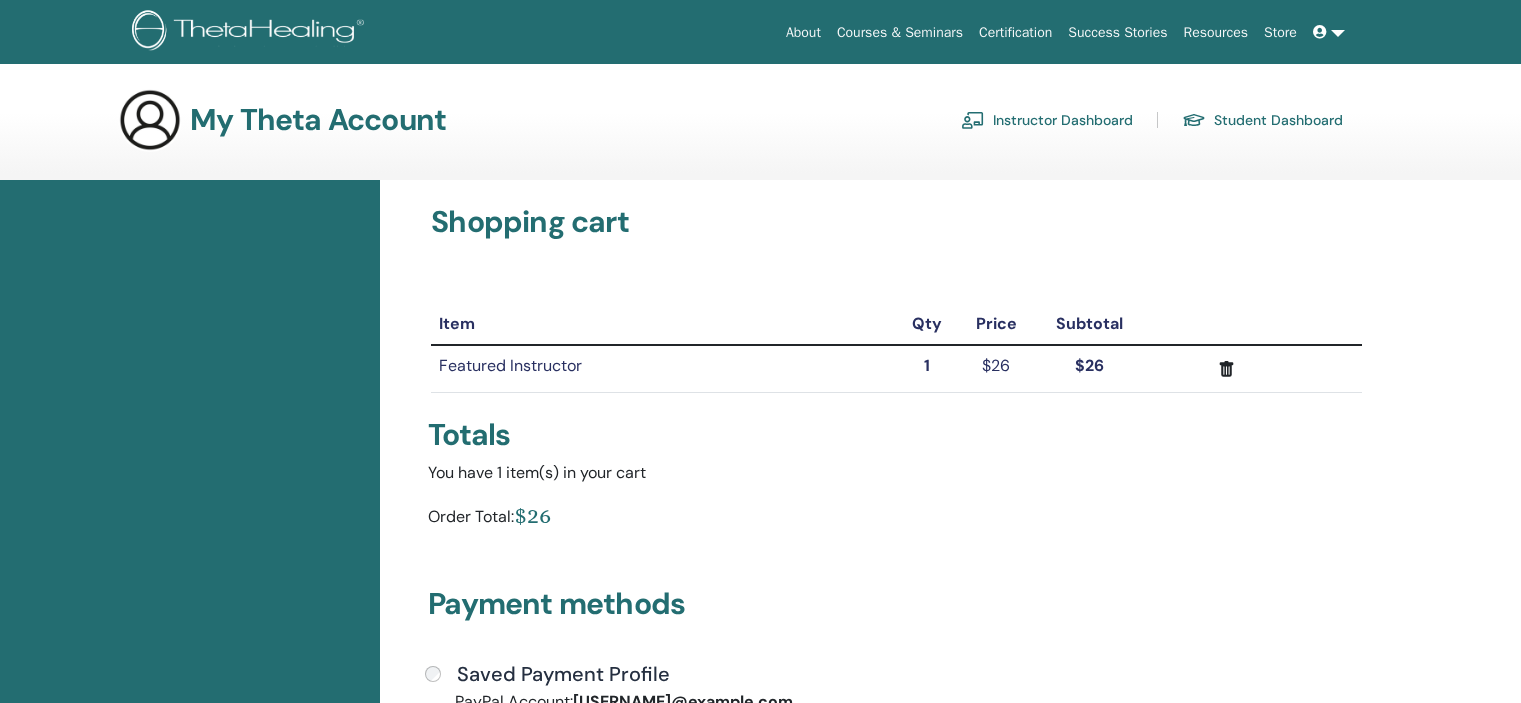scroll, scrollTop: 0, scrollLeft: 0, axis: both 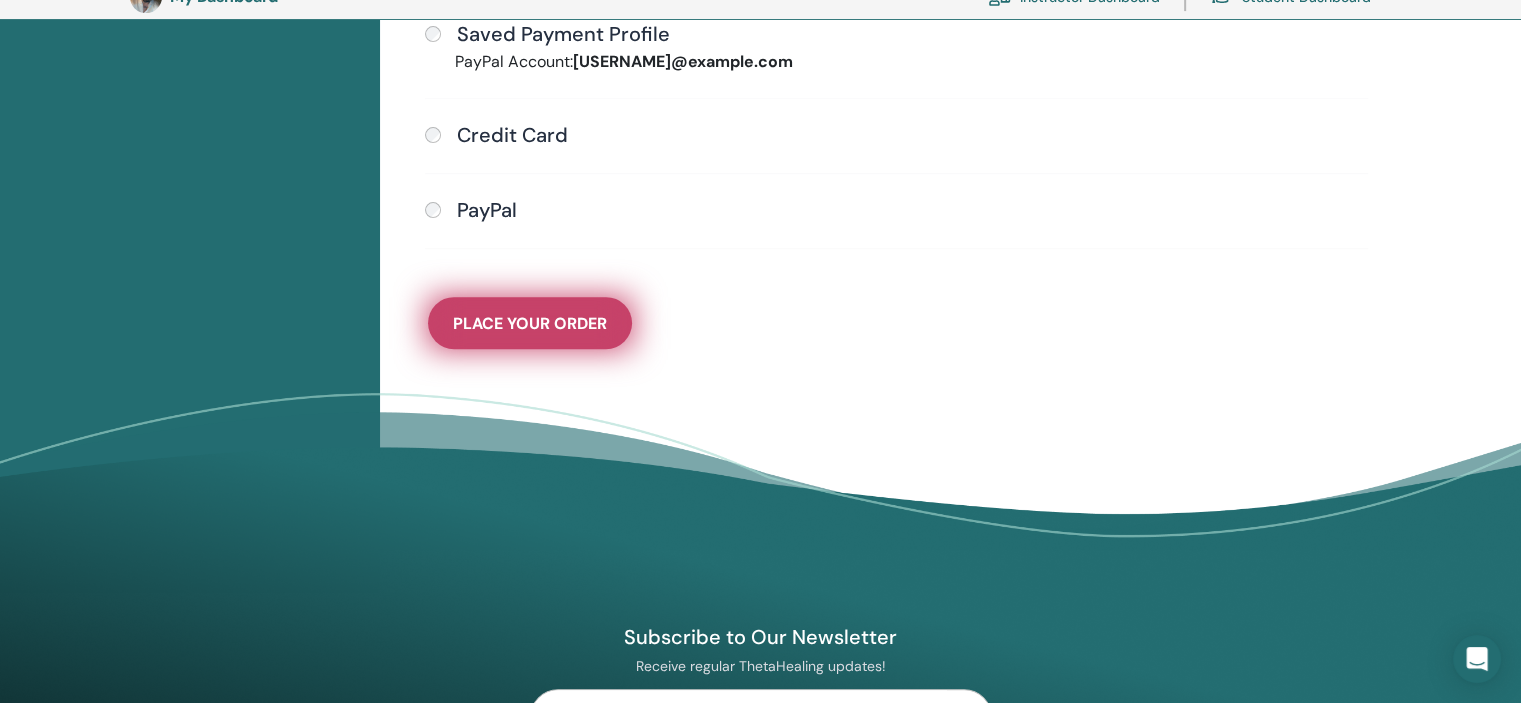 click on "Place Your Order" at bounding box center (530, 323) 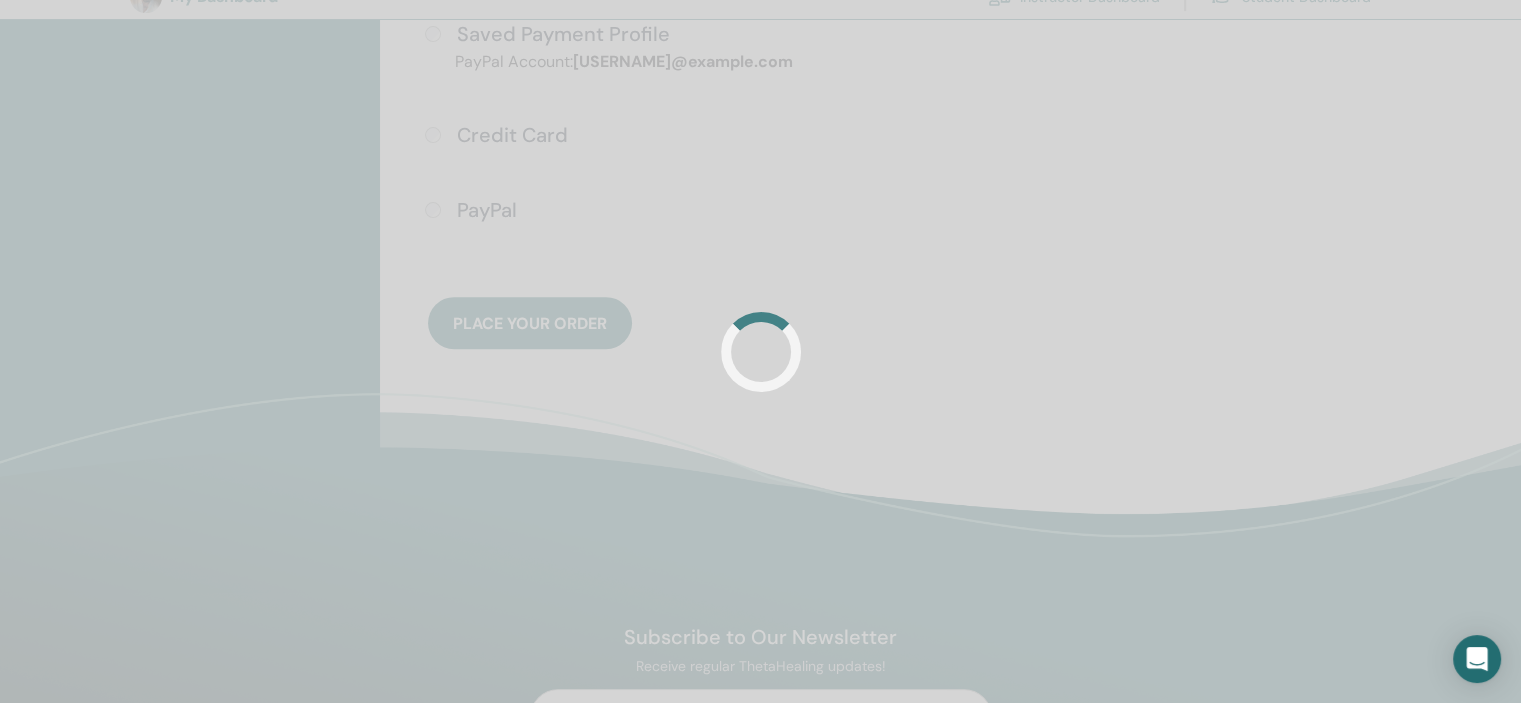 scroll, scrollTop: 24, scrollLeft: 0, axis: vertical 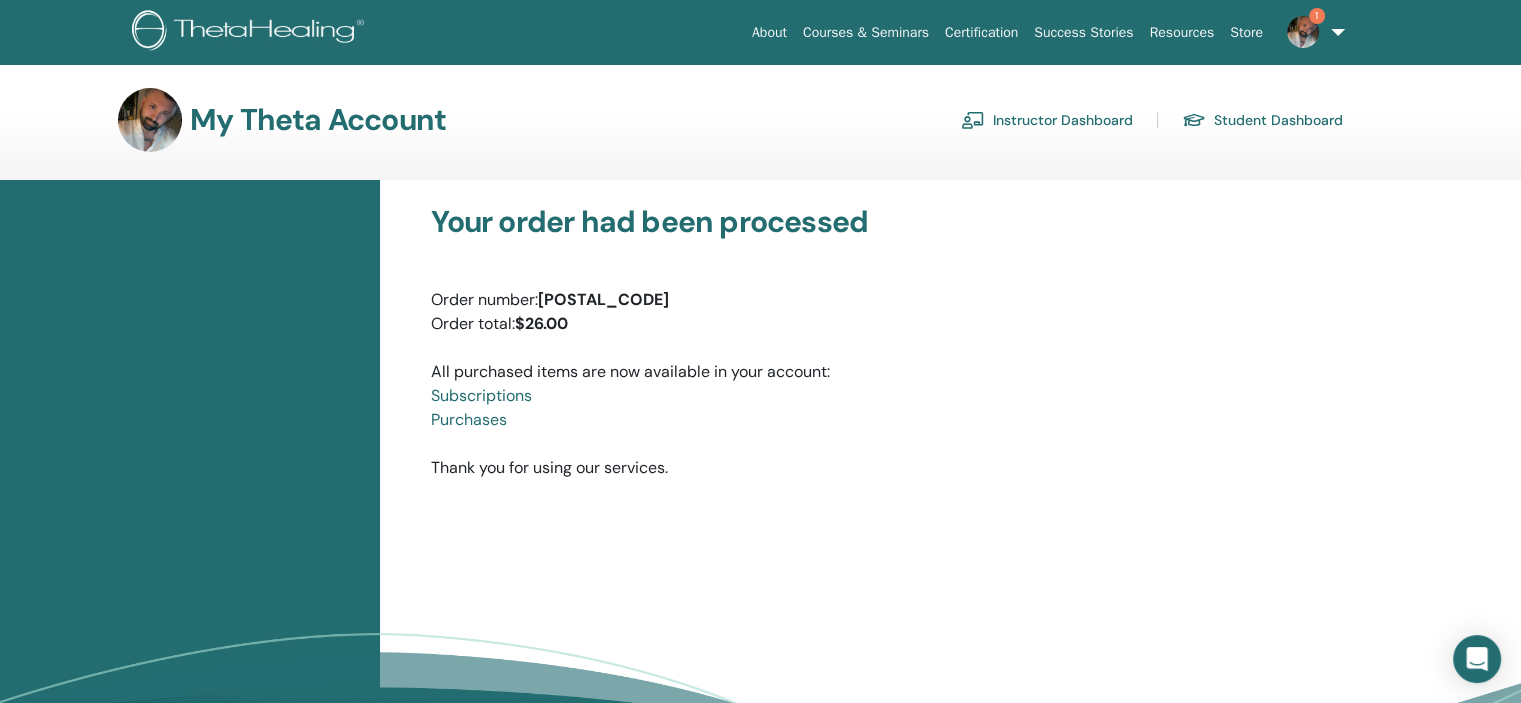 click on "Instructor Dashboard" at bounding box center (1047, 120) 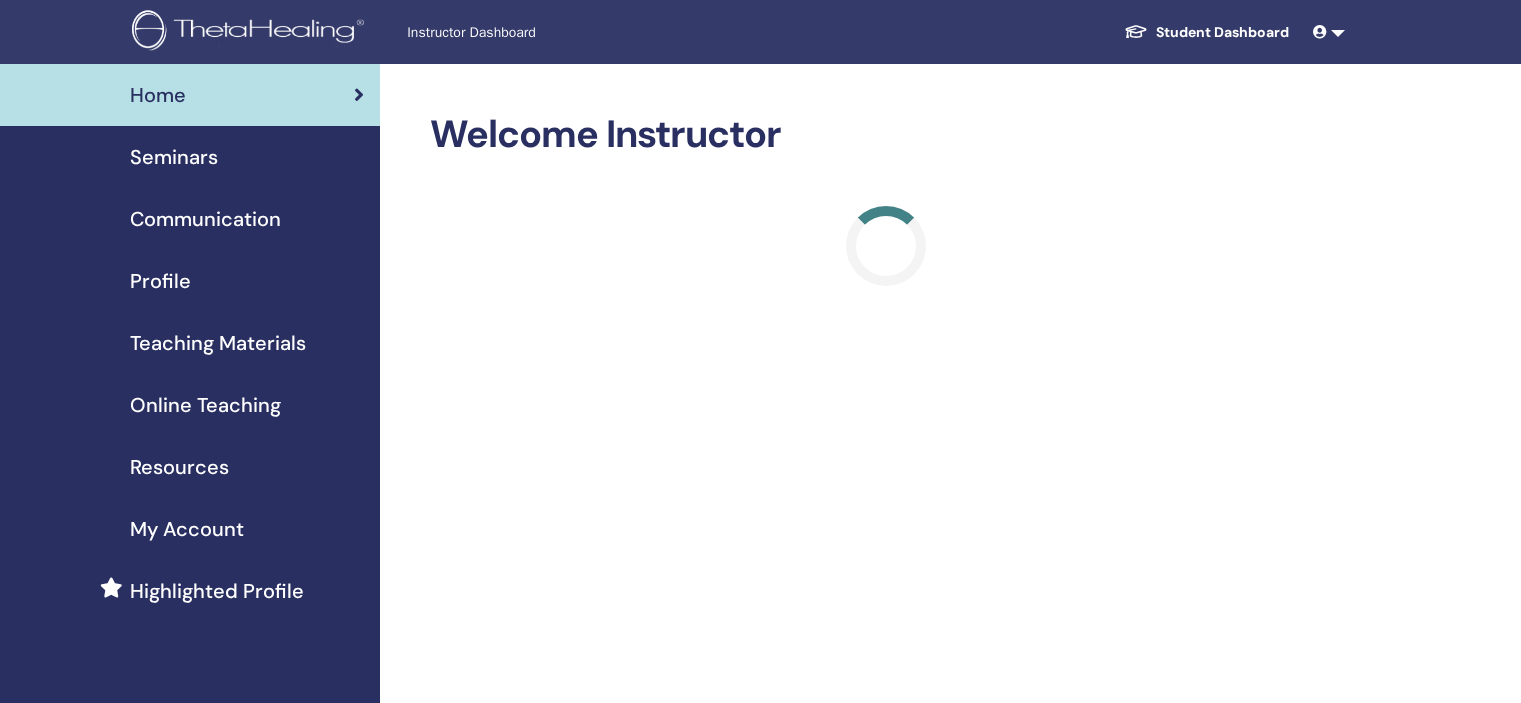 scroll, scrollTop: 0, scrollLeft: 0, axis: both 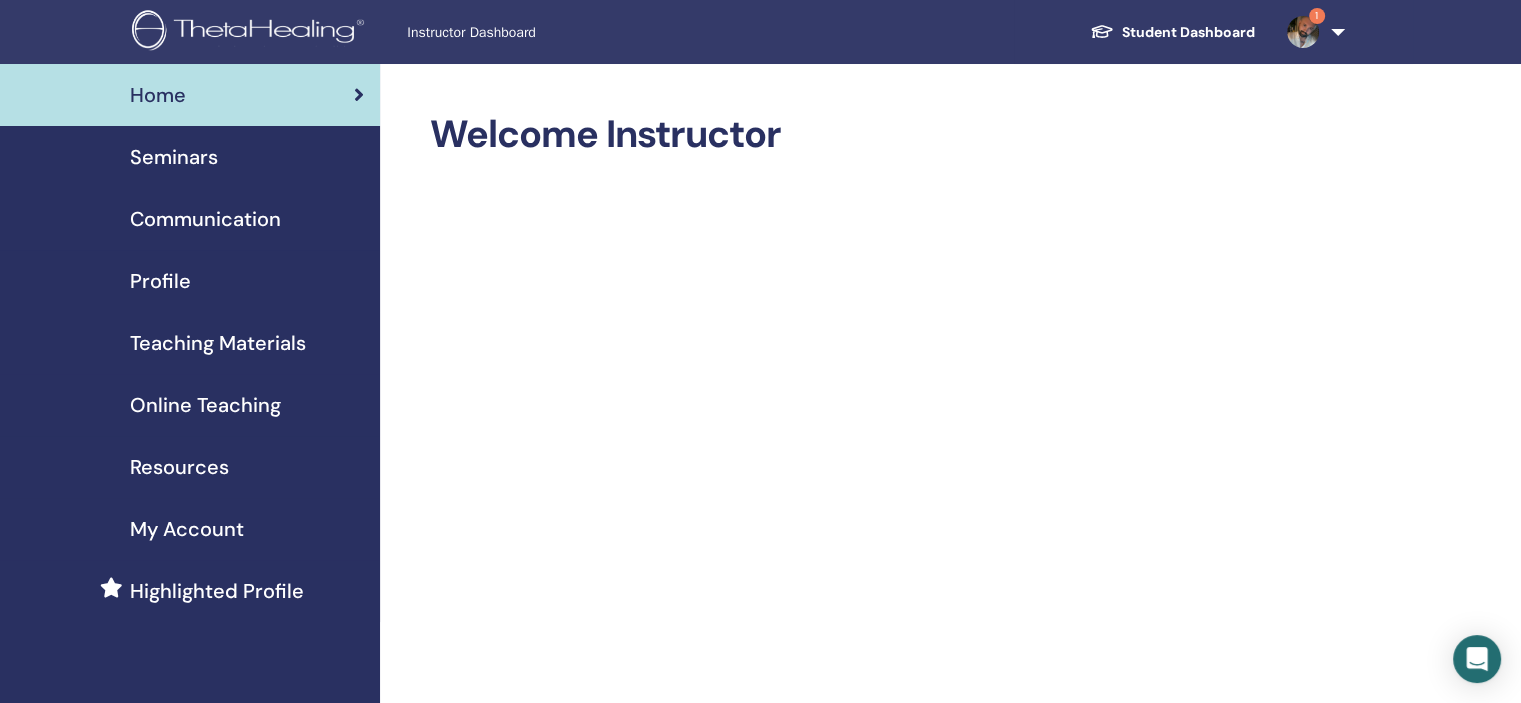 click on "Seminars" at bounding box center [174, 157] 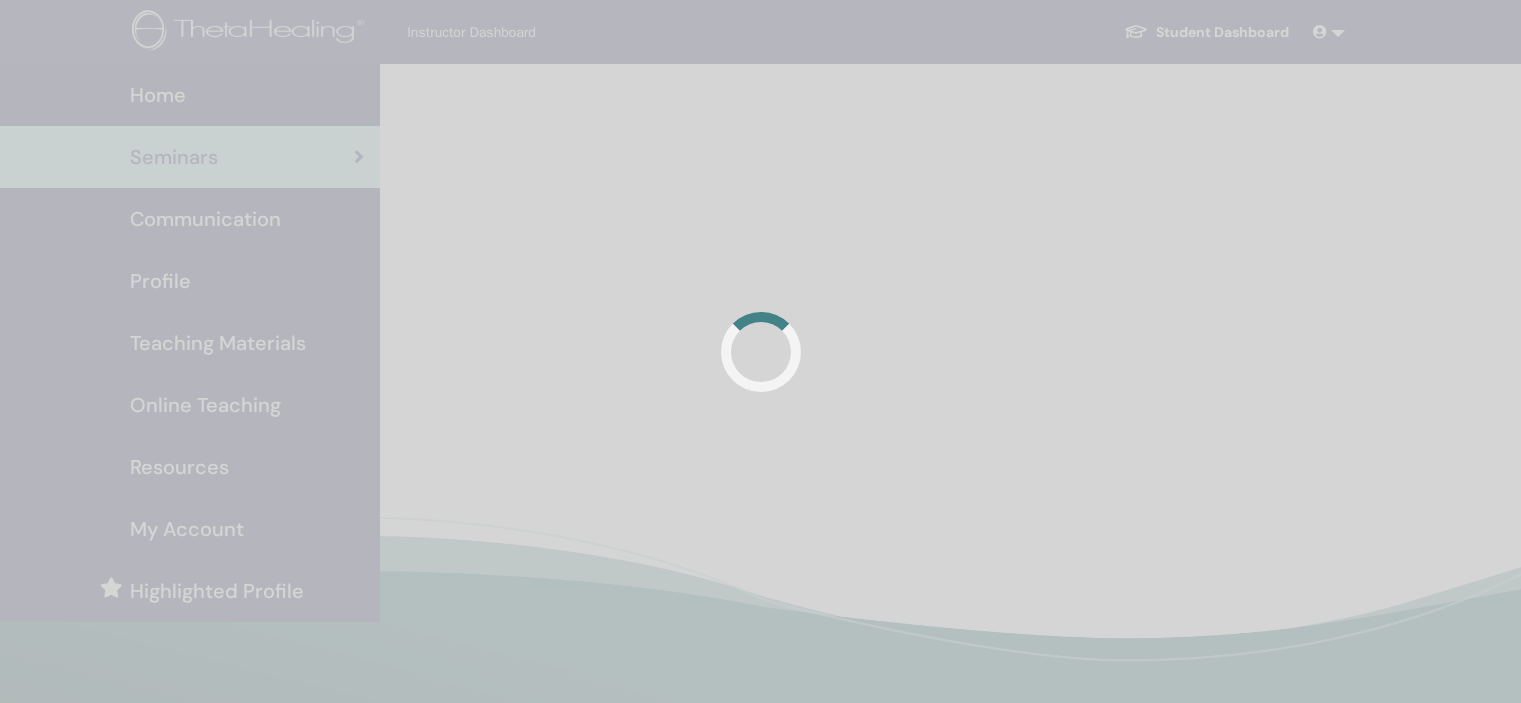 scroll, scrollTop: 0, scrollLeft: 0, axis: both 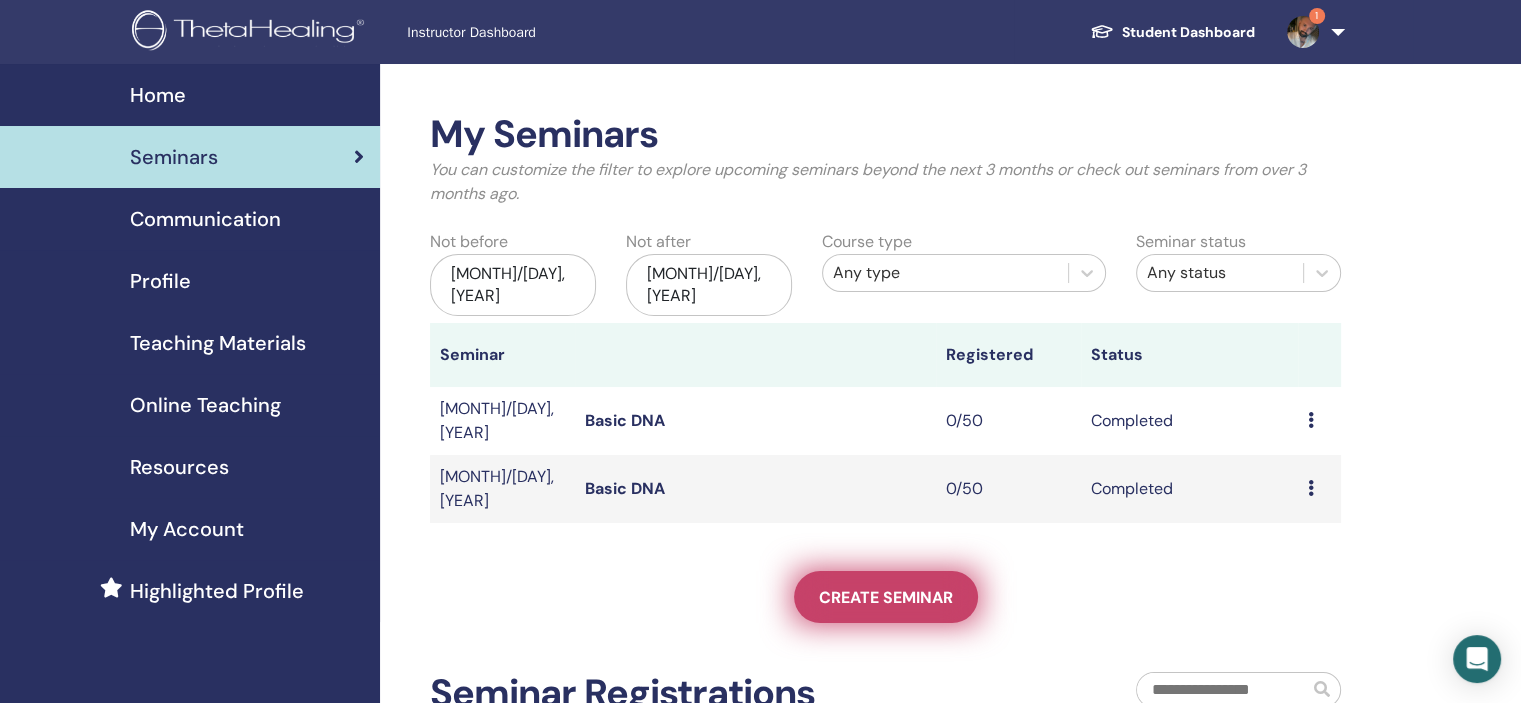 click on "Create seminar" at bounding box center [886, 597] 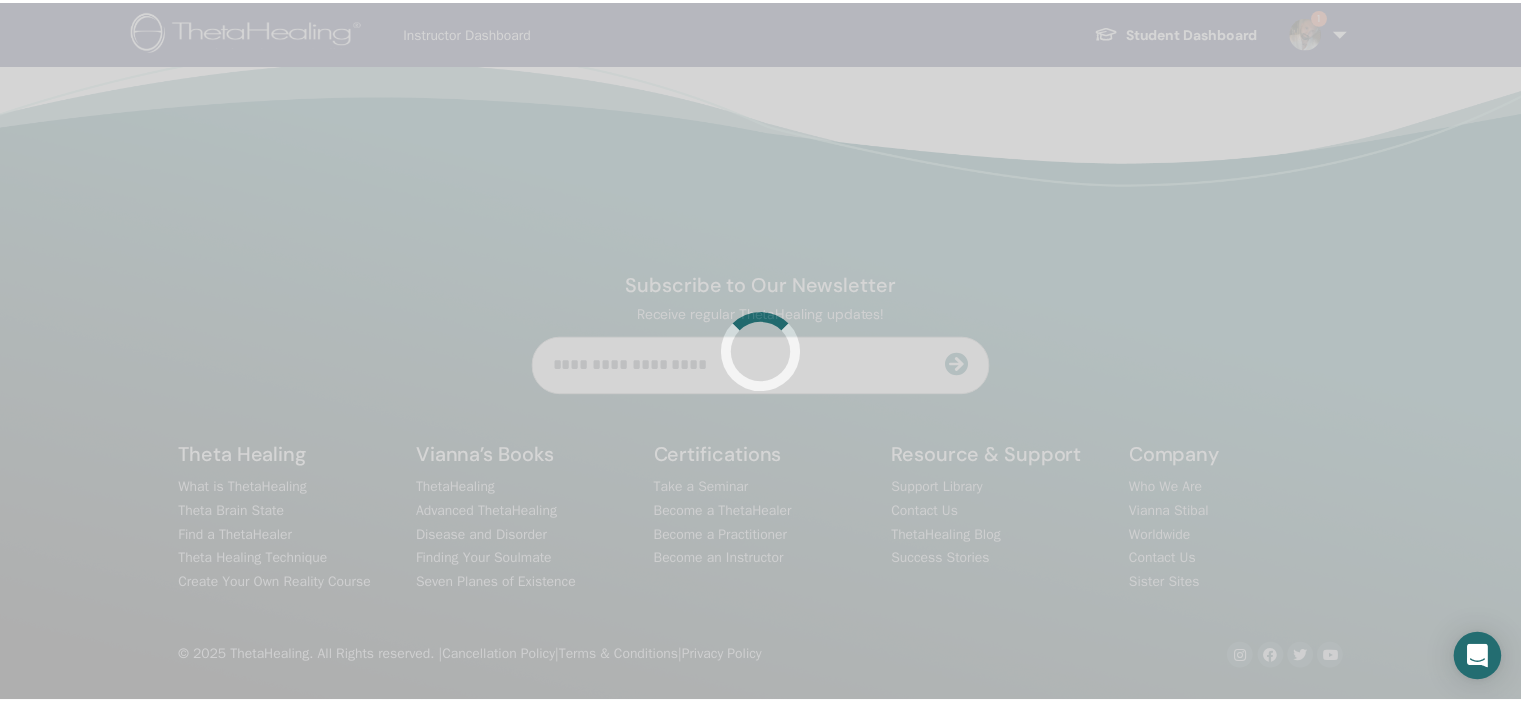 scroll, scrollTop: 0, scrollLeft: 0, axis: both 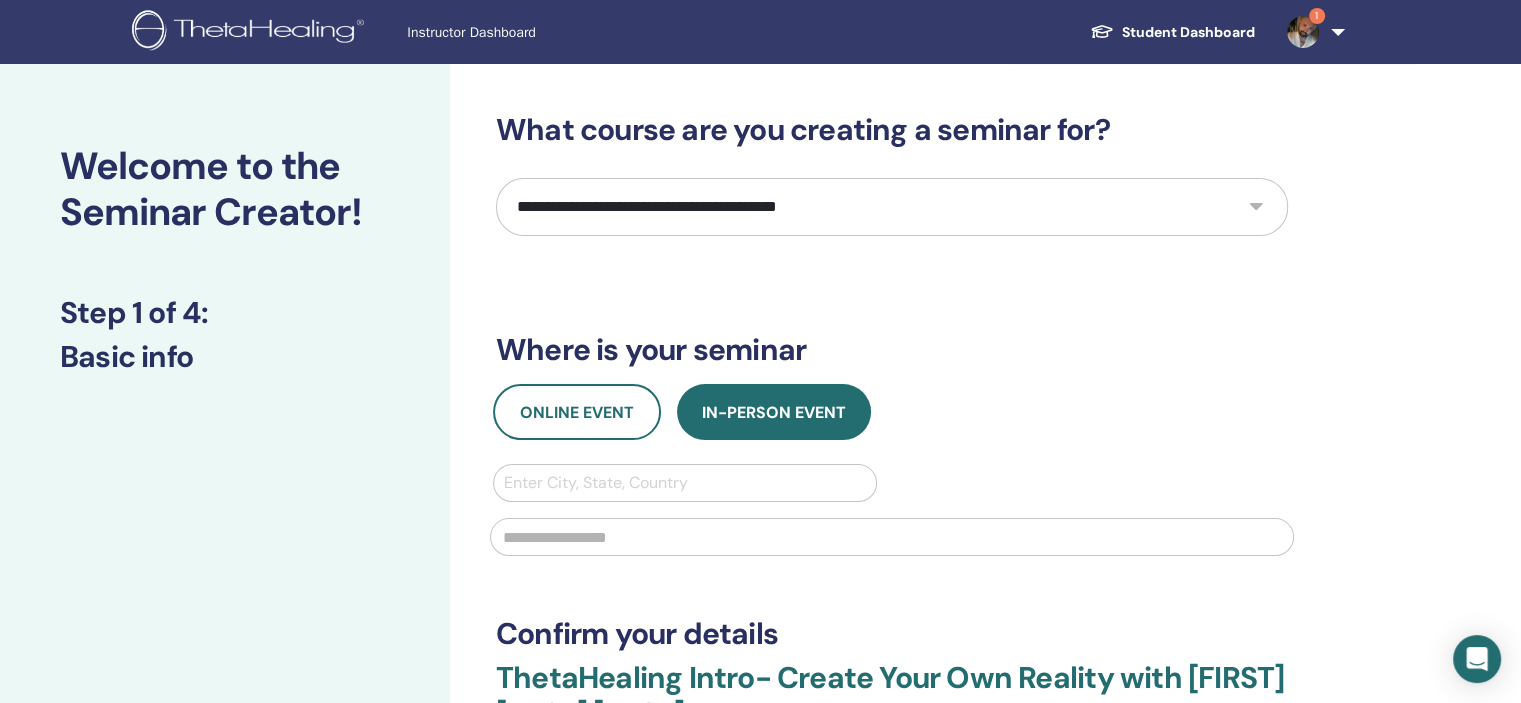 click on "**********" at bounding box center (892, 207) 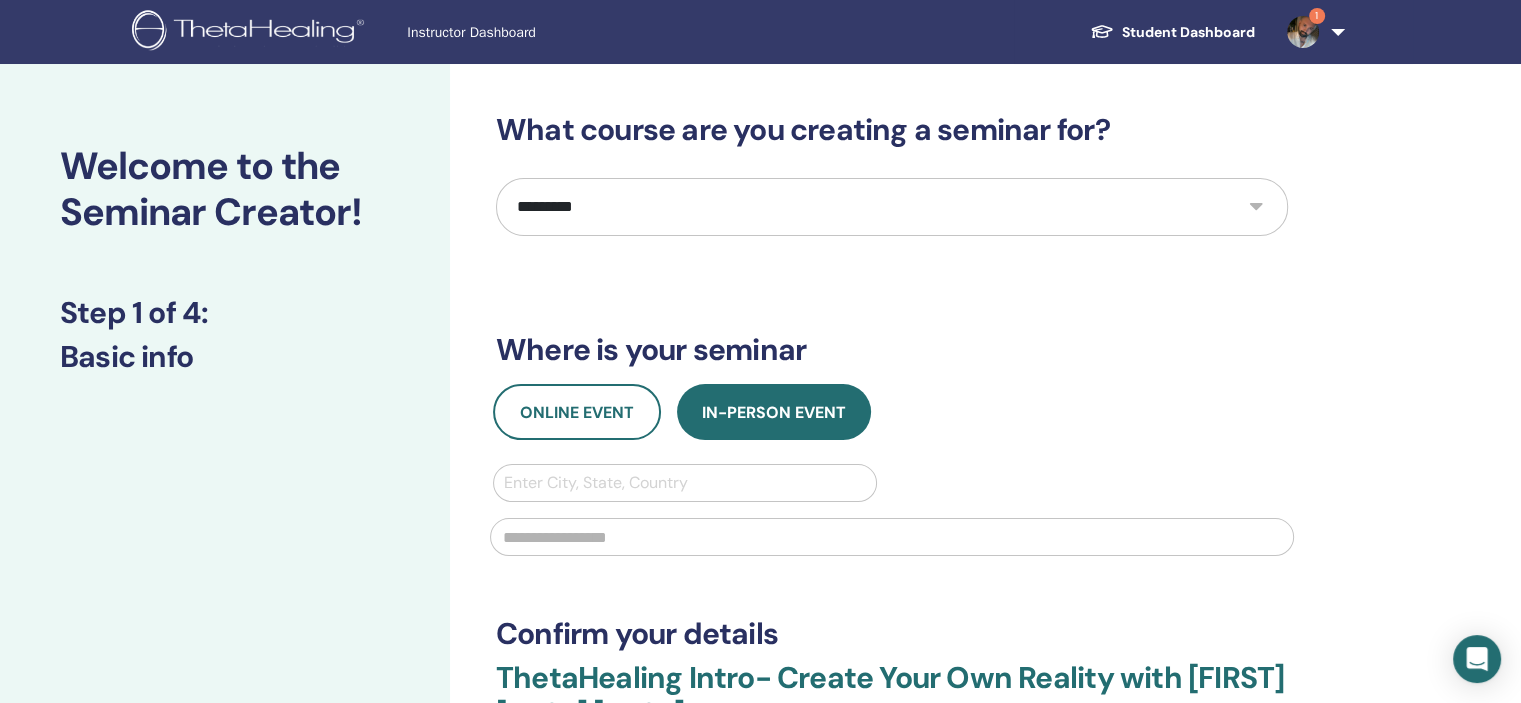 click on "**********" at bounding box center (892, 207) 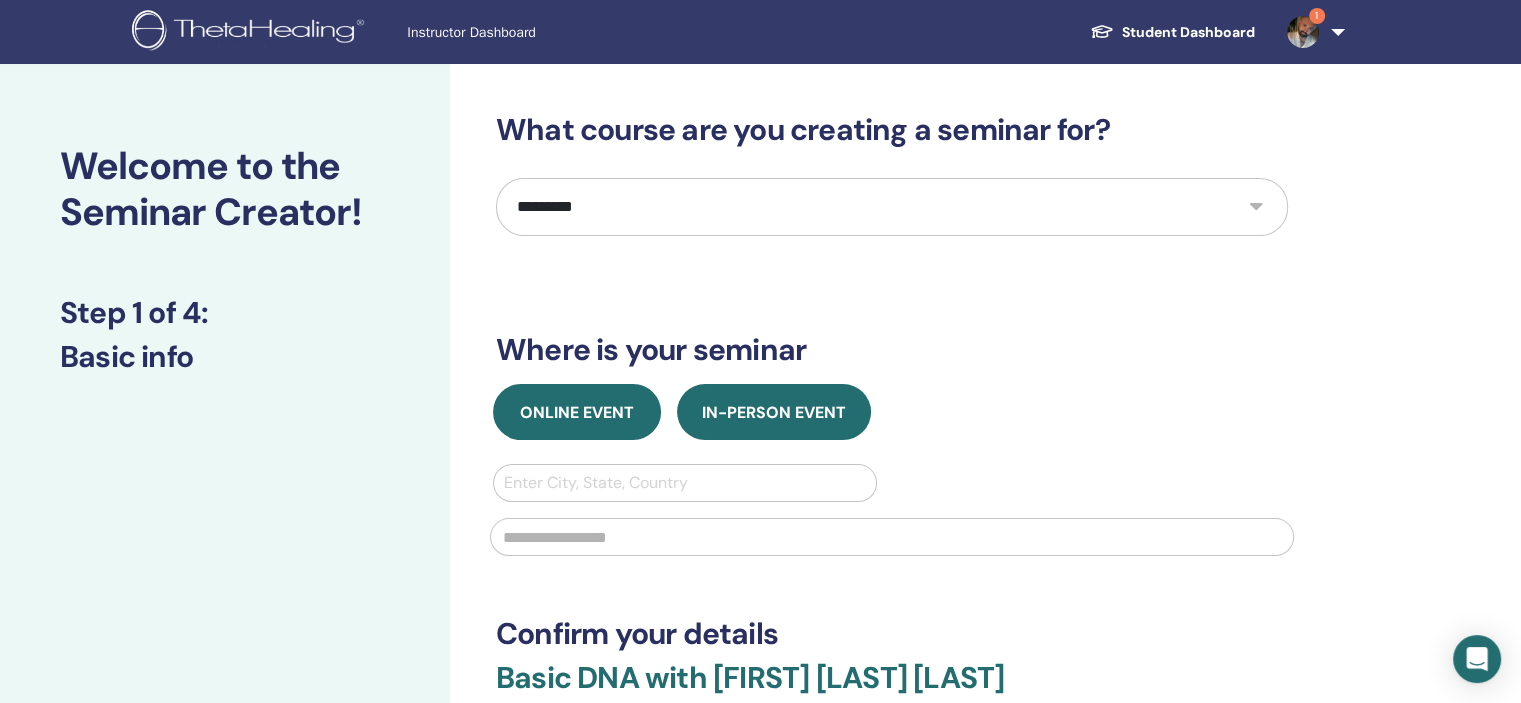 click on "Online Event" at bounding box center [577, 412] 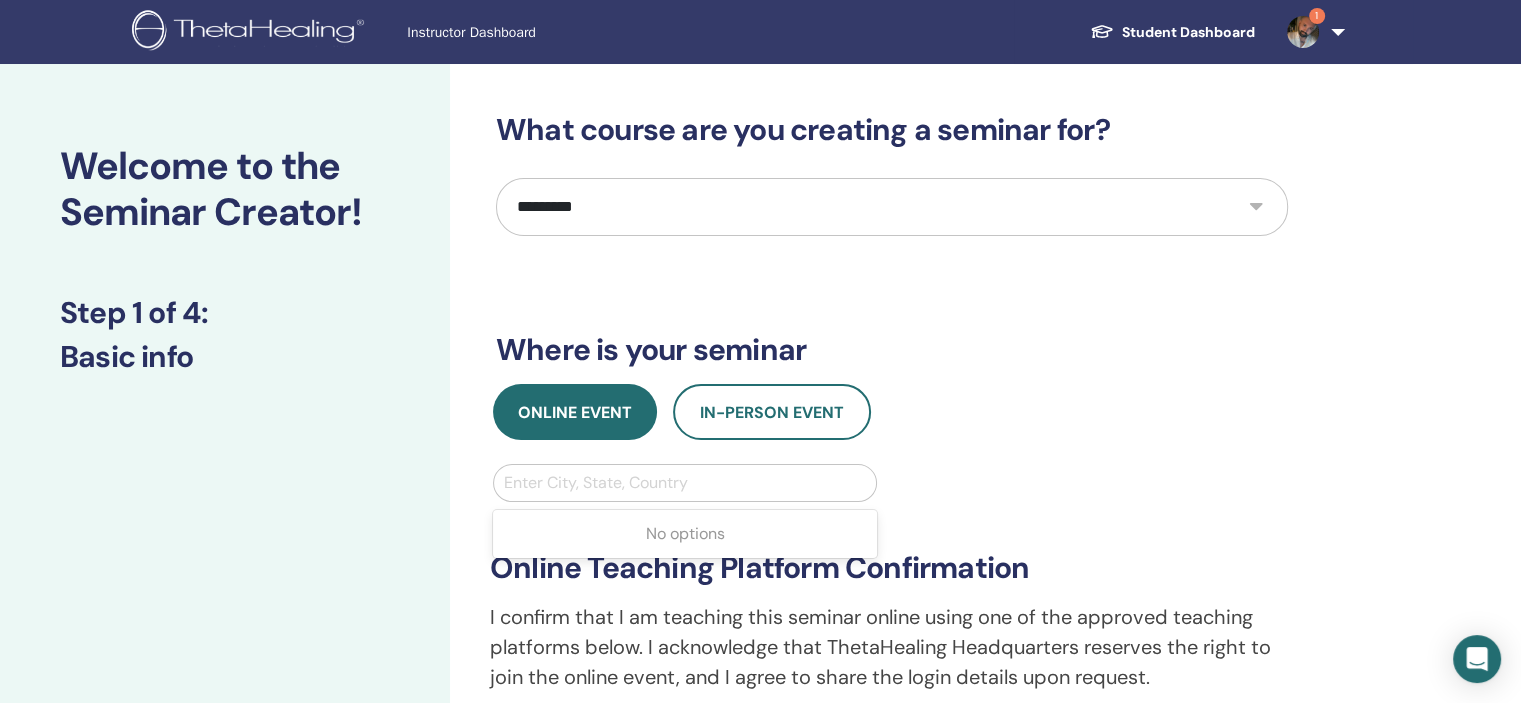 click at bounding box center [685, 483] 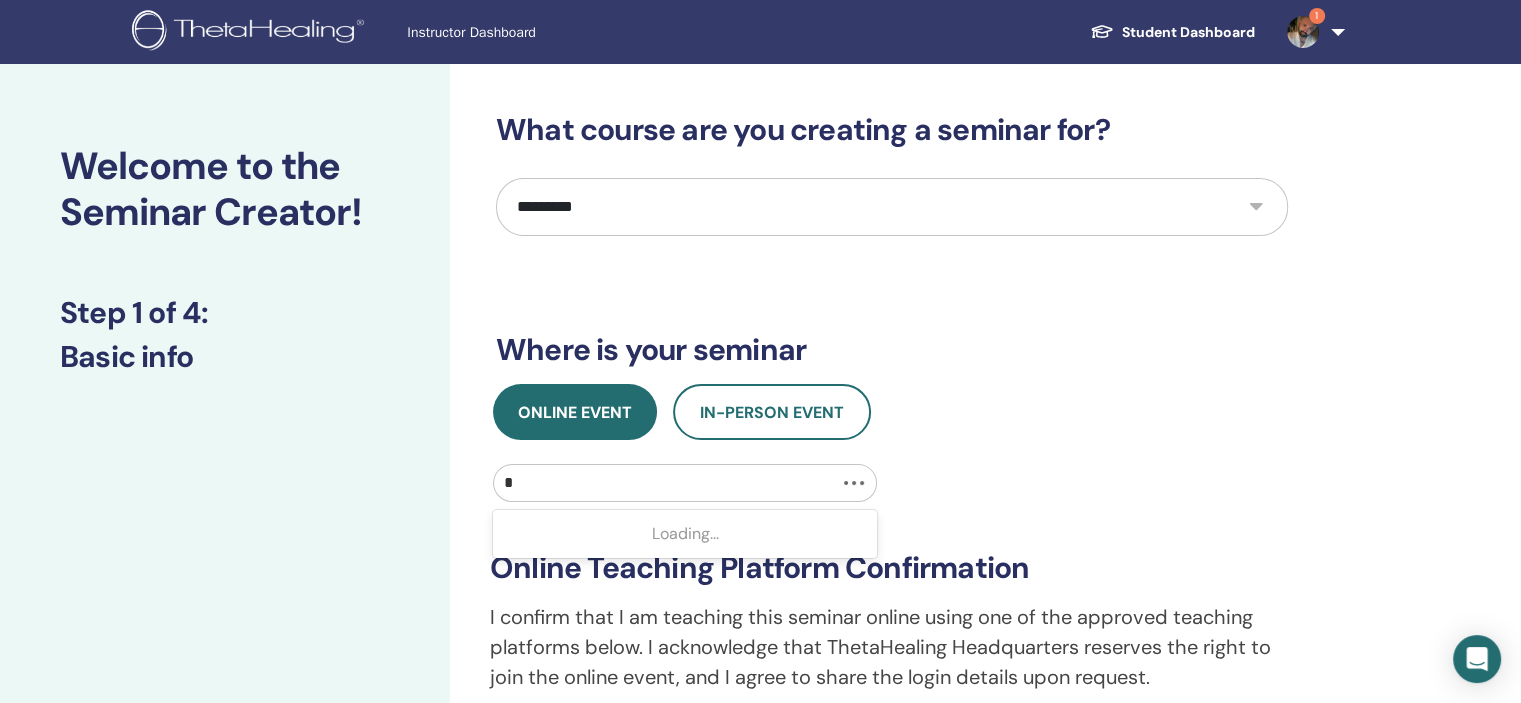 type on "**" 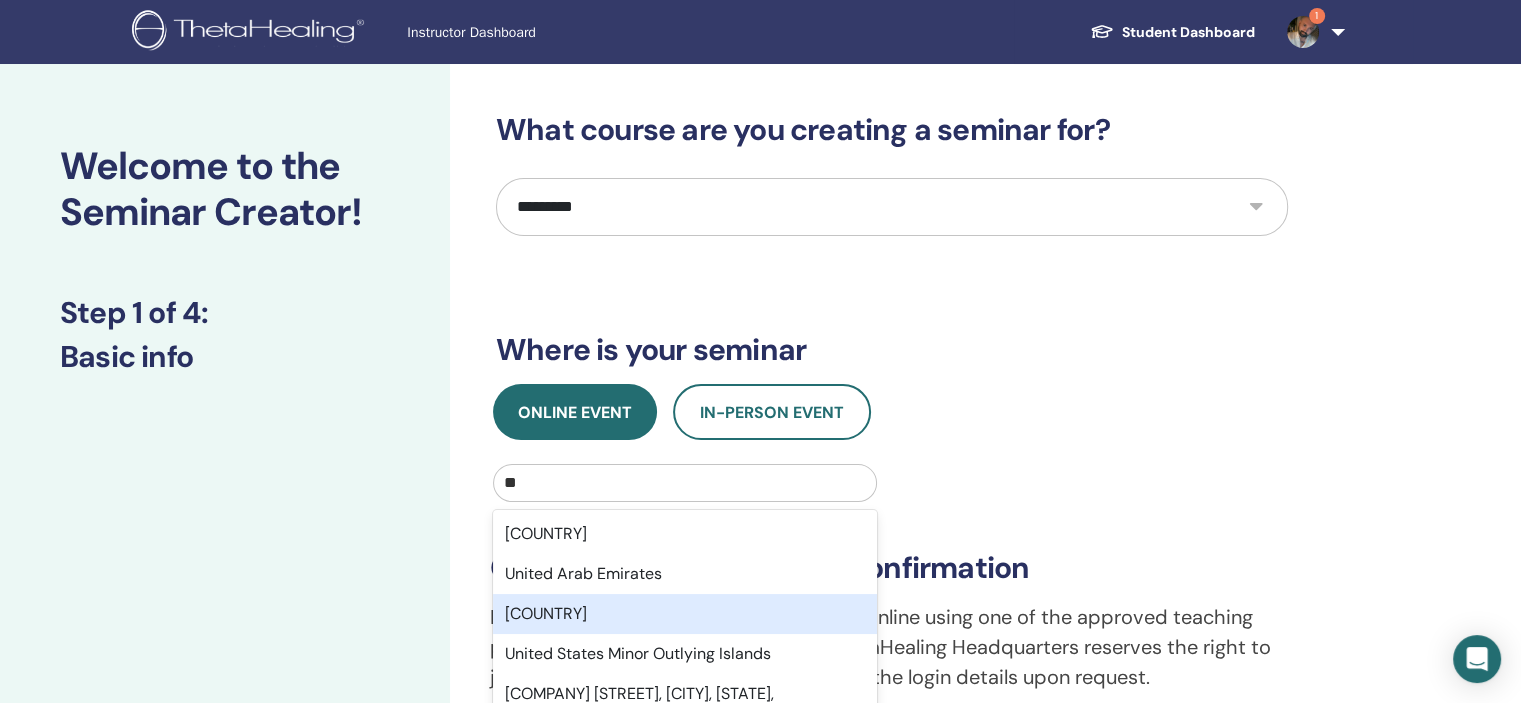 click on "United Kingdom" at bounding box center (685, 614) 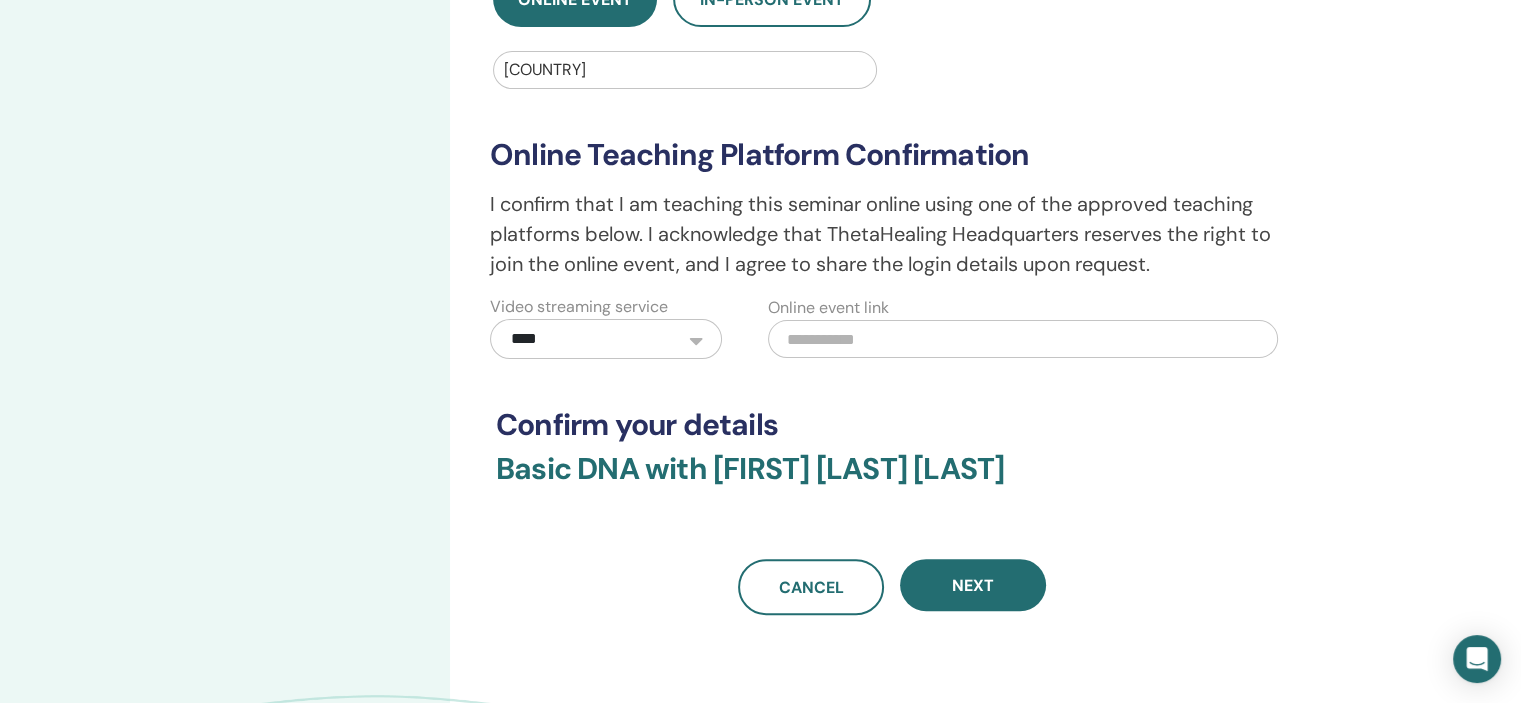 scroll, scrollTop: 493, scrollLeft: 0, axis: vertical 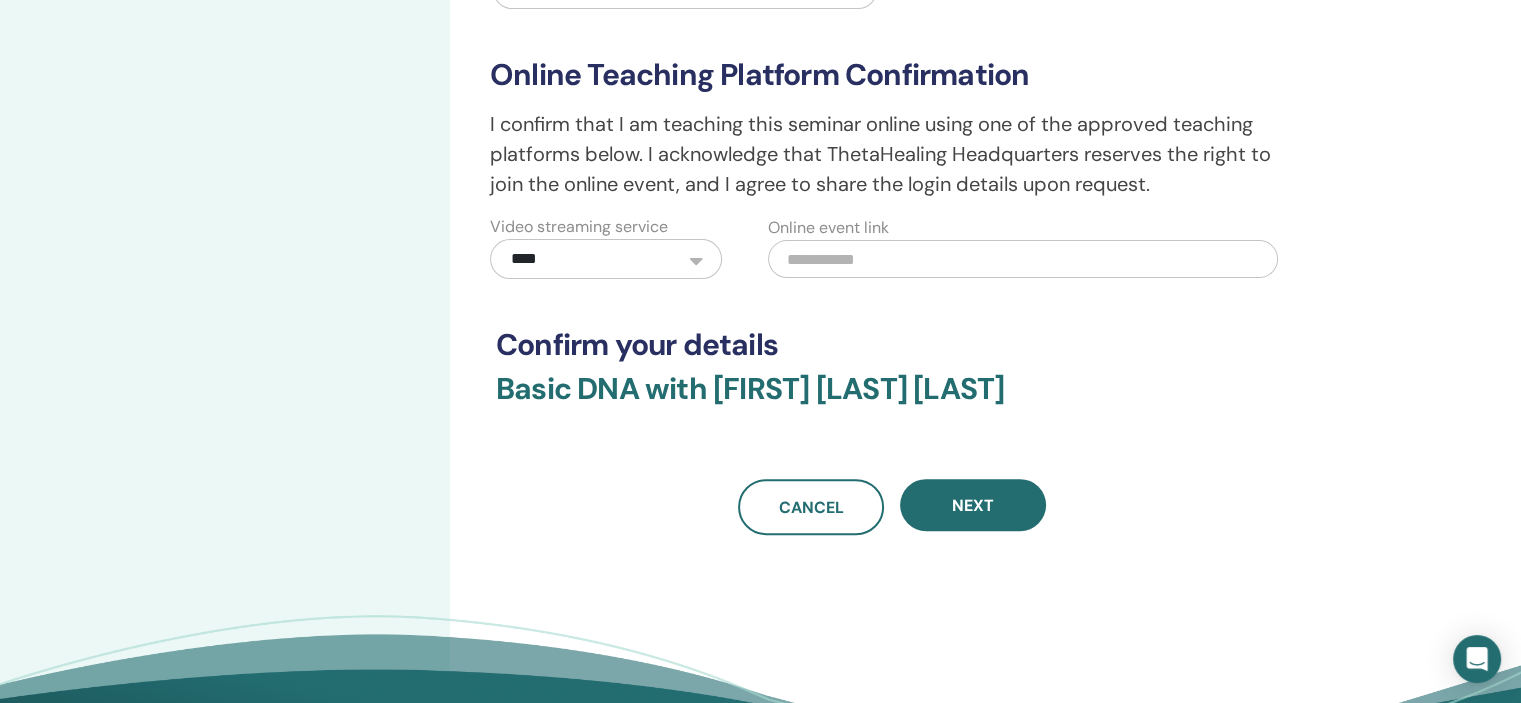 click at bounding box center (1023, 259) 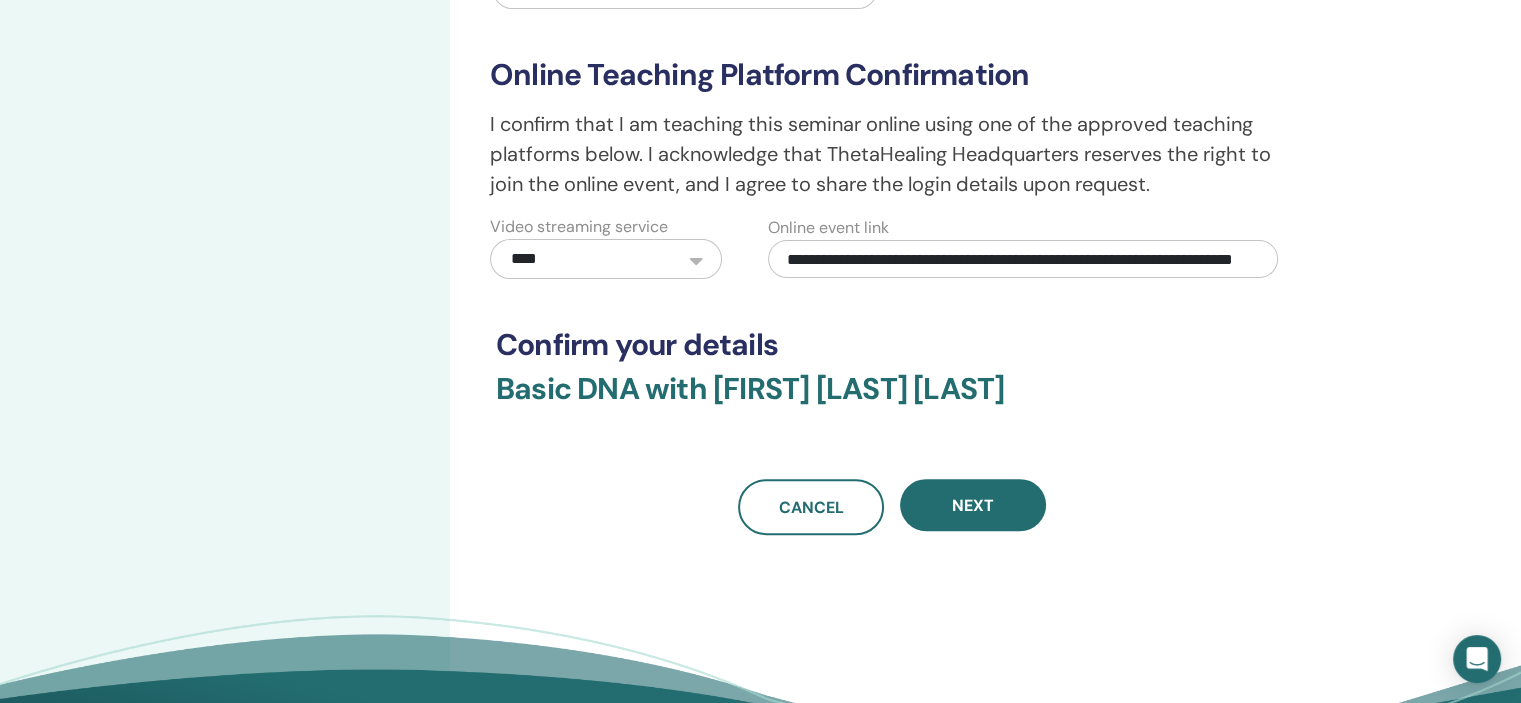scroll, scrollTop: 0, scrollLeft: 165, axis: horizontal 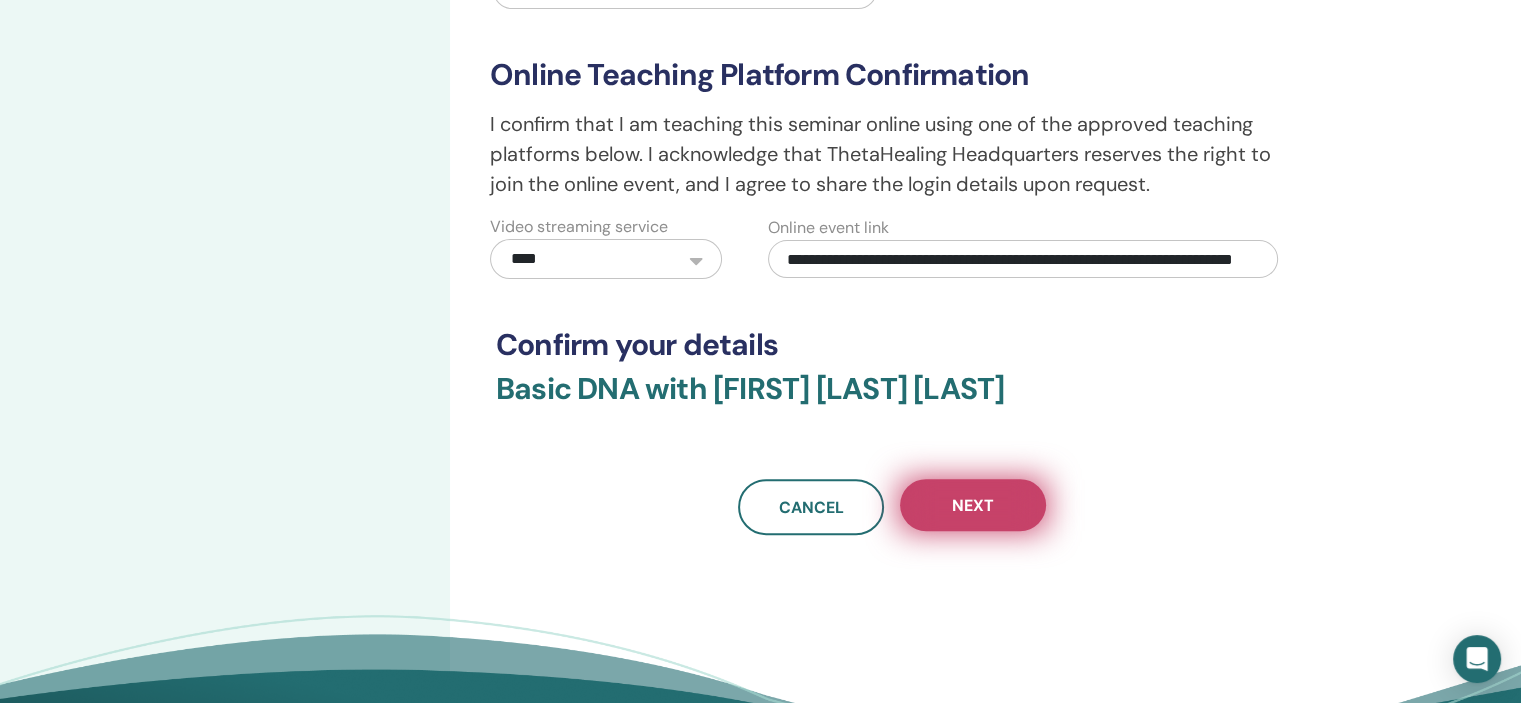 type on "**********" 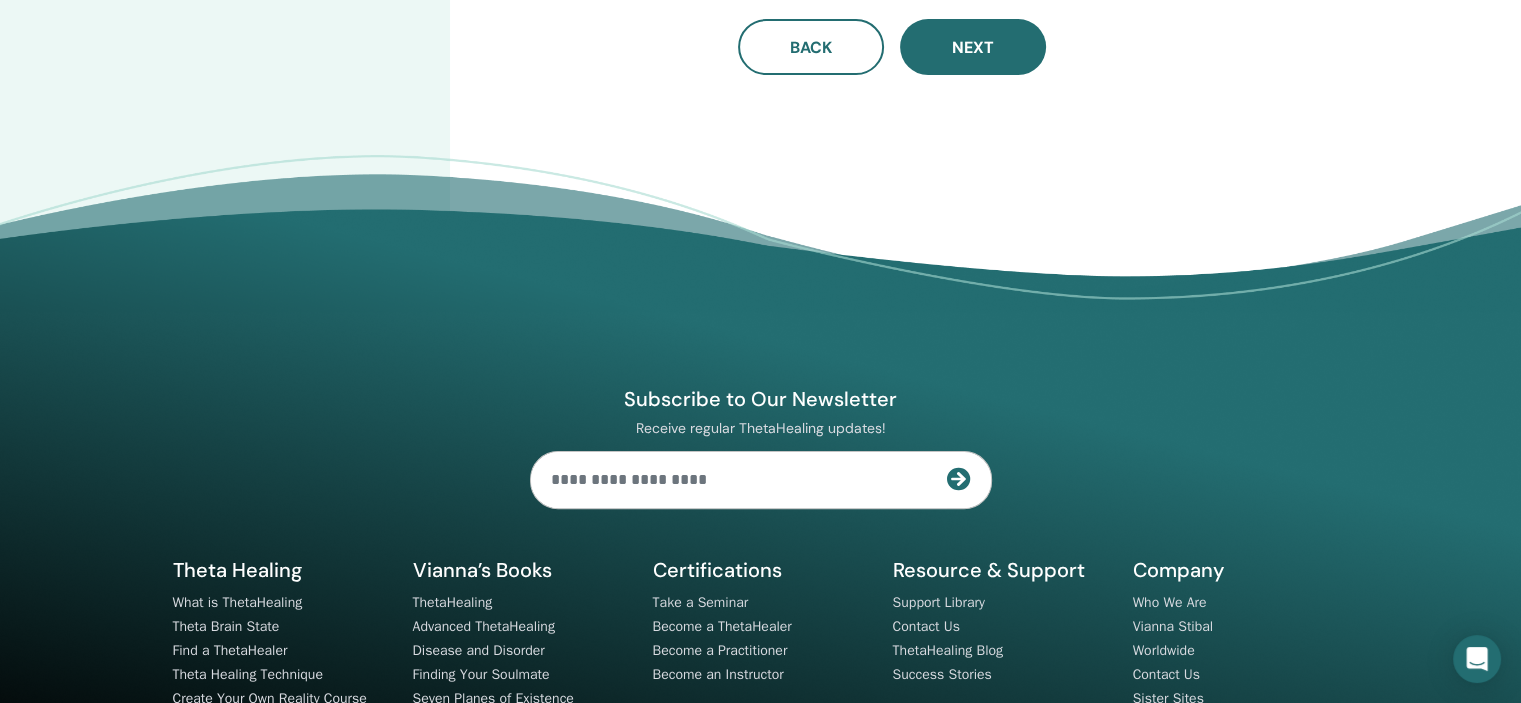 scroll, scrollTop: 0, scrollLeft: 0, axis: both 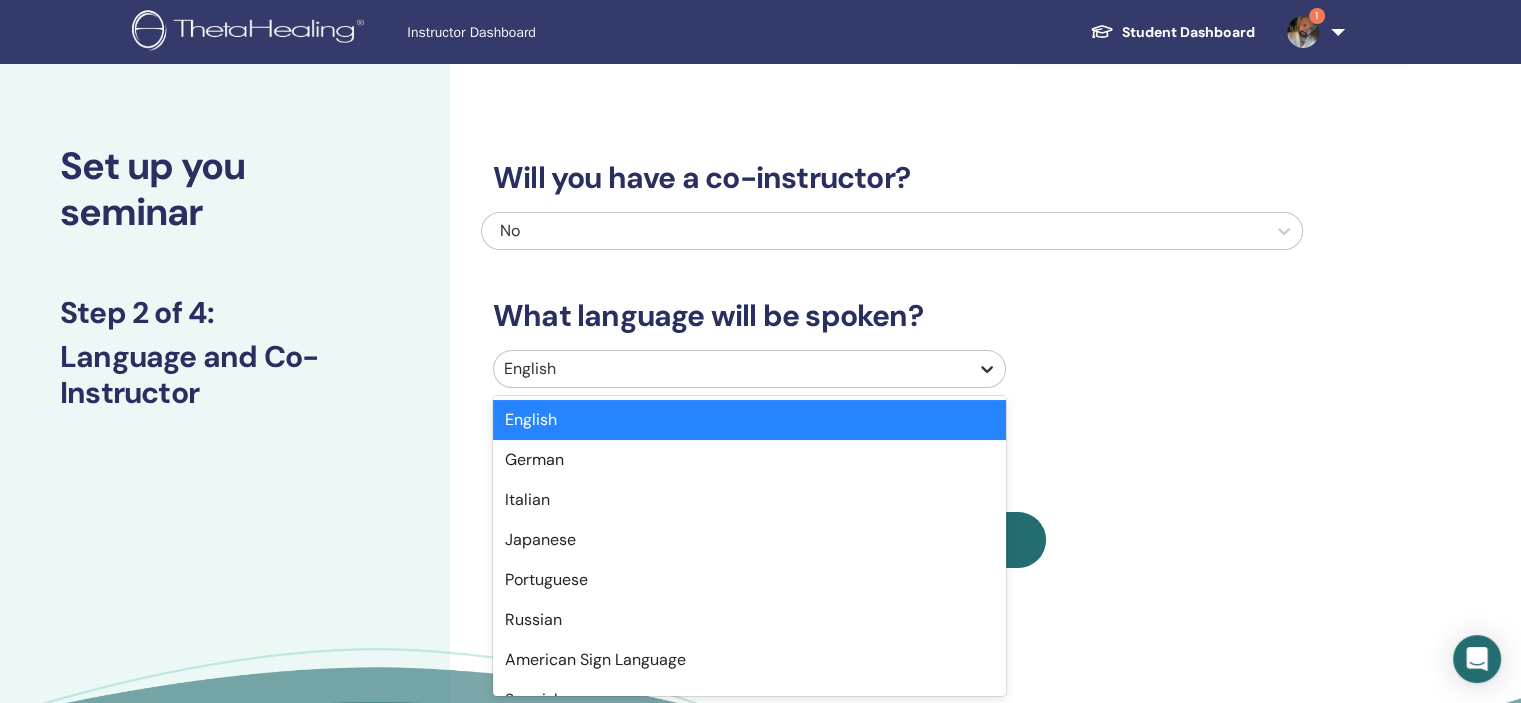 click 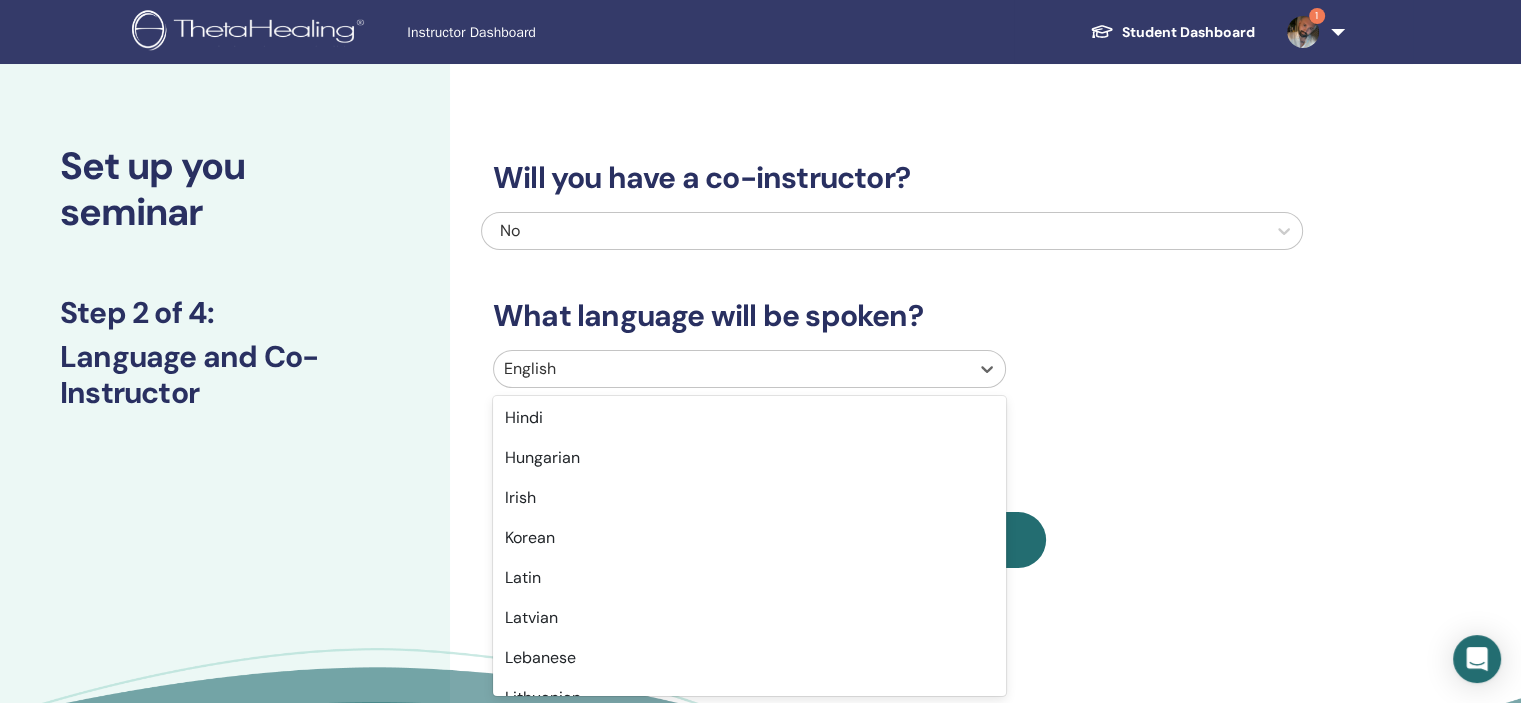 scroll, scrollTop: 1136, scrollLeft: 0, axis: vertical 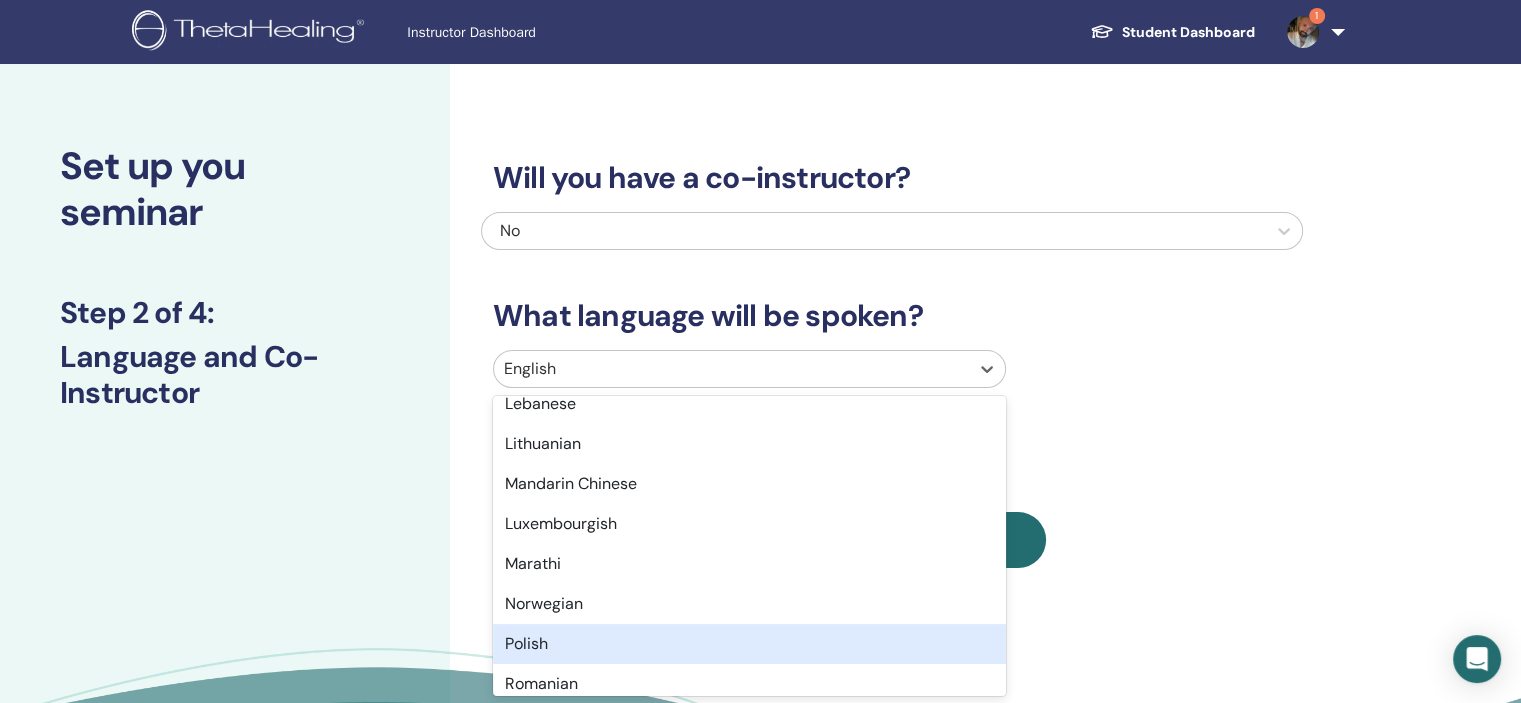 click on "Polish" at bounding box center [749, 644] 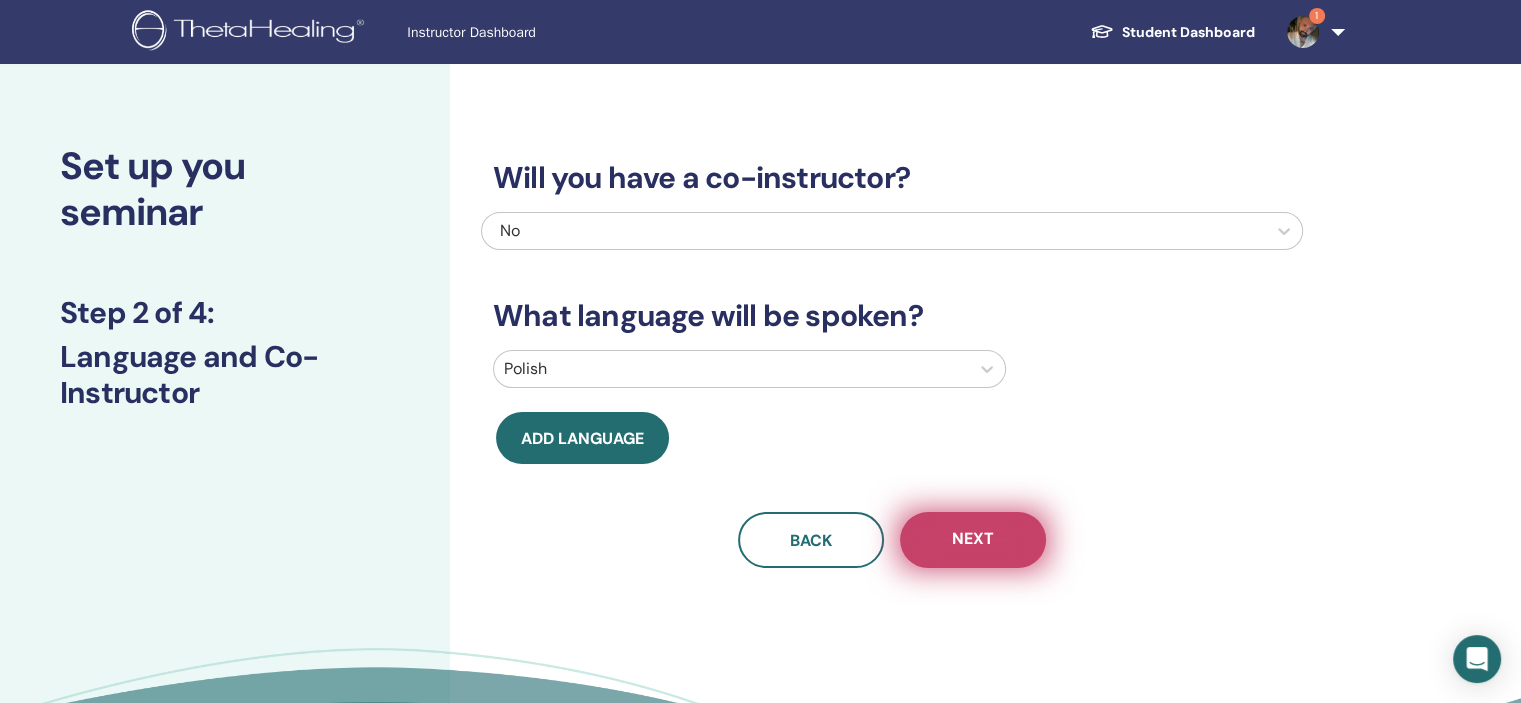 click on "Next" at bounding box center (973, 540) 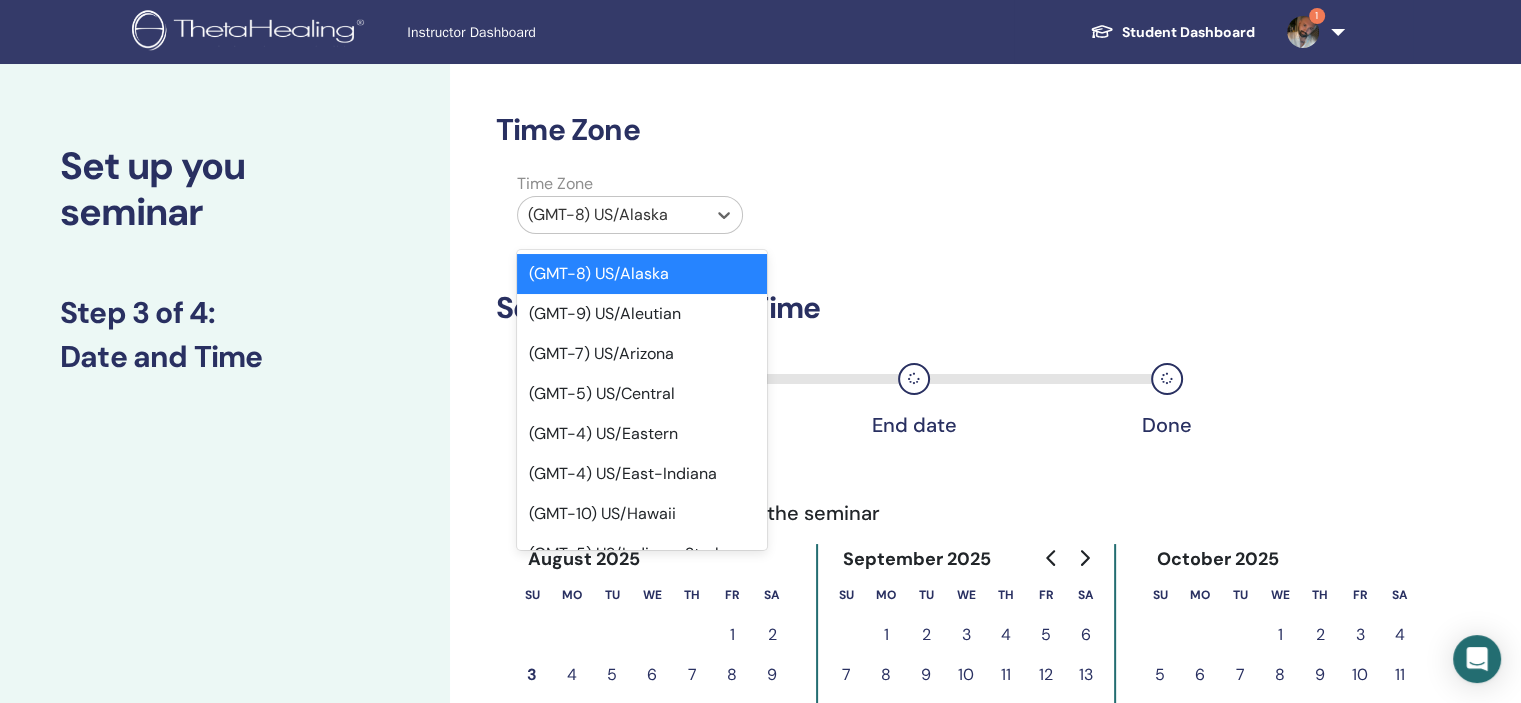 click at bounding box center (612, 215) 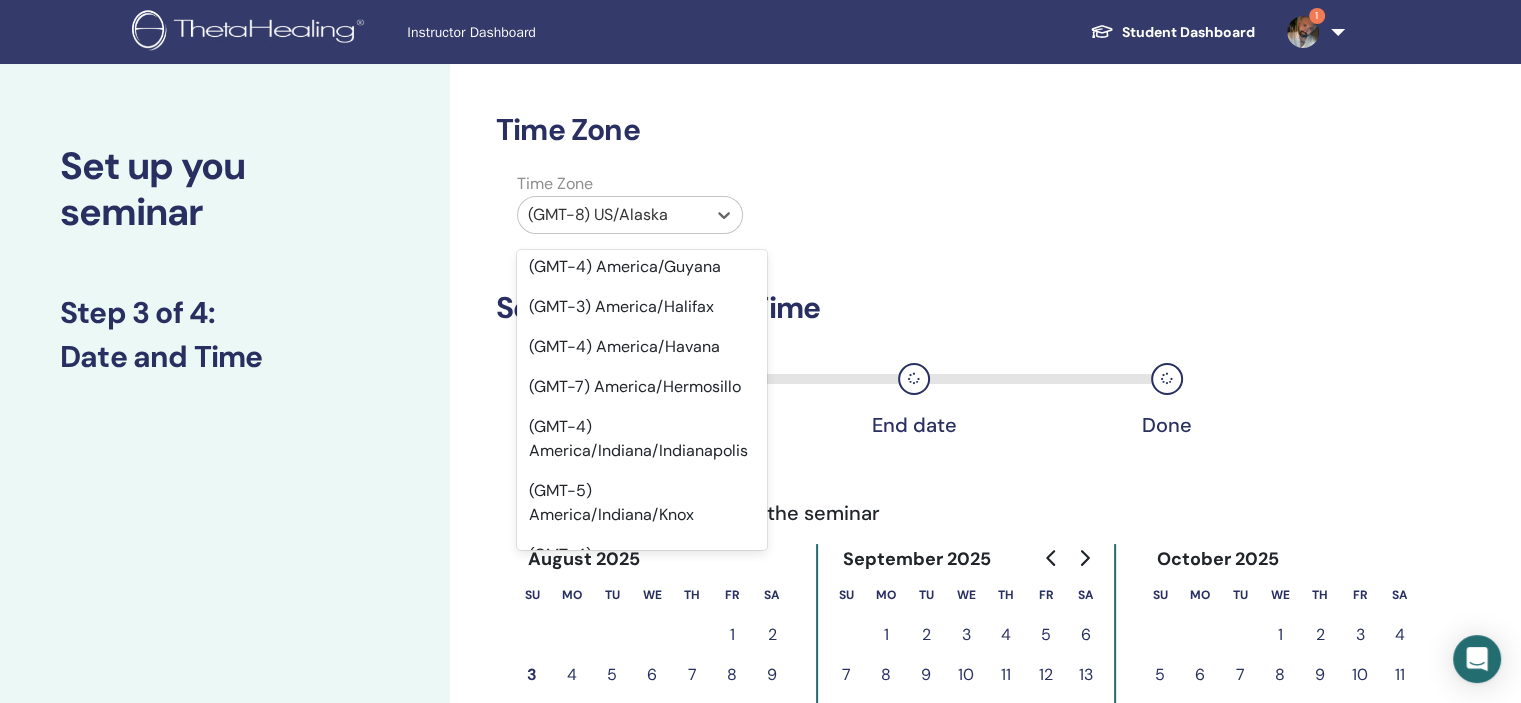 scroll, scrollTop: 7412, scrollLeft: 0, axis: vertical 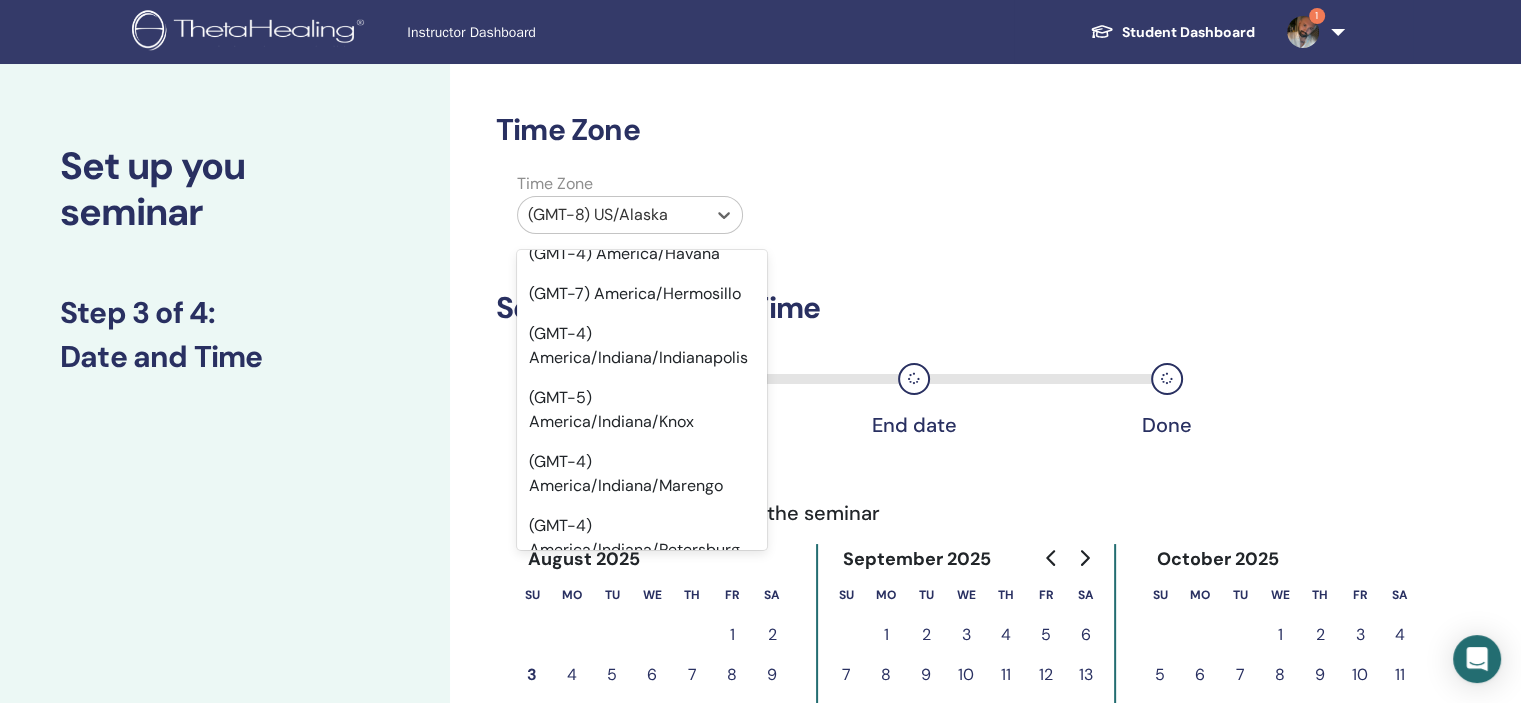 click on "(GMT-8) US/Alaska (GMT-9) US/Aleutian (GMT-7) US/Arizona (GMT-5) US/Central (GMT-4) US/Eastern (GMT-4) US/East-Indiana (GMT-10) US/Hawaii (GMT-5) US/Indiana-Starke (GMT-4) US/Michigan (GMT-6) US/Mountain (GMT-7) US/Pacific (GMT-11) US/Samoa (GMT+0) Etc/GMT (GMT+0) Etc/GMT+0 (GMT+0) Etc/GMT-0 (GMT+0) Etc/GMT0 (GMT-1) Etc/GMT+1 (GMT+1) Etc/GMT-1 (GMT-10) Etc/GMT+10 (GMT+10) Etc/GMT-10 (GMT-11) Etc/GMT+11 (GMT+11) Etc/GMT-11 (GMT-12) Etc/GMT+12 (GMT+12) Etc/GMT-12 (GMT+13) Etc/GMT-13 (GMT+14) Etc/GMT-14 (GMT-2) Etc/GMT+2 (GMT+2) Etc/GMT-2 (GMT-3) Etc/GMT+3 (GMT+3) Etc/GMT-3 (GMT-4) Etc/GMT+4 (GMT+4) Etc/GMT-4 (GMT-5) Etc/GMT+5 (GMT+5) Etc/GMT-5 (GMT-6) Etc/GMT+6 (GMT+6) Etc/GMT-6 (GMT-7) Etc/GMT+7 (GMT+7) Etc/GMT-7 (GMT-8) Etc/GMT+8 (GMT+8) Etc/GMT-8 (GMT-9) Etc/GMT+9 (GMT+9) Etc/GMT-9 (GMT+0) Etc/Greenwich (GMT+0) Etc/UCT (GMT+0) Etc/Universal (GMT+0) Etc/UTC (GMT+0) Etc/Zulu (GMT+0) Africa/Abidjan (GMT+0) Africa/Accra (GMT+3) Africa/Addis Ababa (GMT+1) Africa/Algiers (GMT+3) Africa/Asmara (GMT+3) Africa/Asmera" at bounding box center [642, 400] 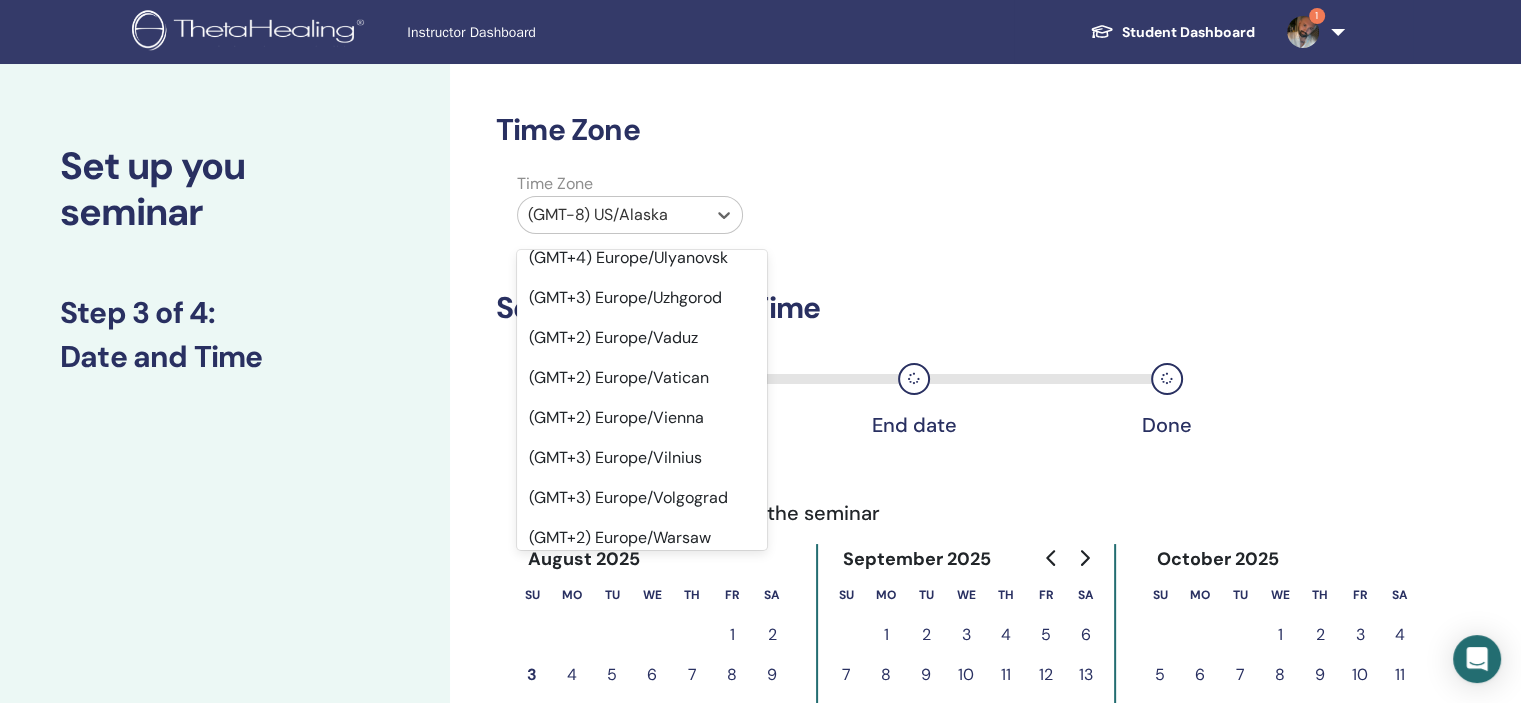 scroll, scrollTop: 20888, scrollLeft: 0, axis: vertical 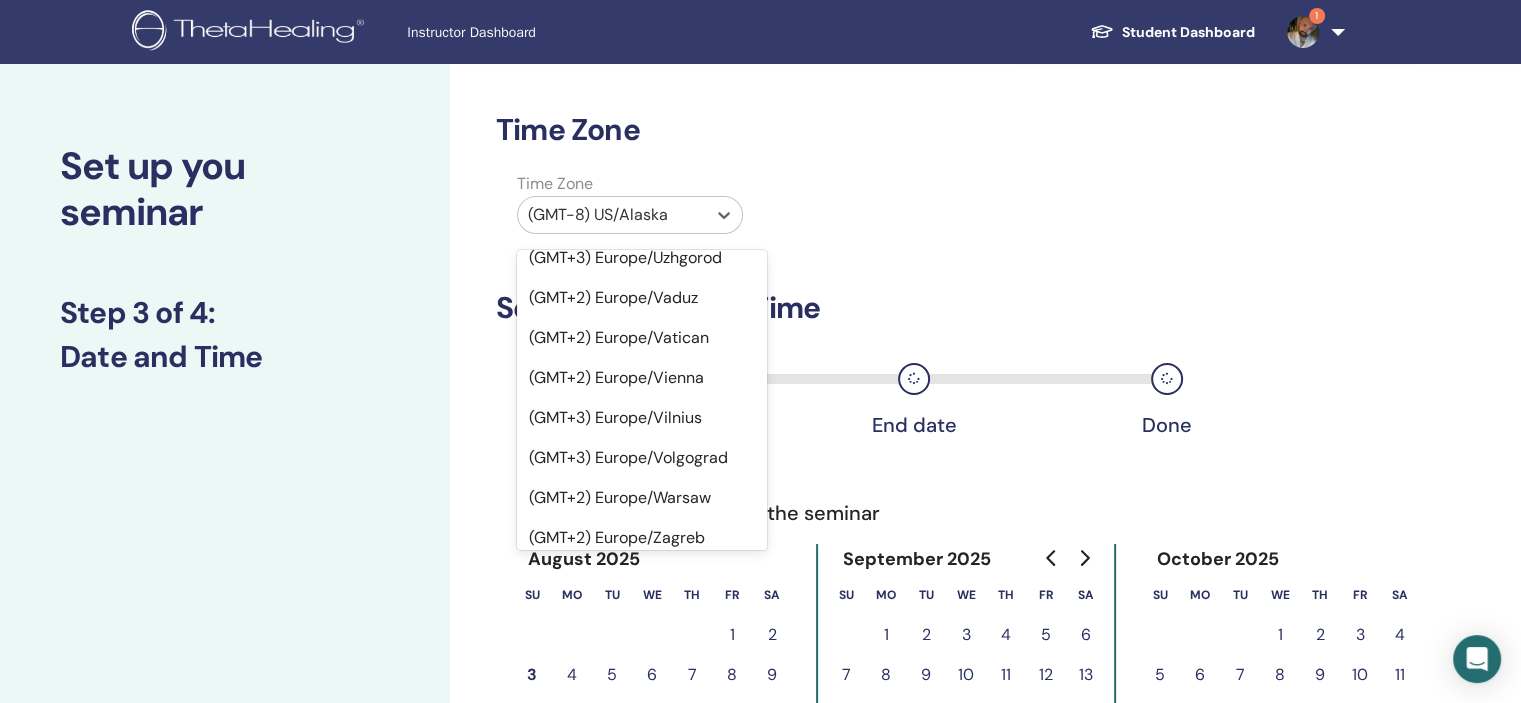 click on "(GMT+1) Europe/London" at bounding box center [642, -822] 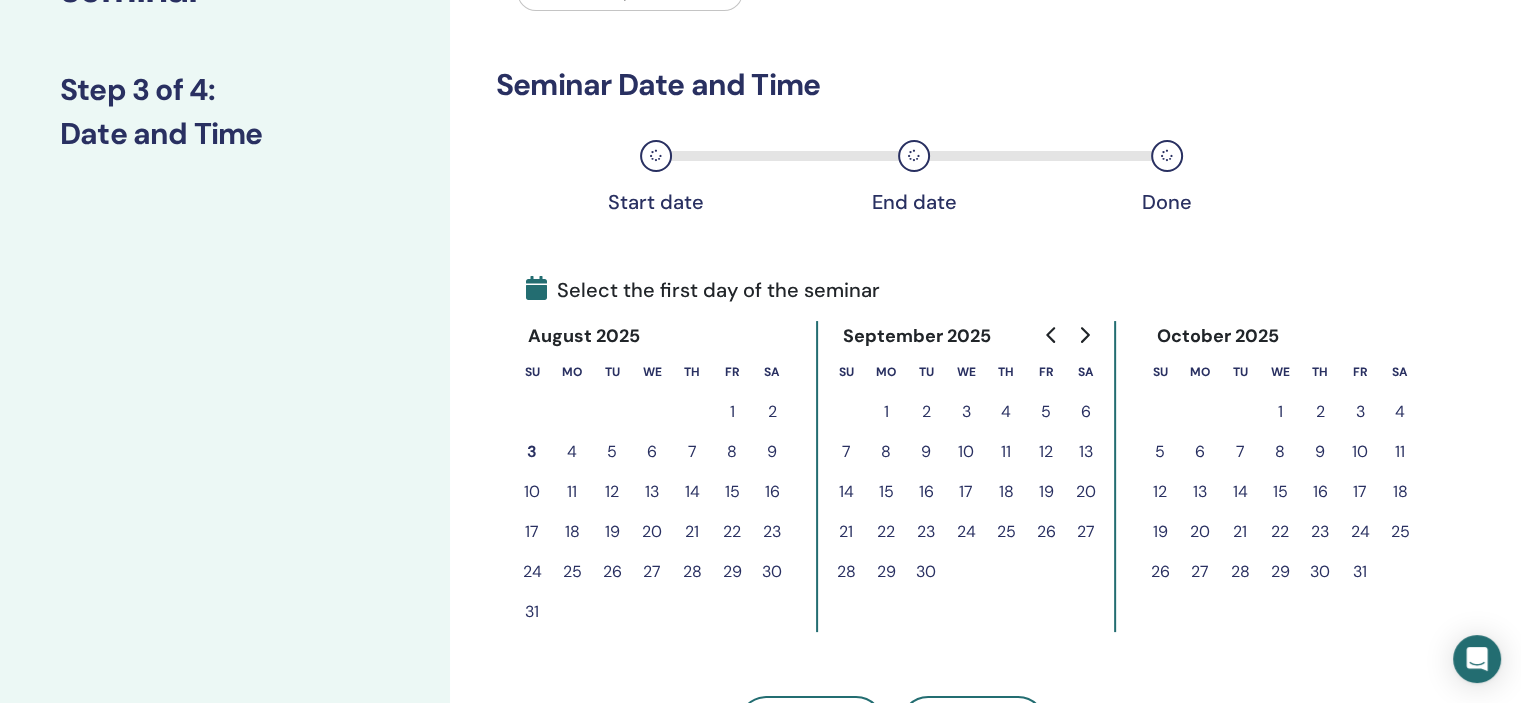 scroll, scrollTop: 253, scrollLeft: 0, axis: vertical 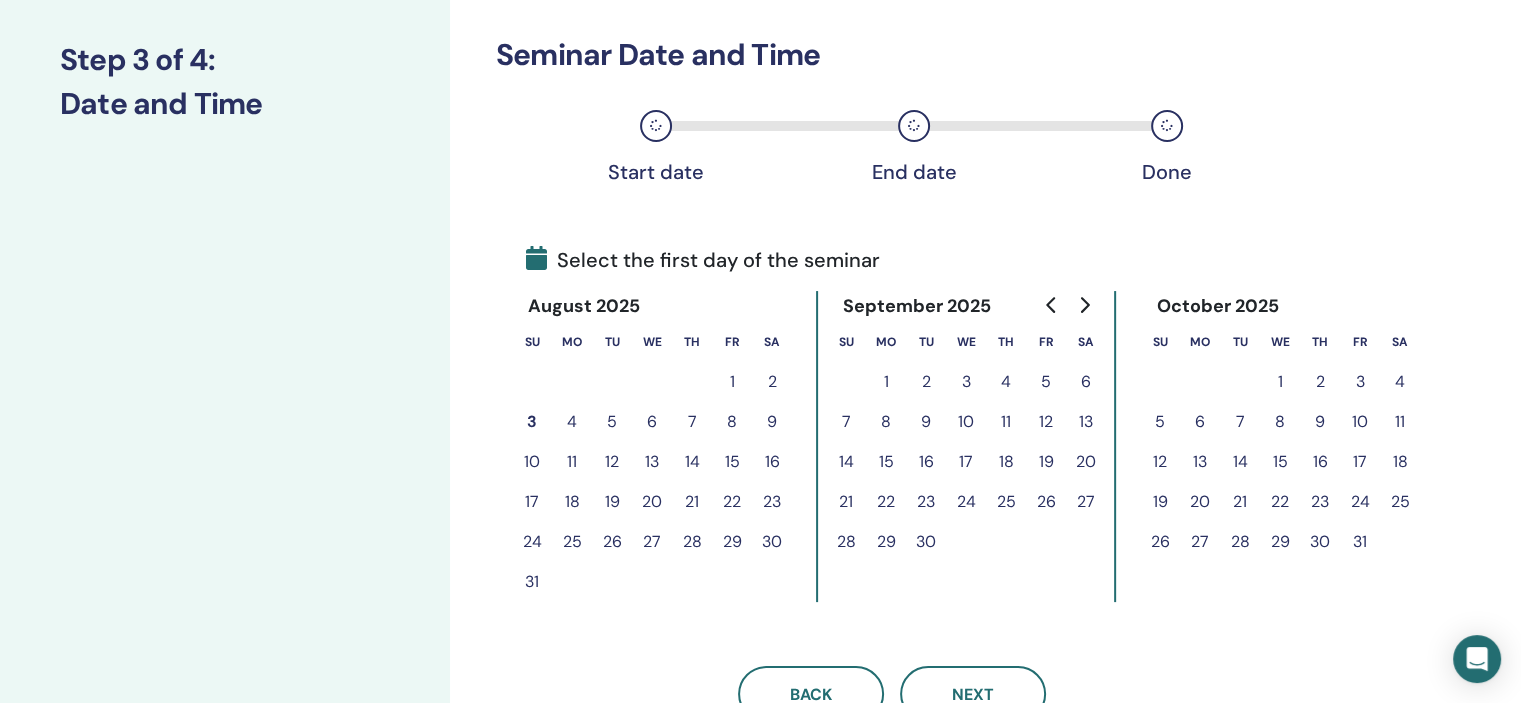 click on "13" at bounding box center [1086, 422] 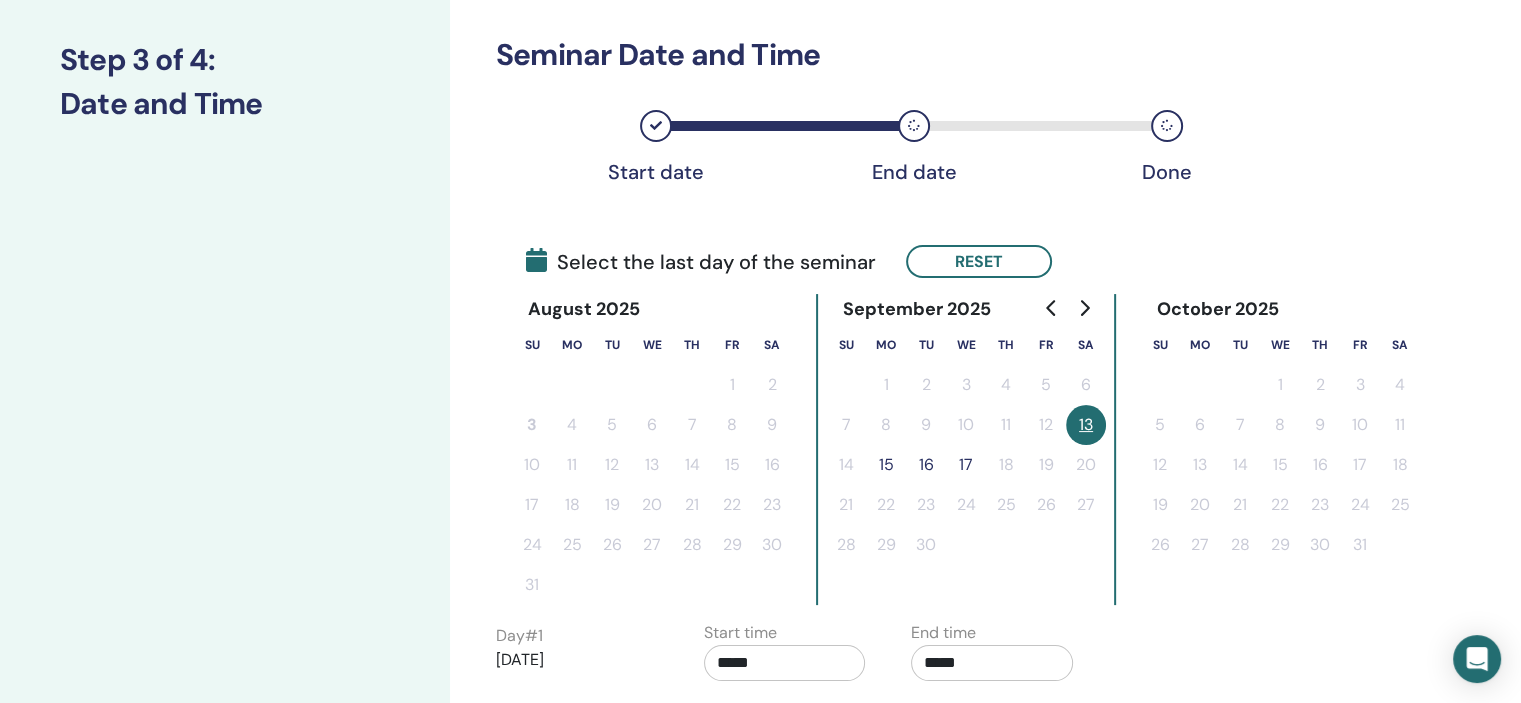 click on "15" at bounding box center (886, 465) 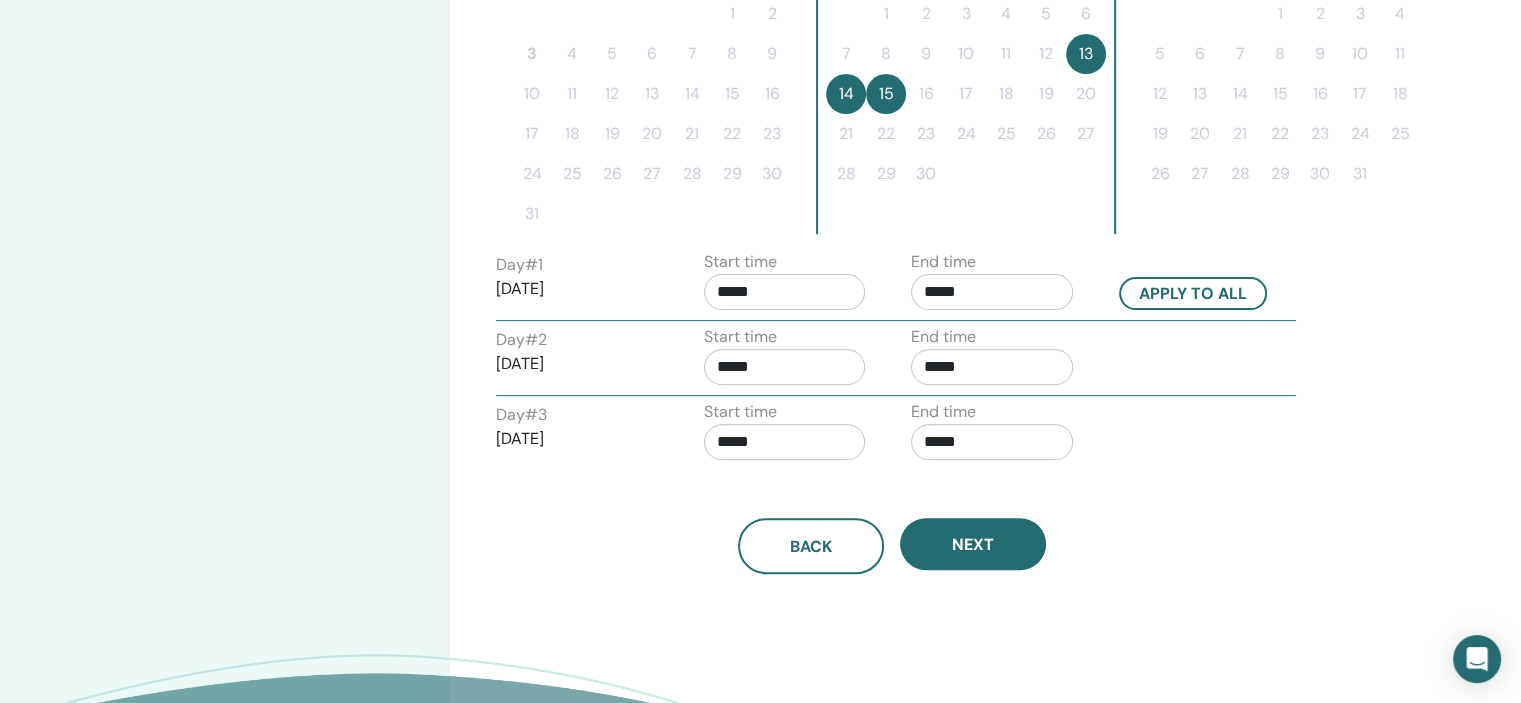 scroll, scrollTop: 647, scrollLeft: 0, axis: vertical 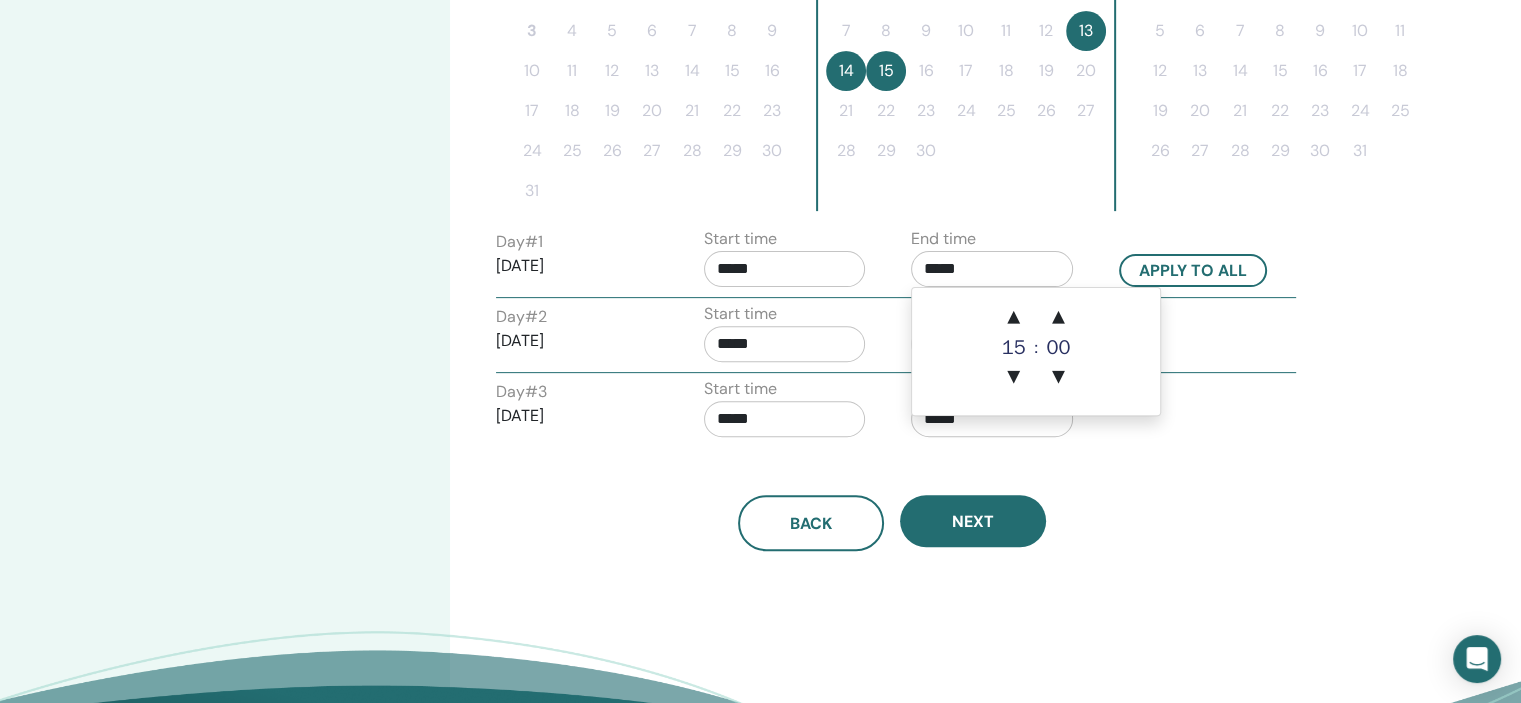 click on "*****" at bounding box center (992, 269) 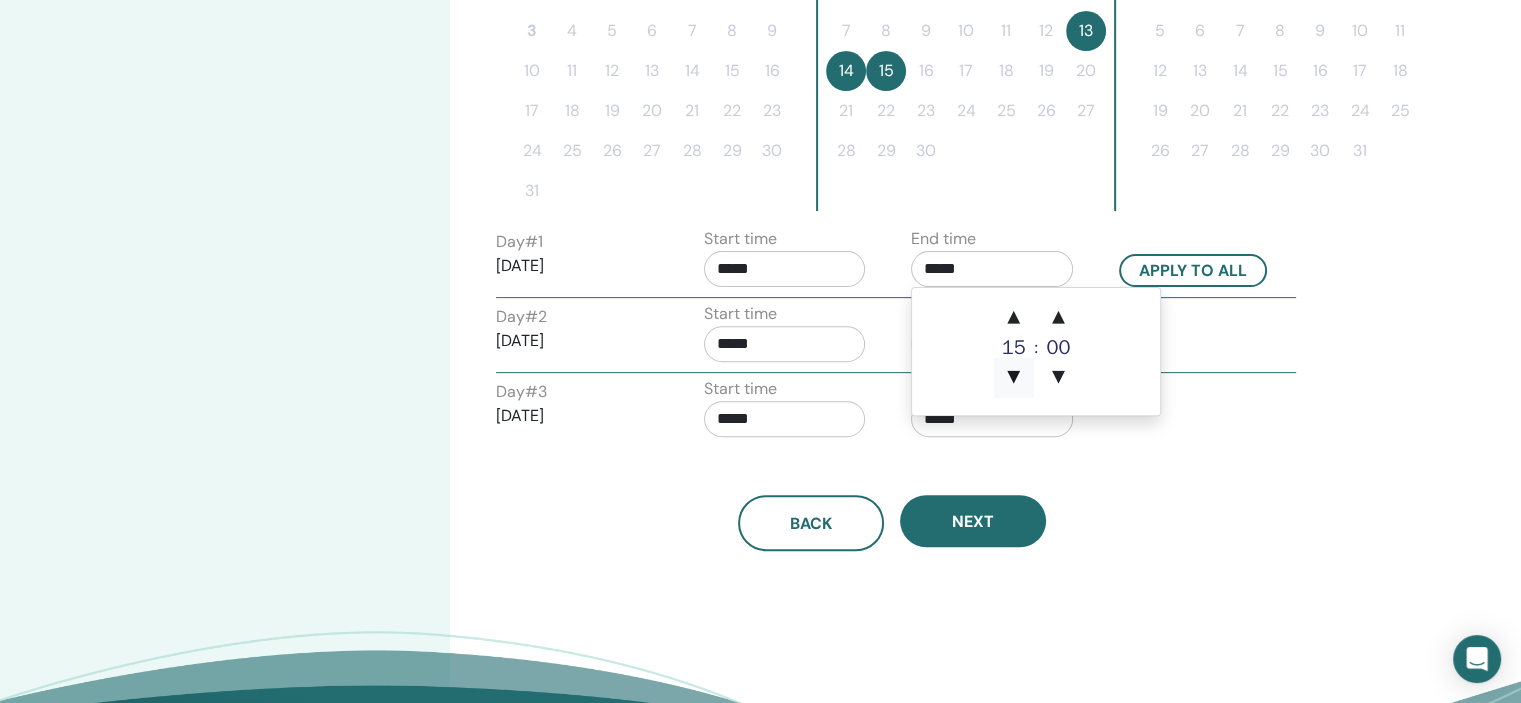 click on "▼" at bounding box center [1014, 378] 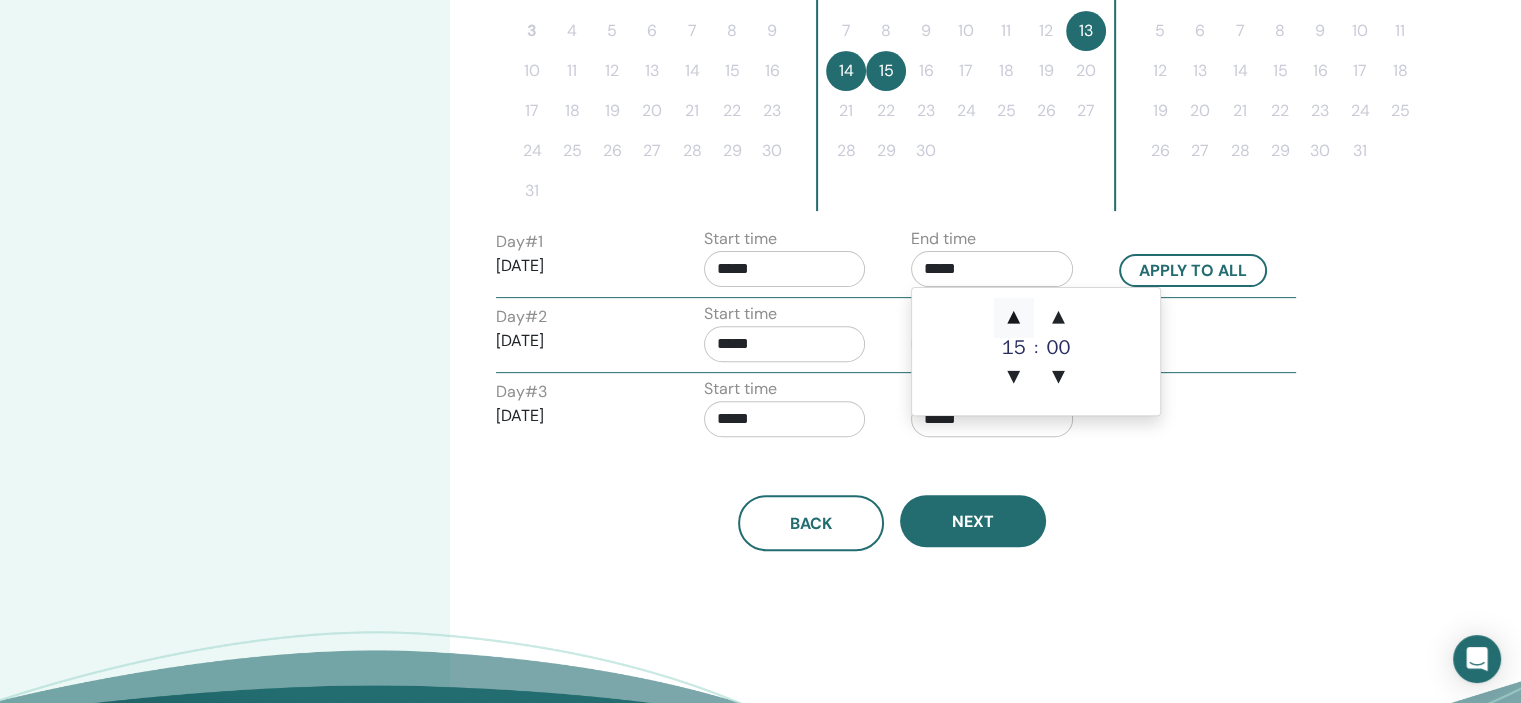 click on "▲" at bounding box center (1014, 318) 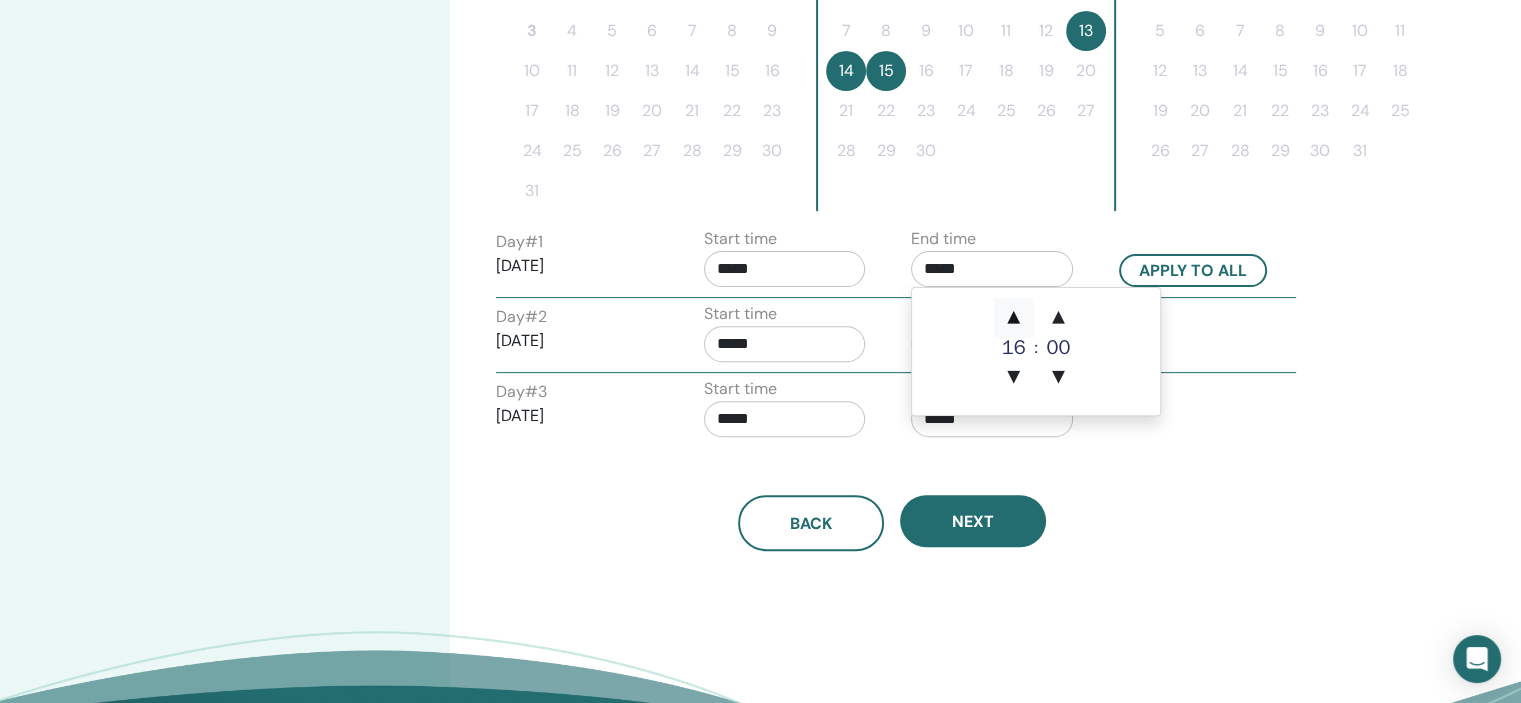 click on "▲" at bounding box center (1014, 318) 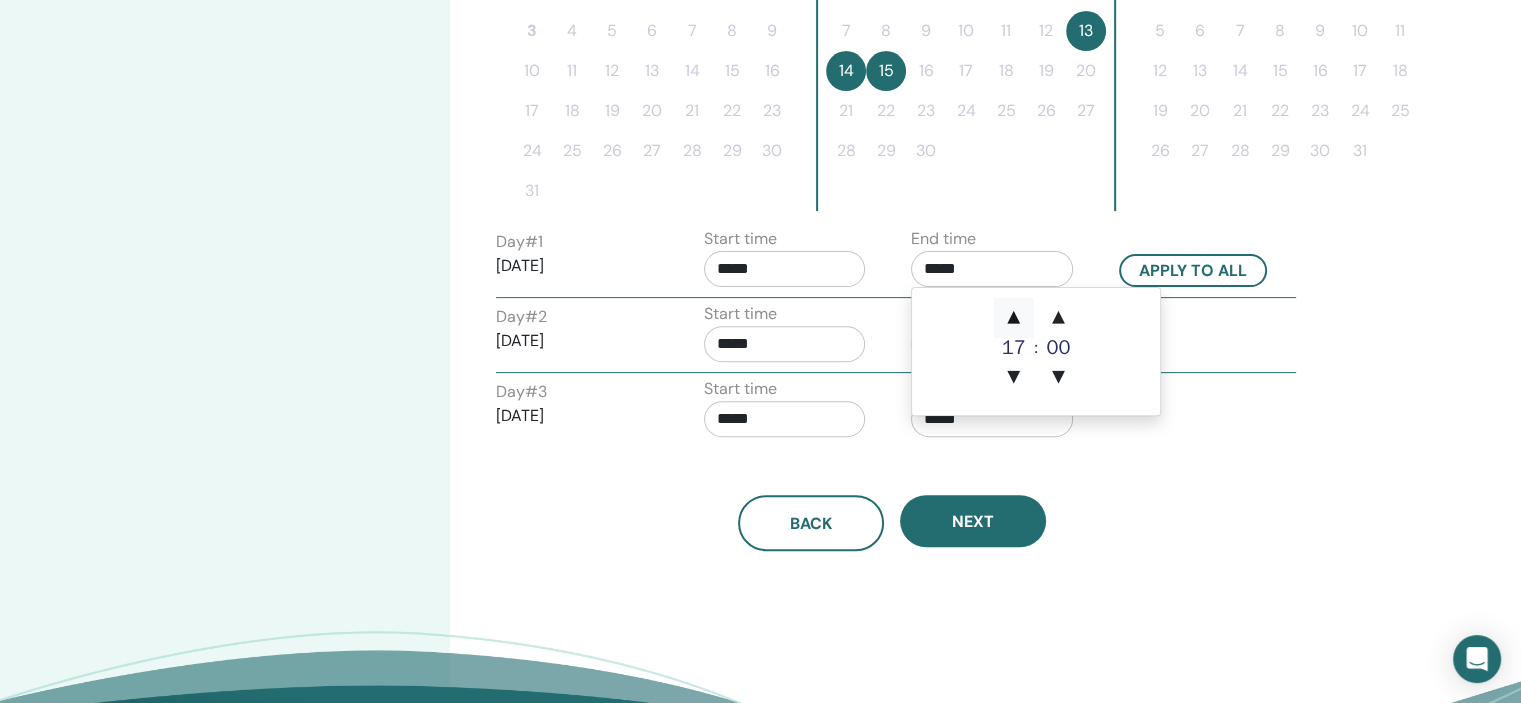 click on "▲" at bounding box center [1014, 318] 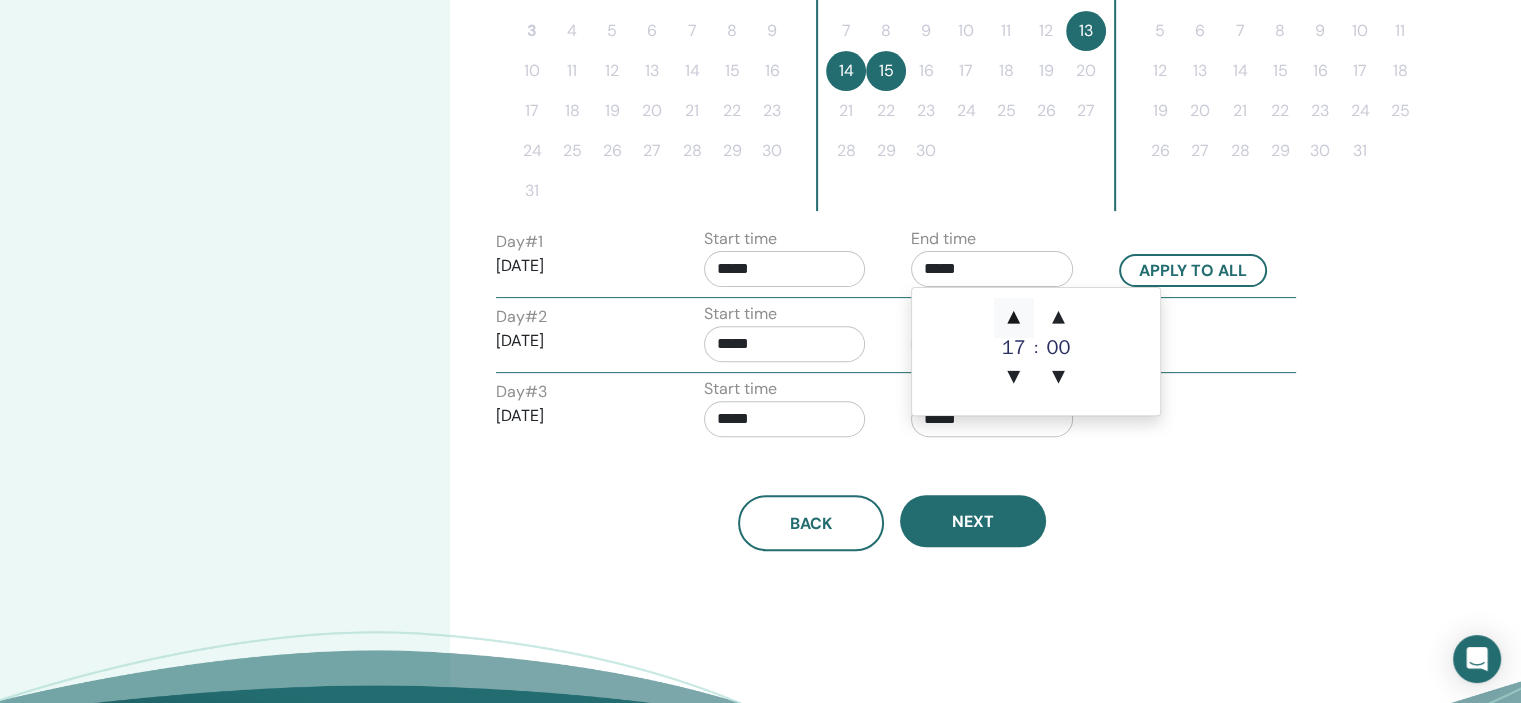 type on "*****" 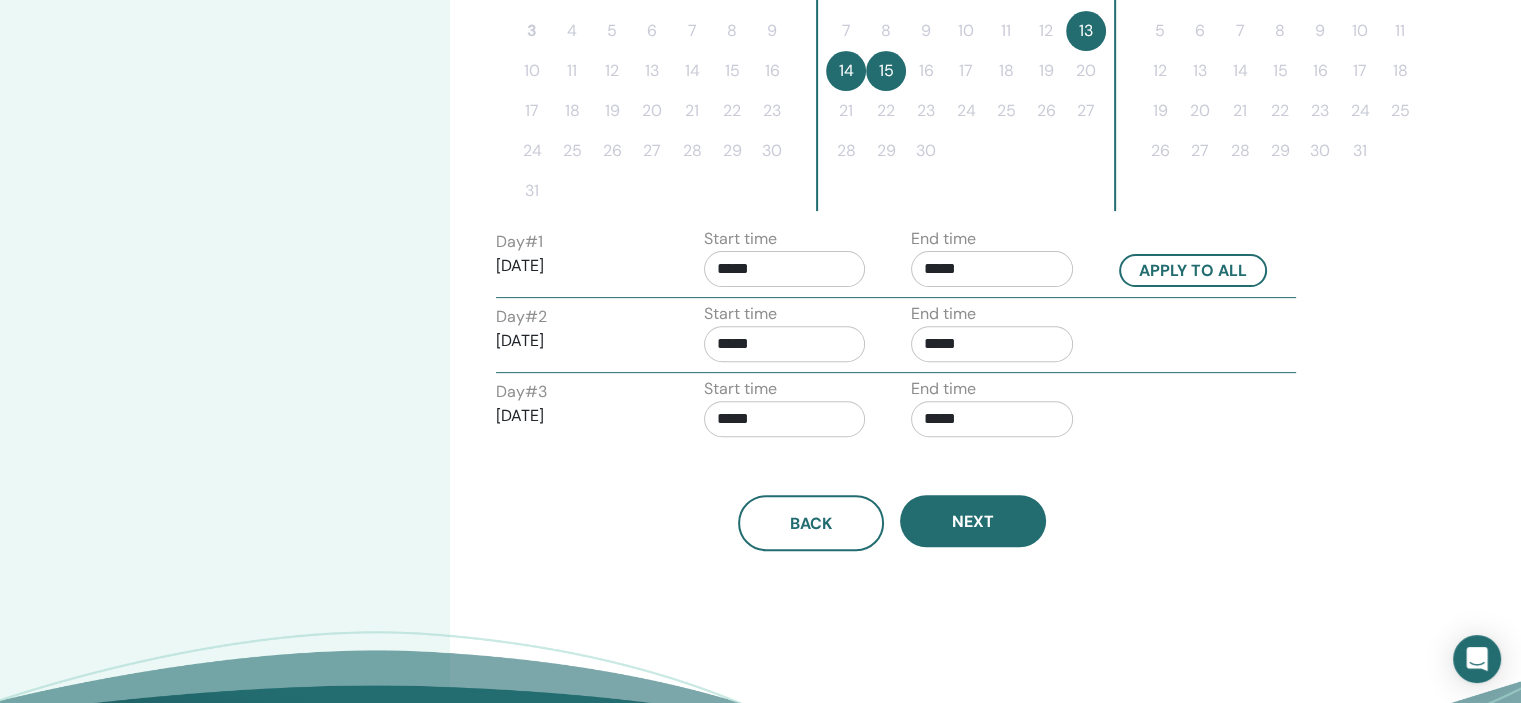 click on "End time *****" at bounding box center (1000, 337) 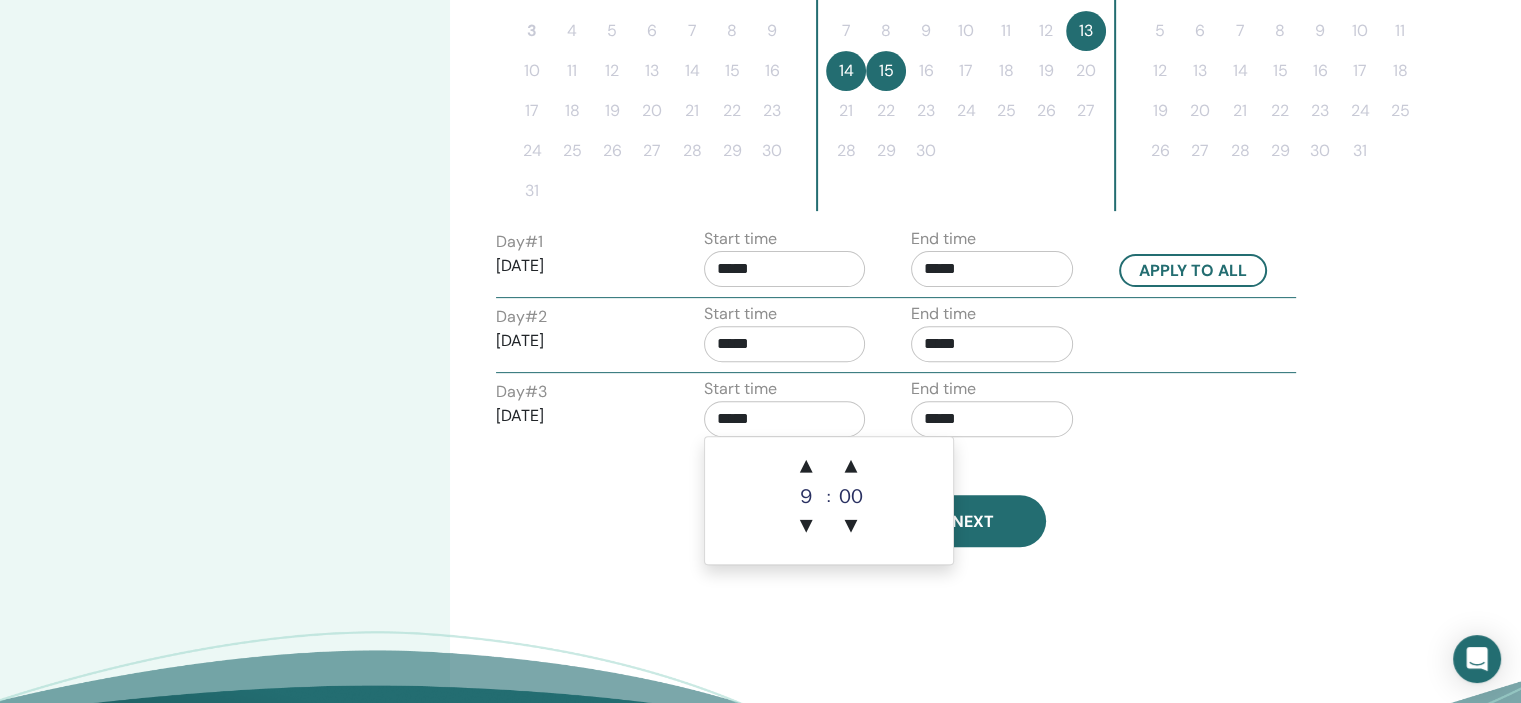 click on "*****" at bounding box center (785, 419) 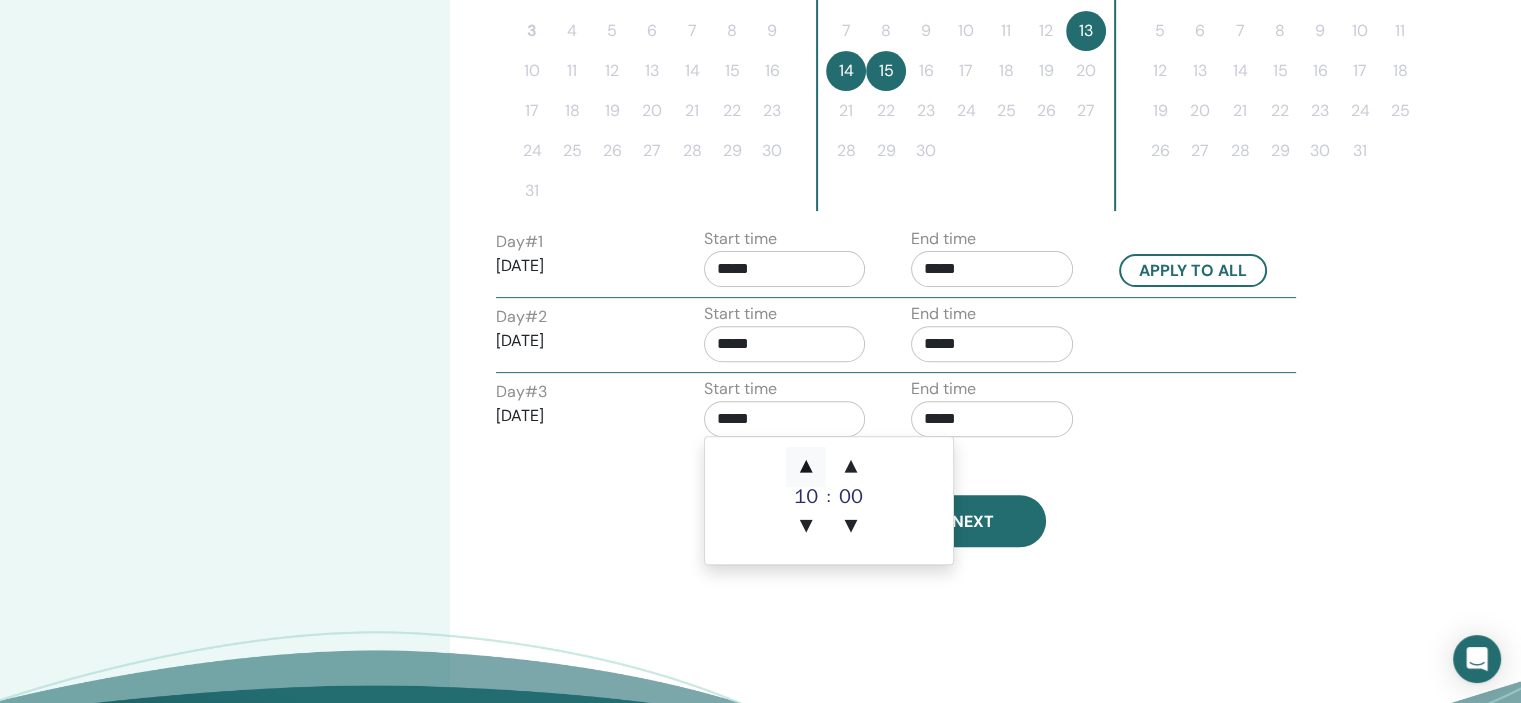 click on "▲" at bounding box center [806, 467] 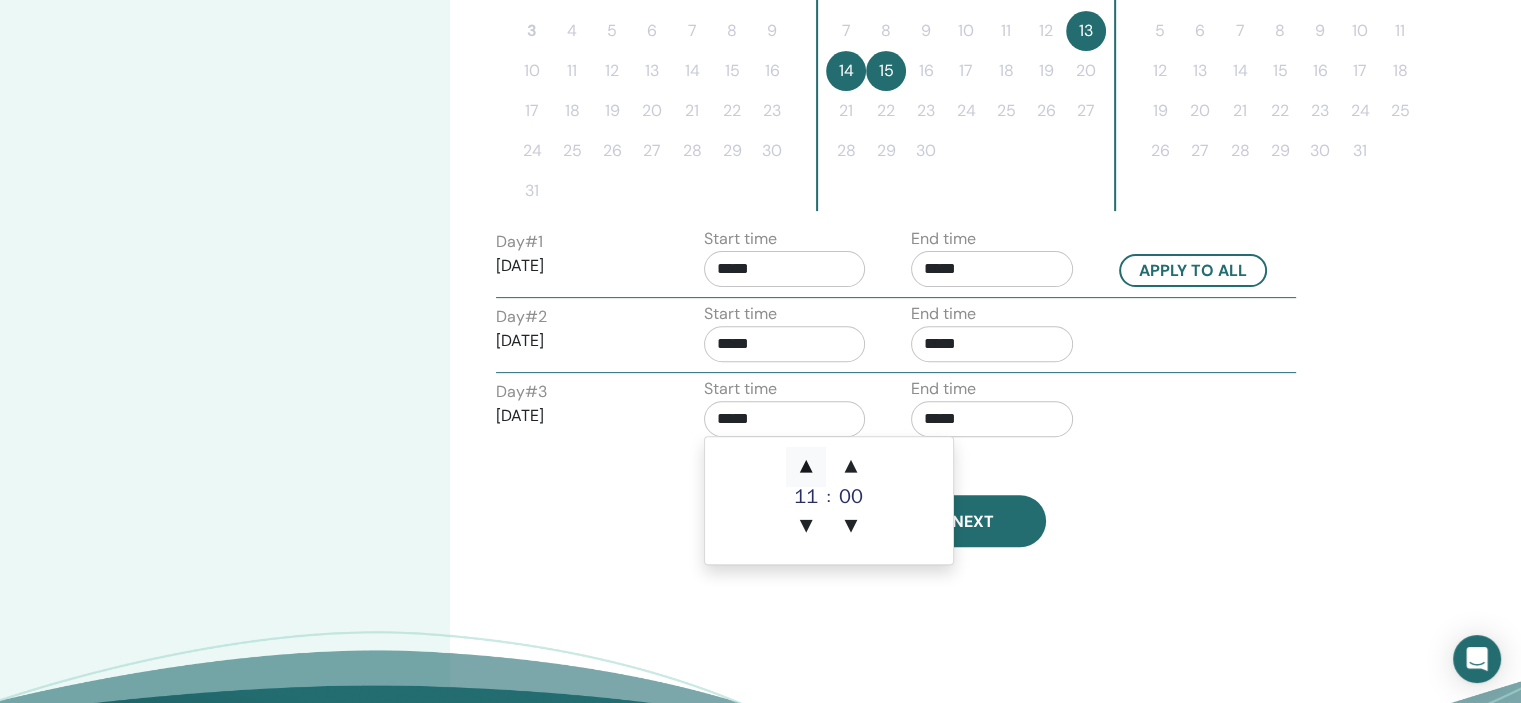 click on "▲" at bounding box center [806, 467] 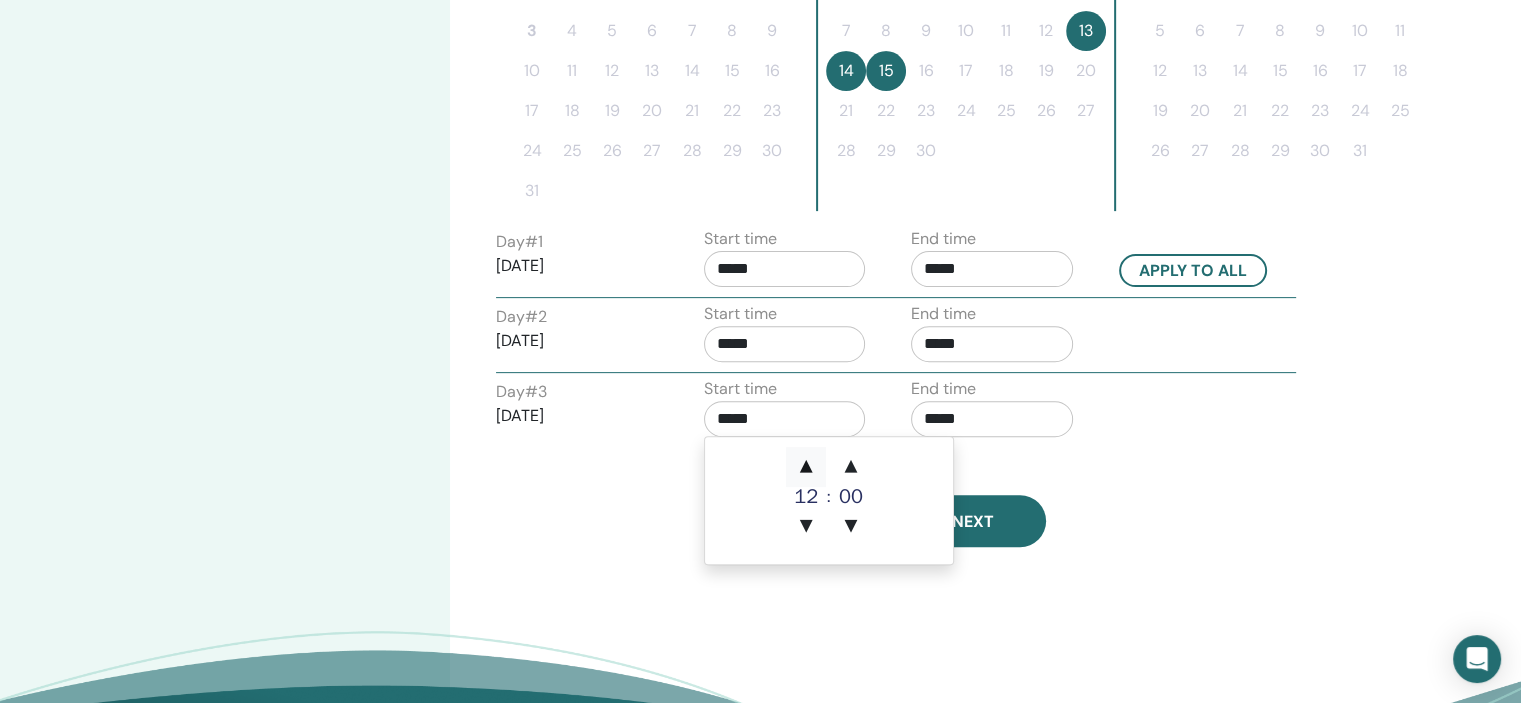 click on "▲" at bounding box center [806, 467] 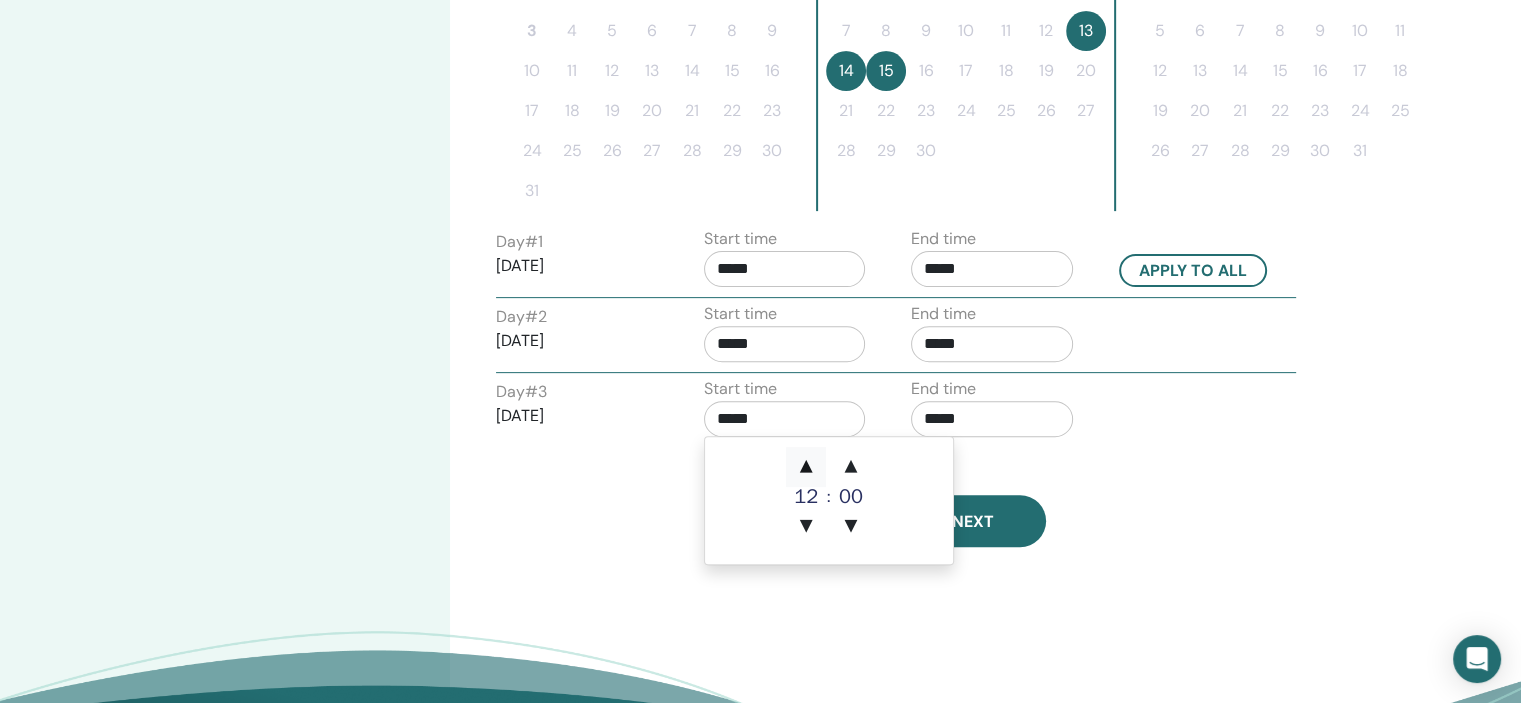 click on "▲" at bounding box center (806, 467) 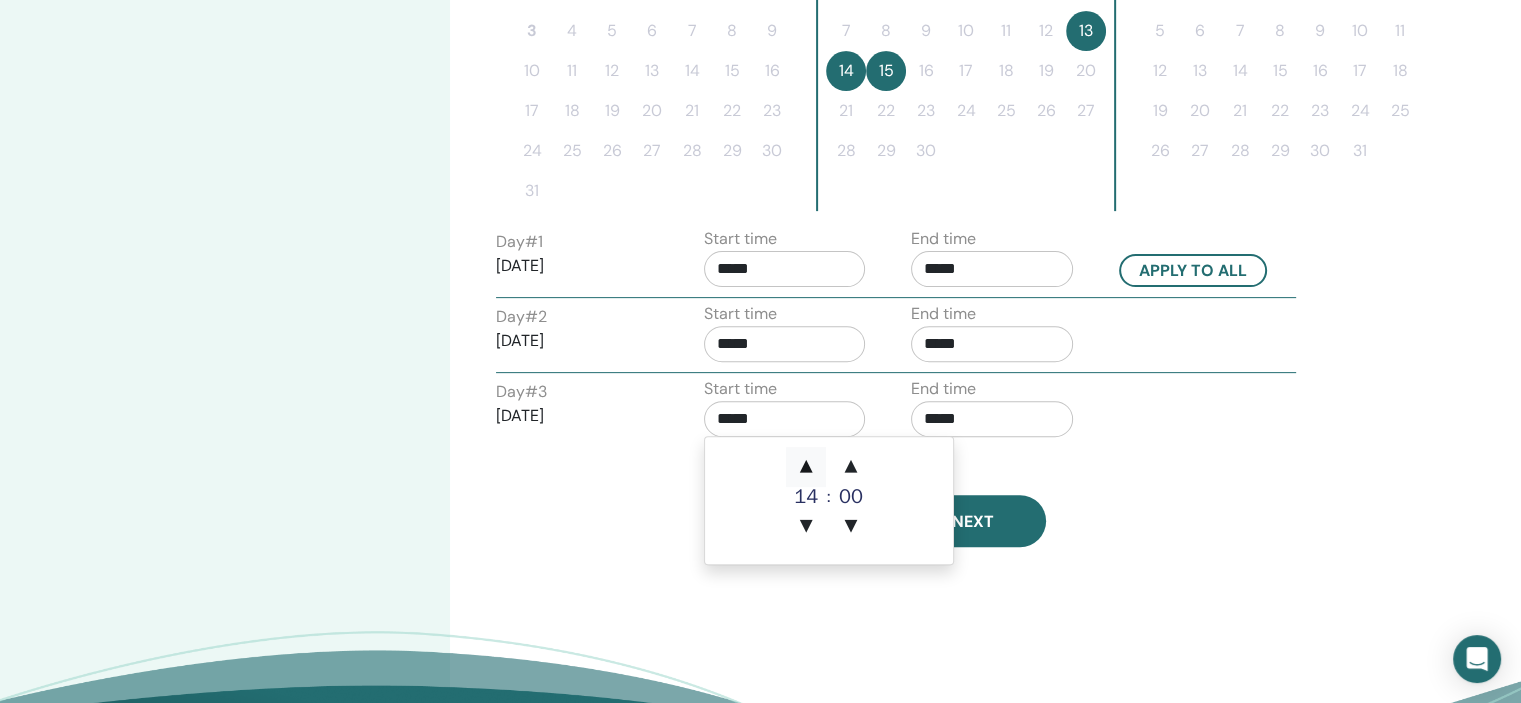 click on "▲" at bounding box center [806, 467] 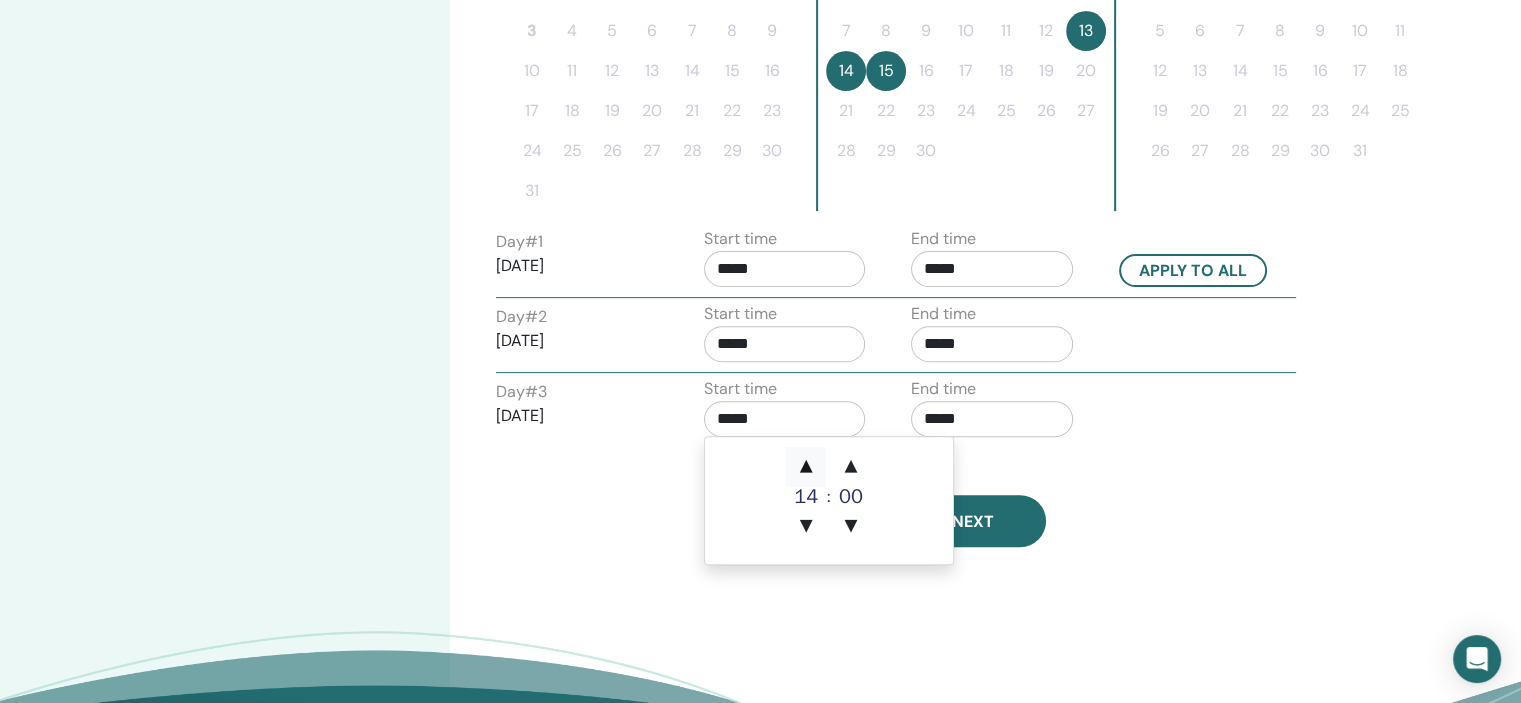type on "*****" 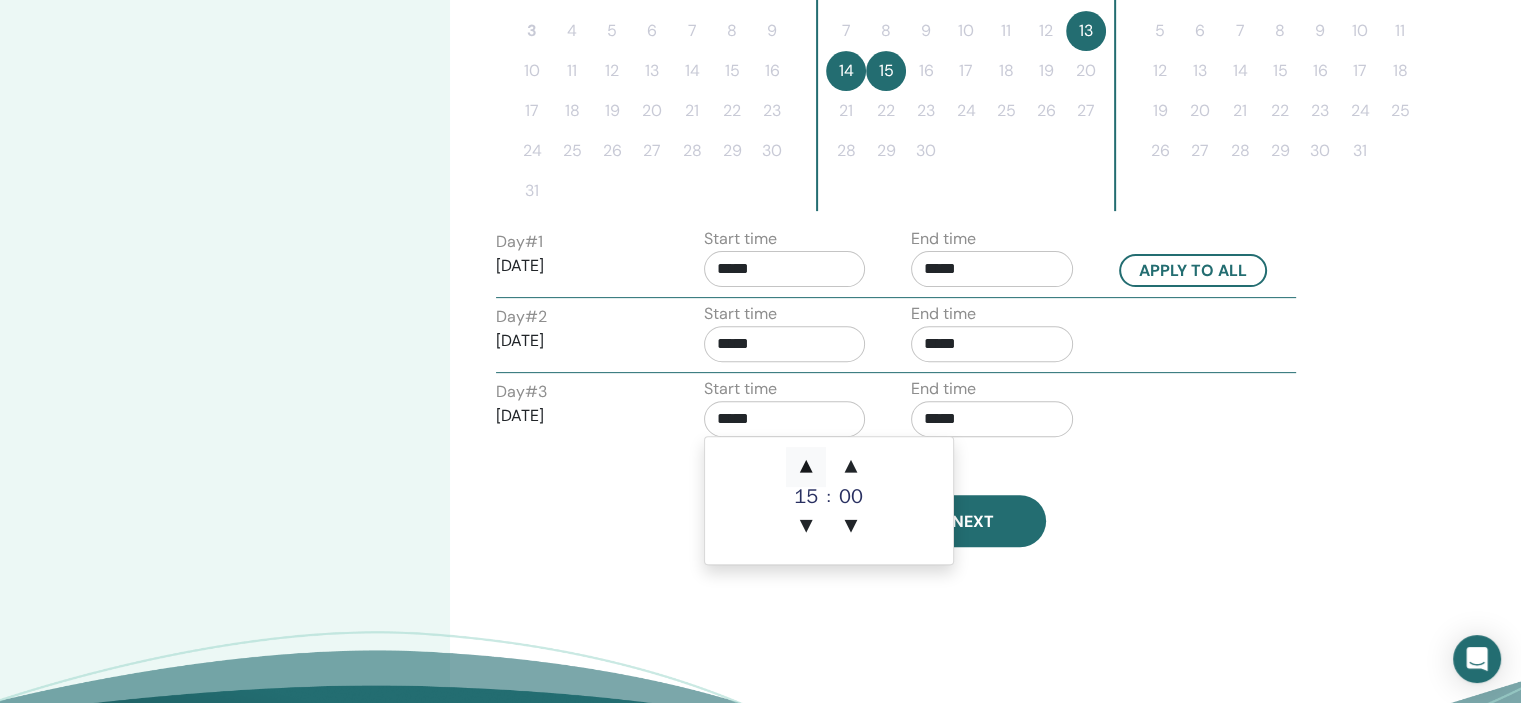 click on "▲" at bounding box center [806, 467] 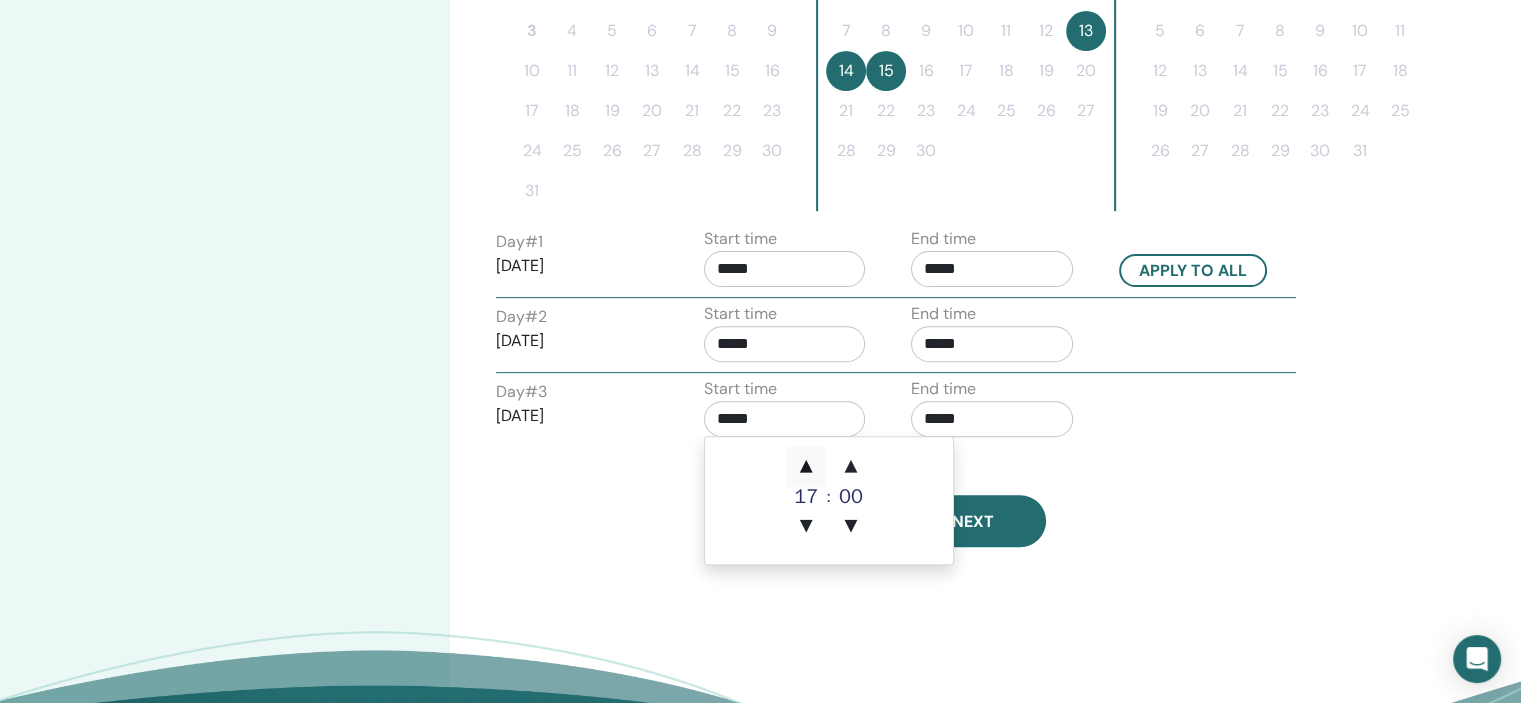 click on "▲" at bounding box center [806, 467] 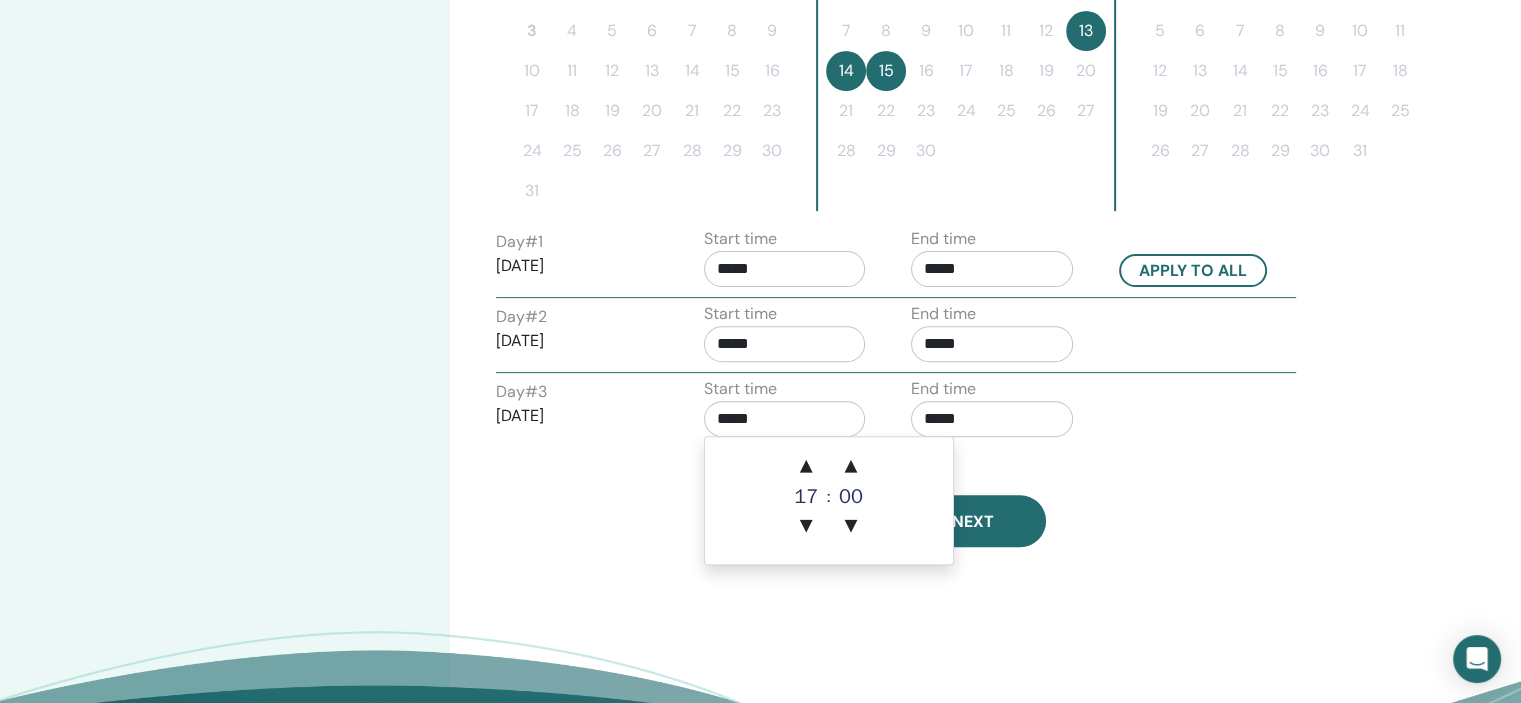 click on "*****" at bounding box center (992, 419) 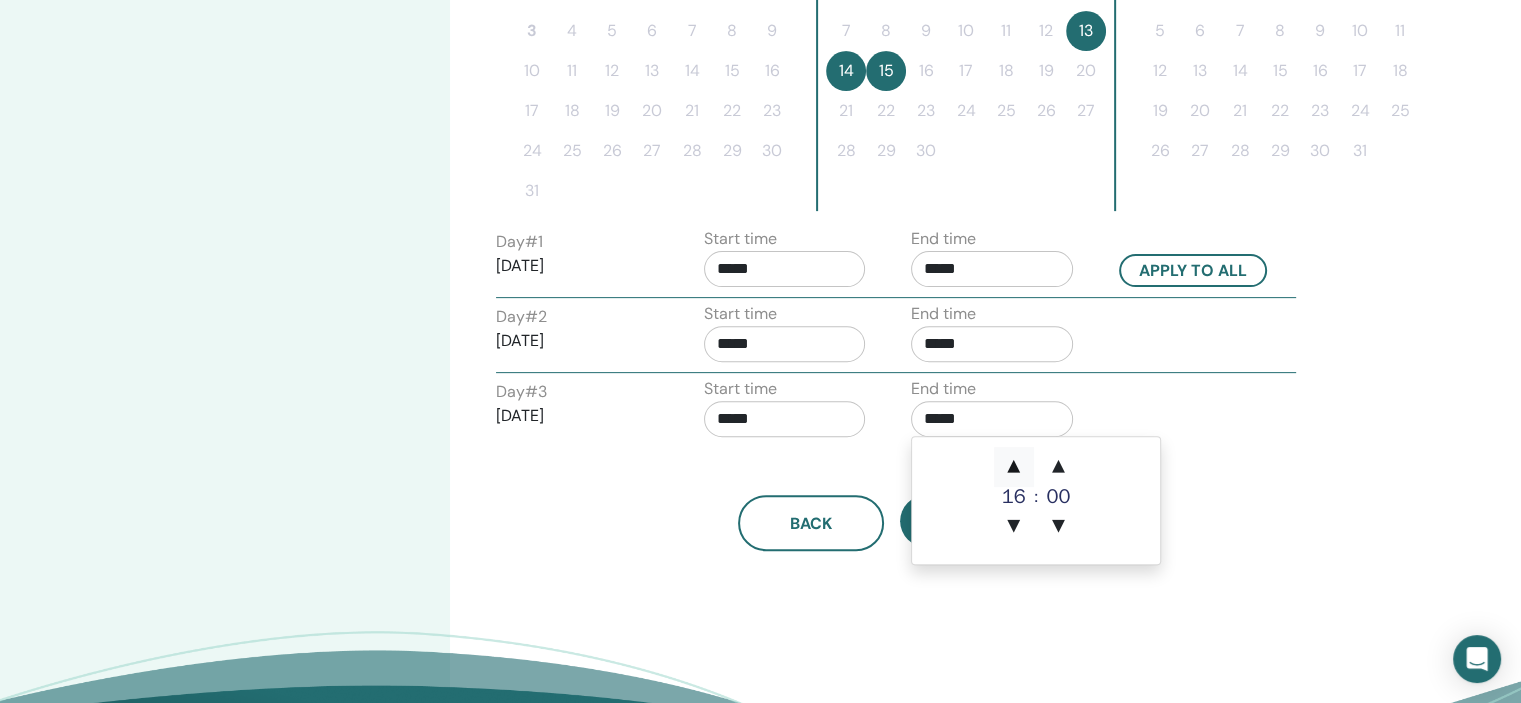 click on "▲" at bounding box center (1014, 467) 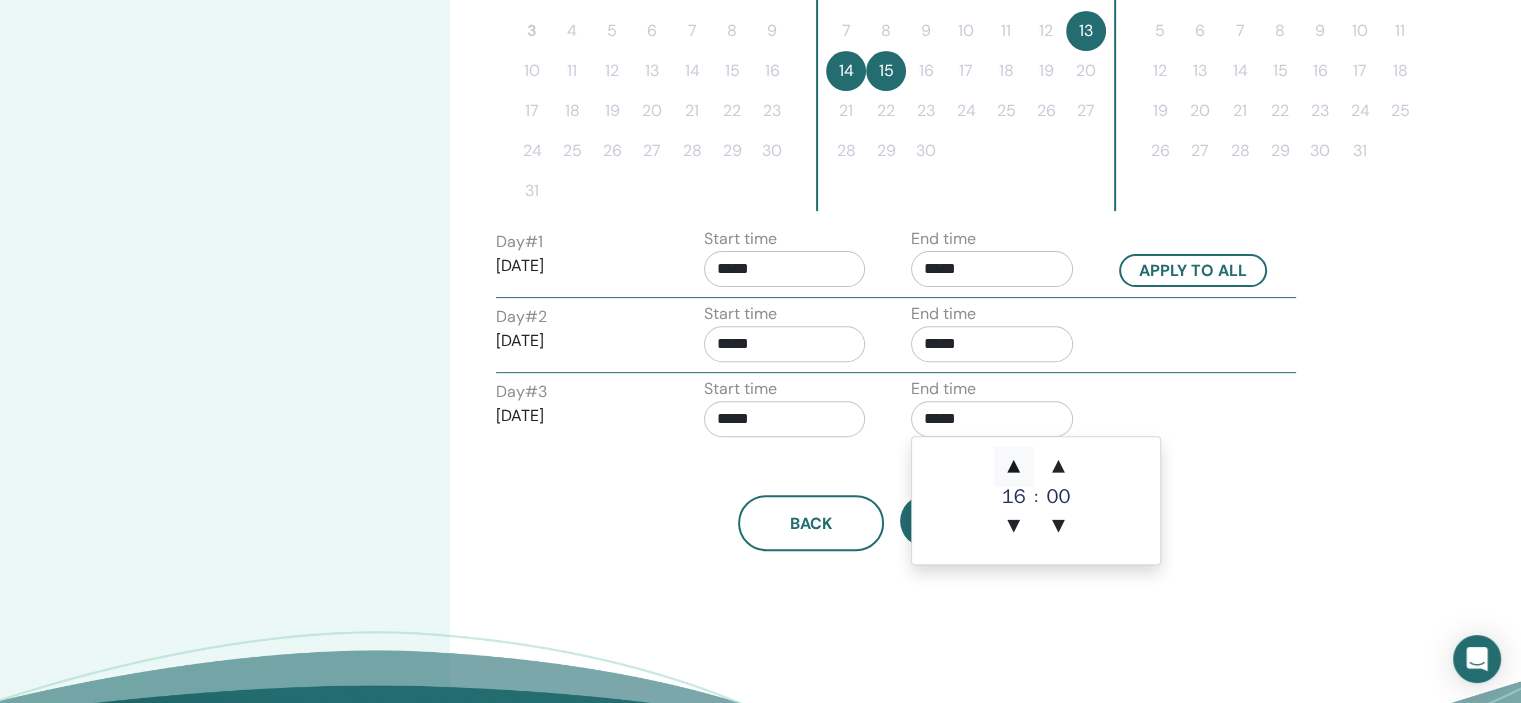 click on "▲" at bounding box center (1014, 467) 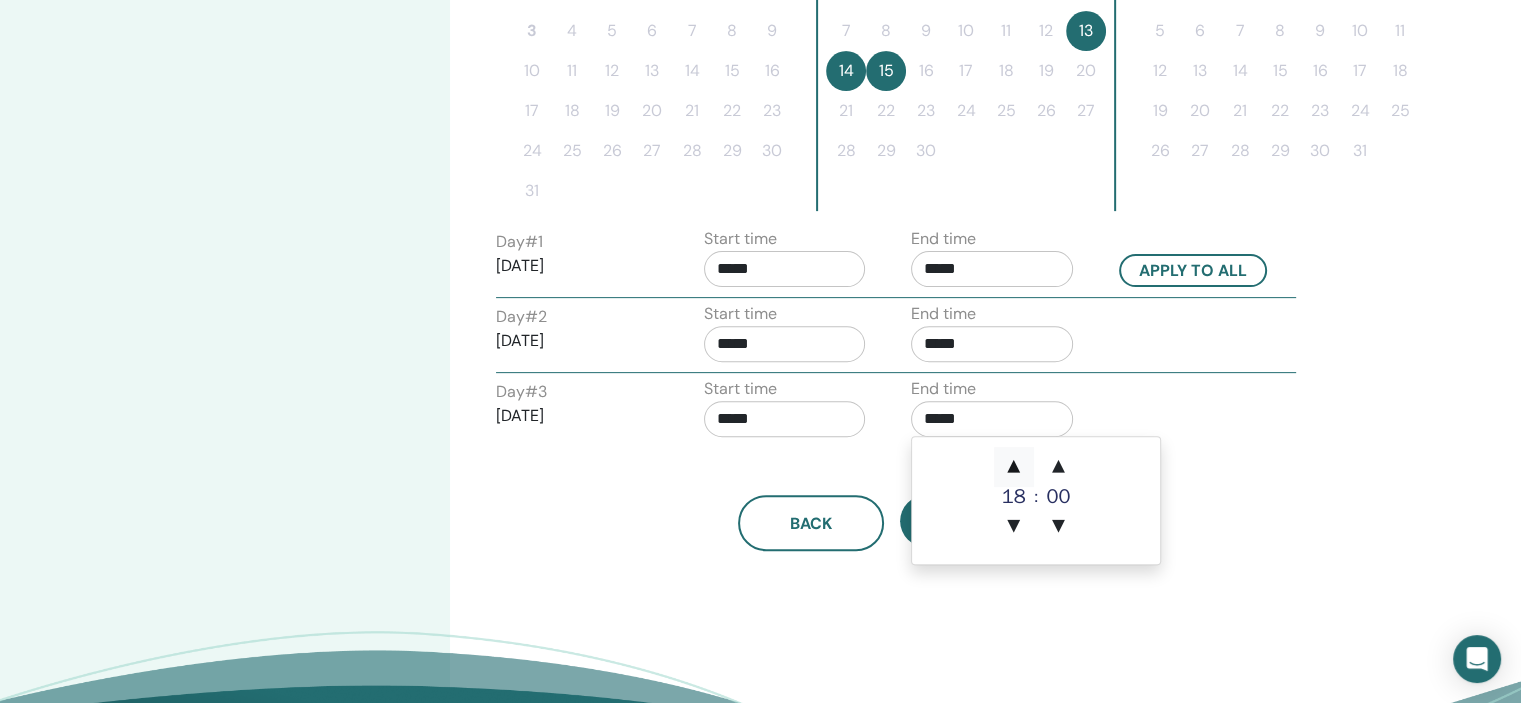 click on "▲" at bounding box center (1014, 467) 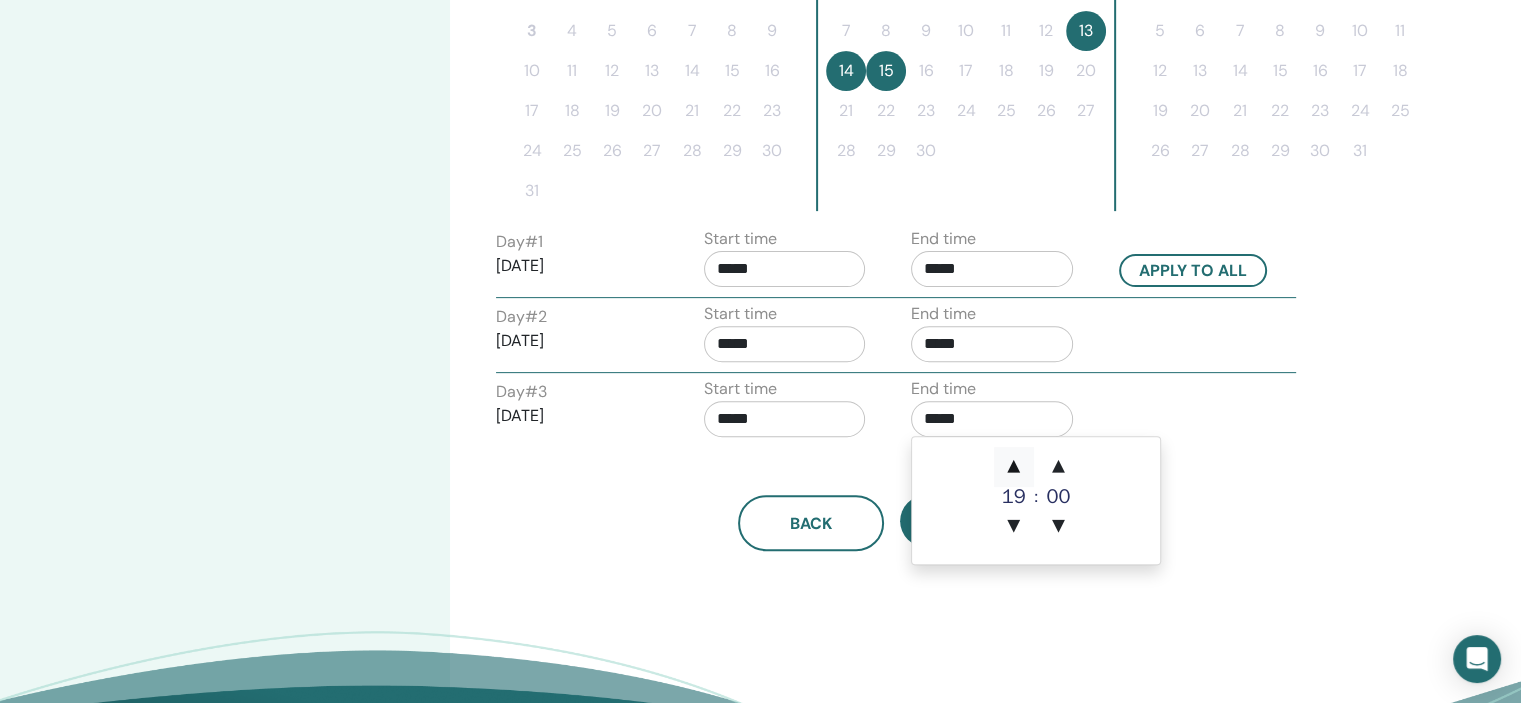 click on "▲" at bounding box center (1014, 467) 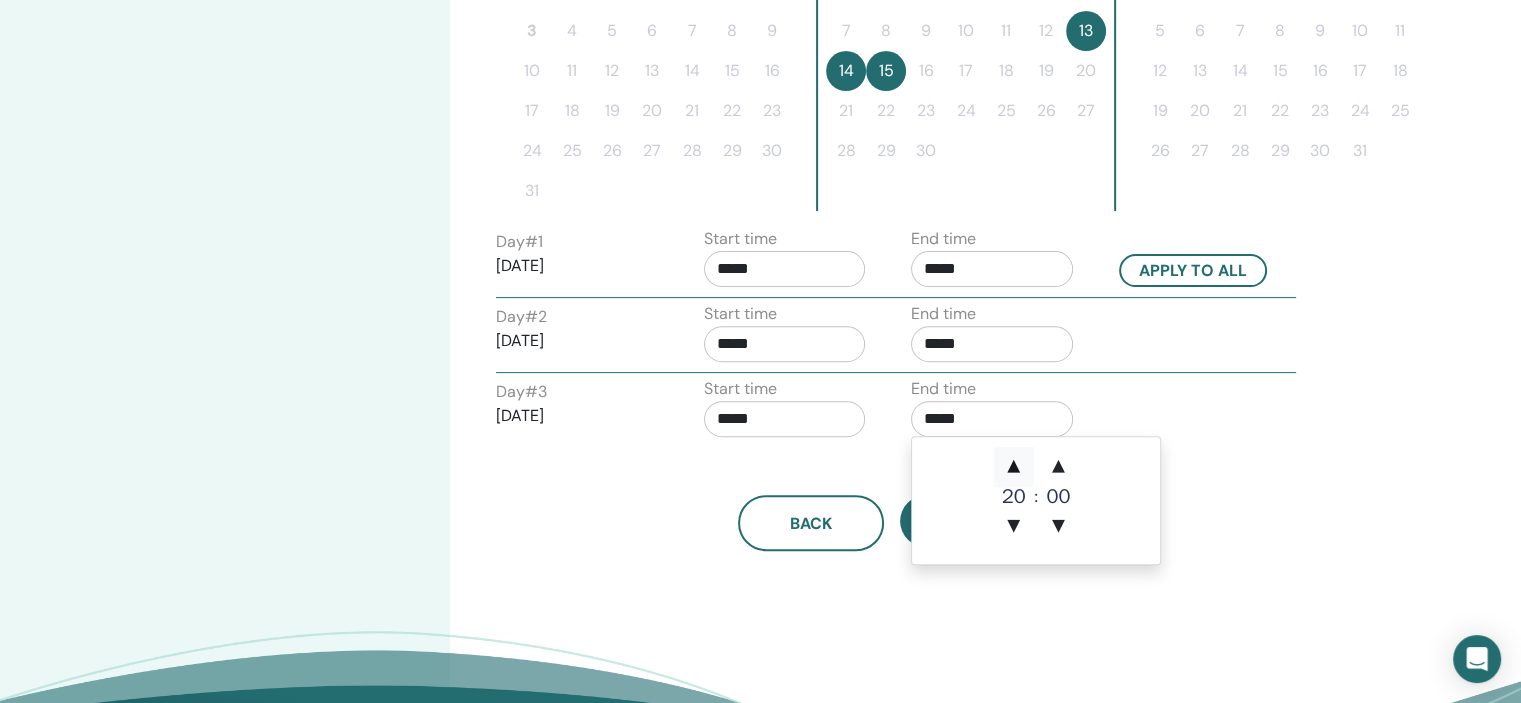 click on "▲" at bounding box center (1014, 467) 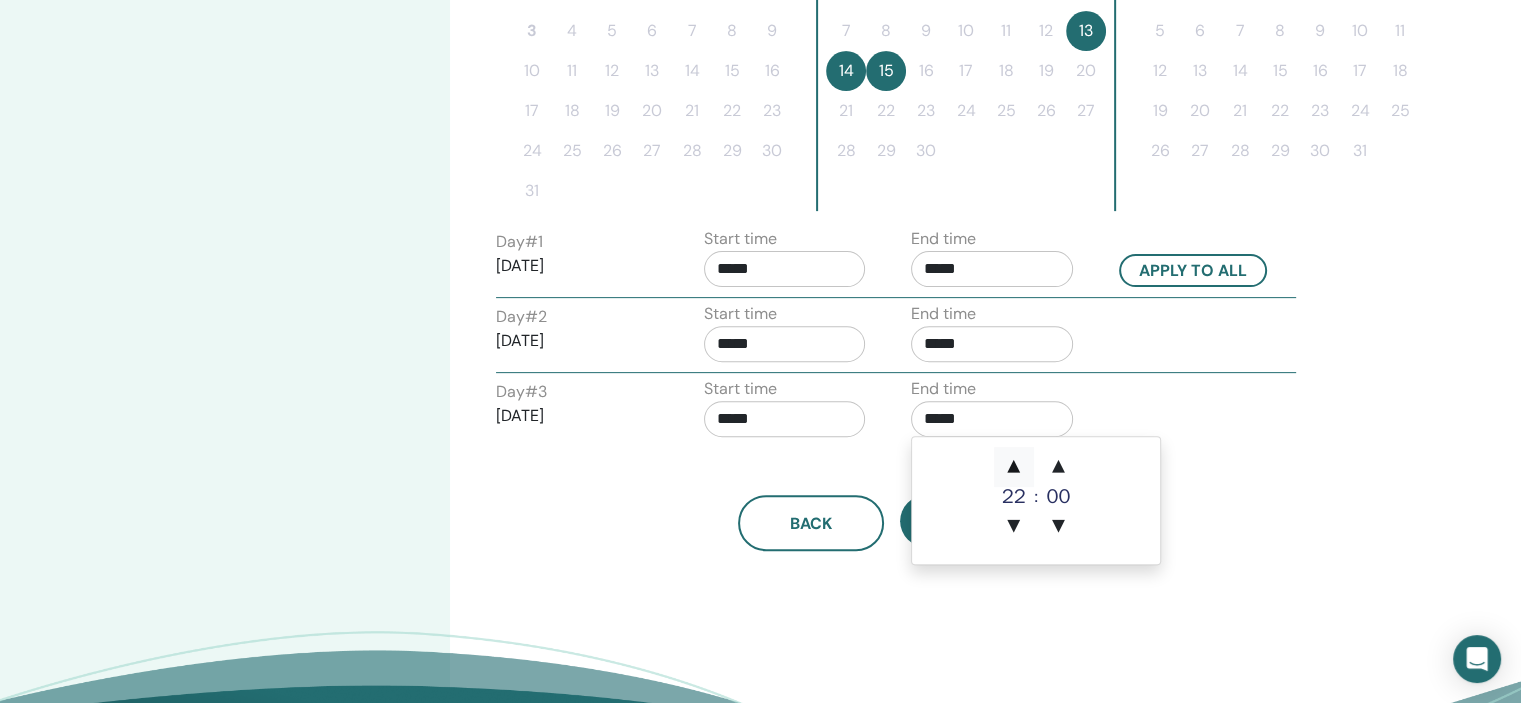 click on "▲" at bounding box center (1014, 467) 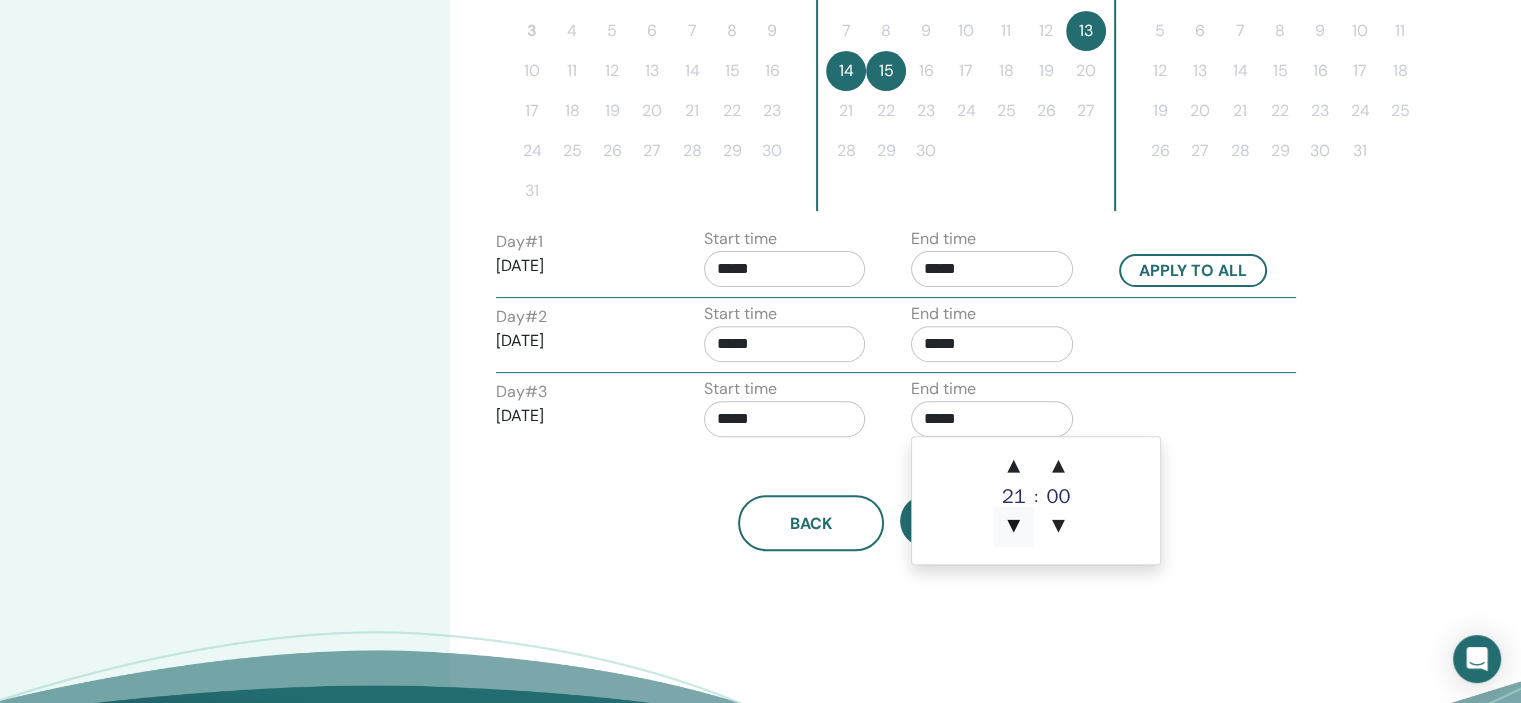 click on "▼" at bounding box center [1014, 527] 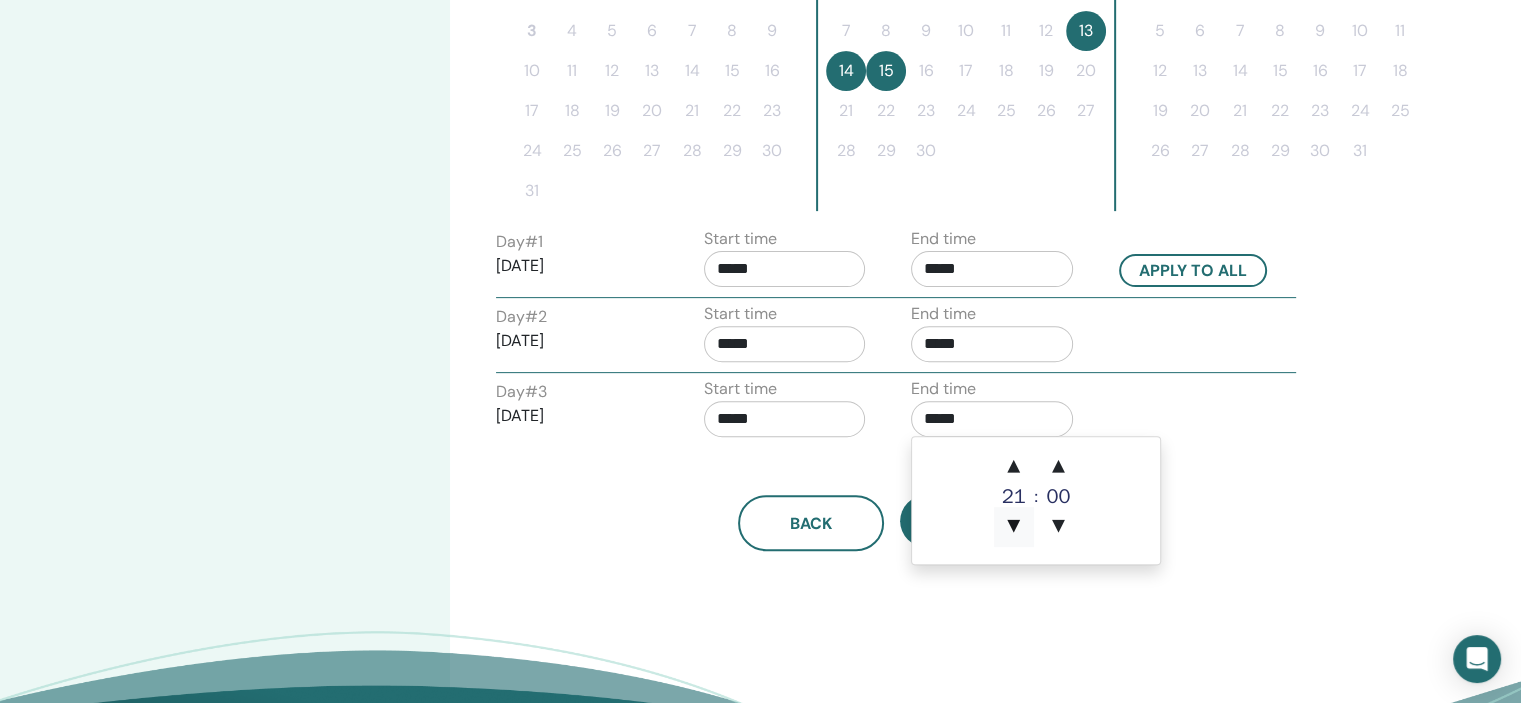 type on "*****" 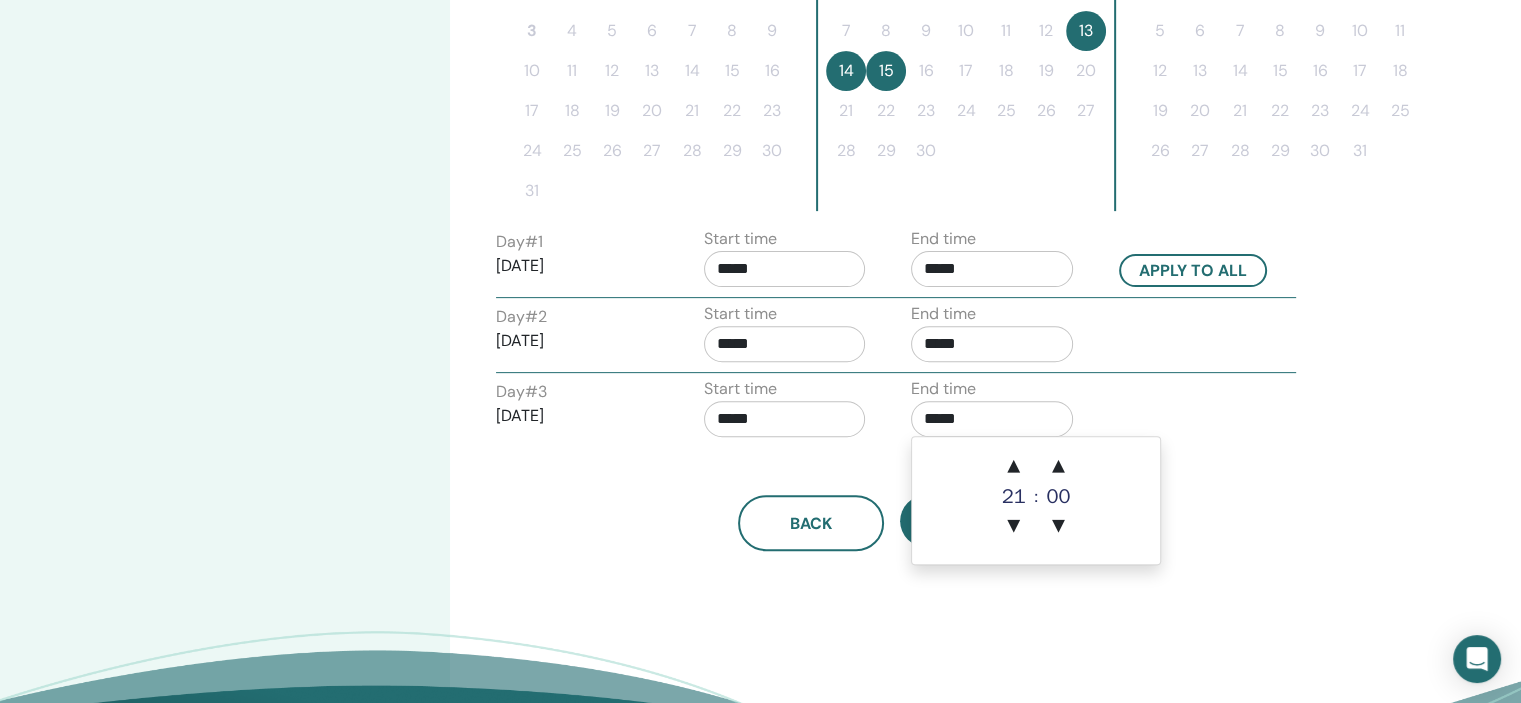 click on "*****" at bounding box center (992, 419) 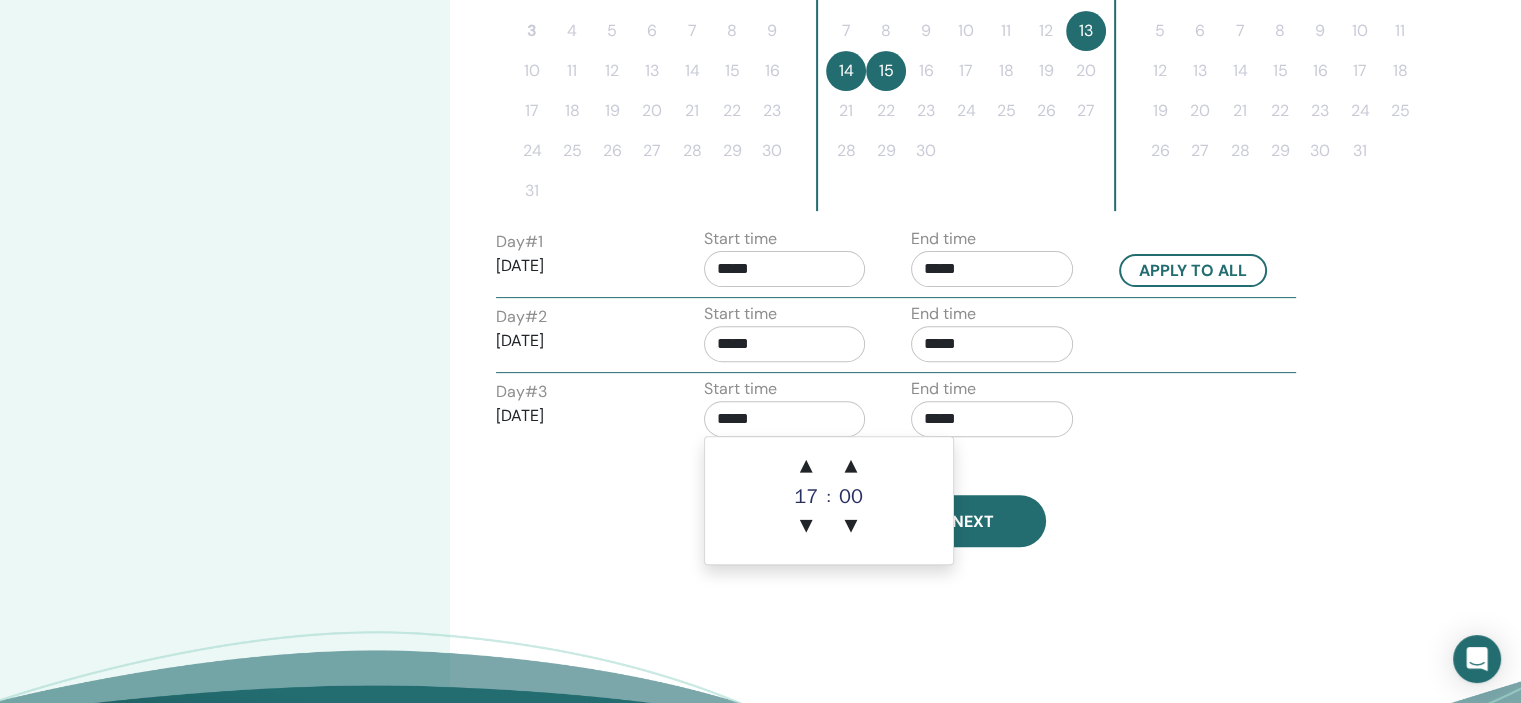 click on "*****" at bounding box center [785, 419] 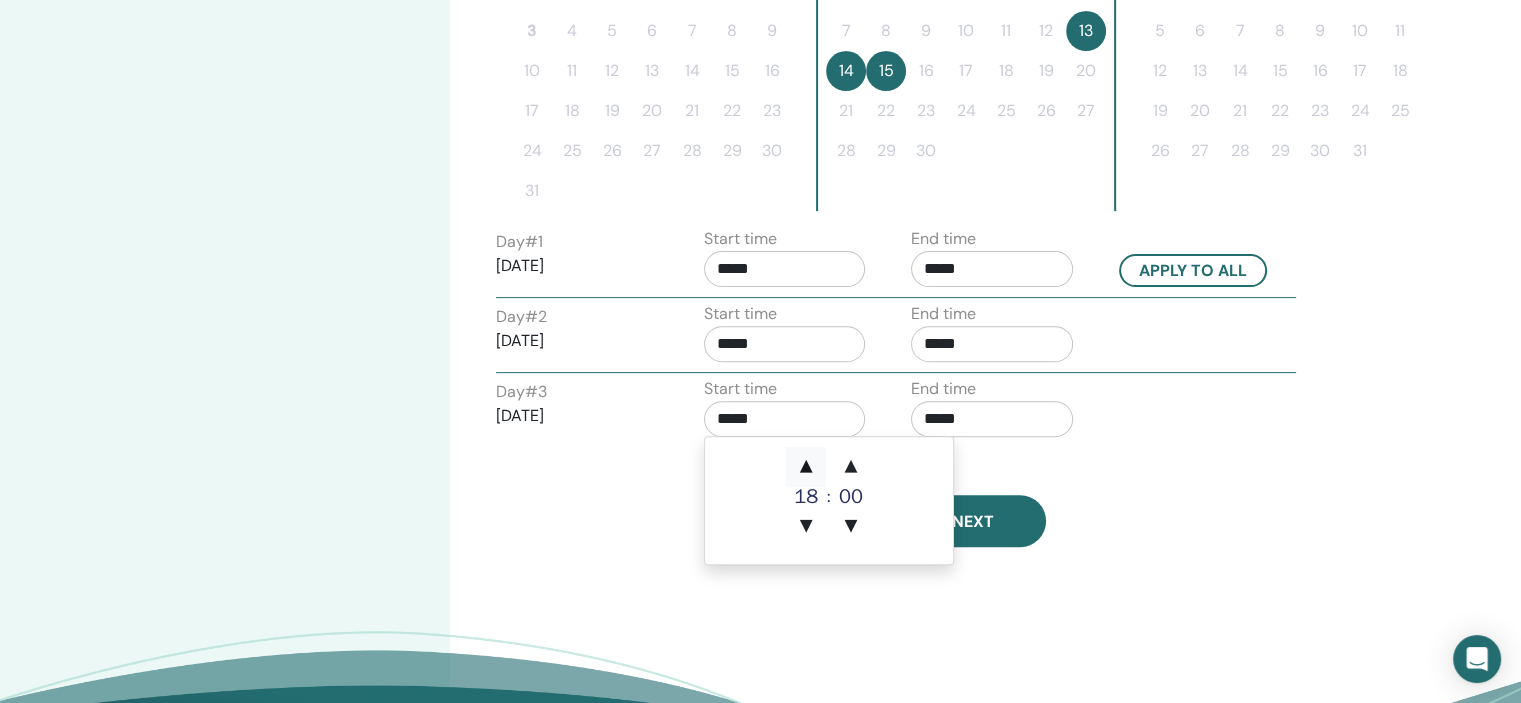 click on "▲" at bounding box center [806, 467] 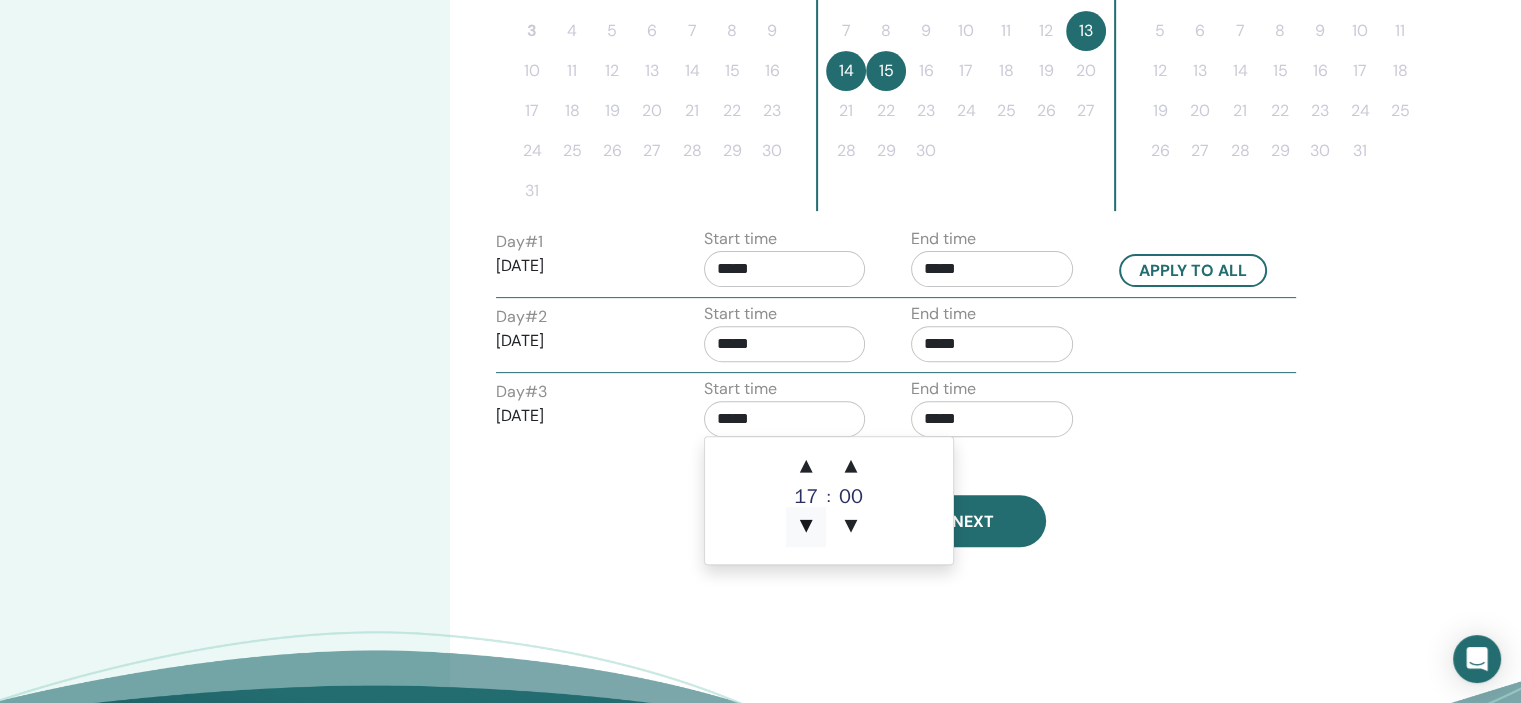 click on "▼" at bounding box center (806, 527) 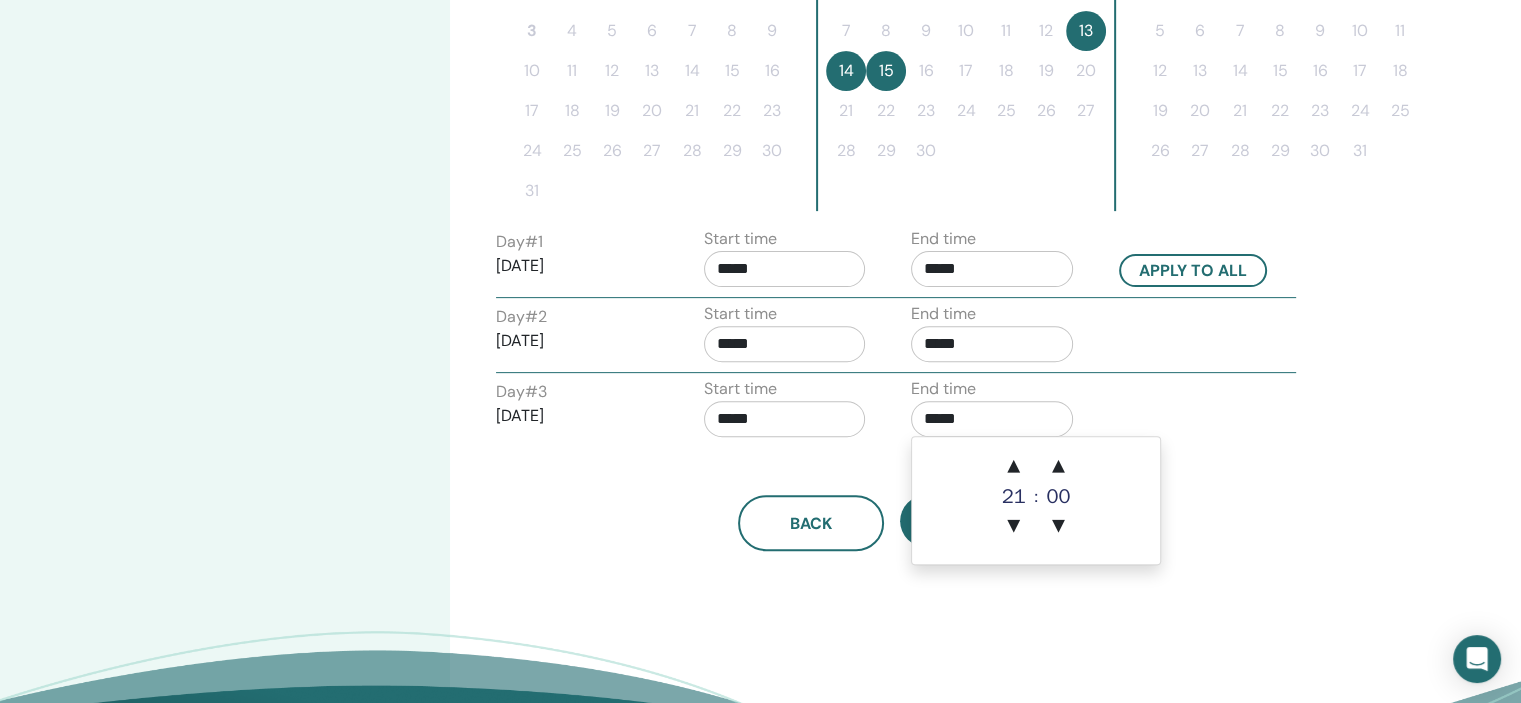 click on "*****" at bounding box center [992, 419] 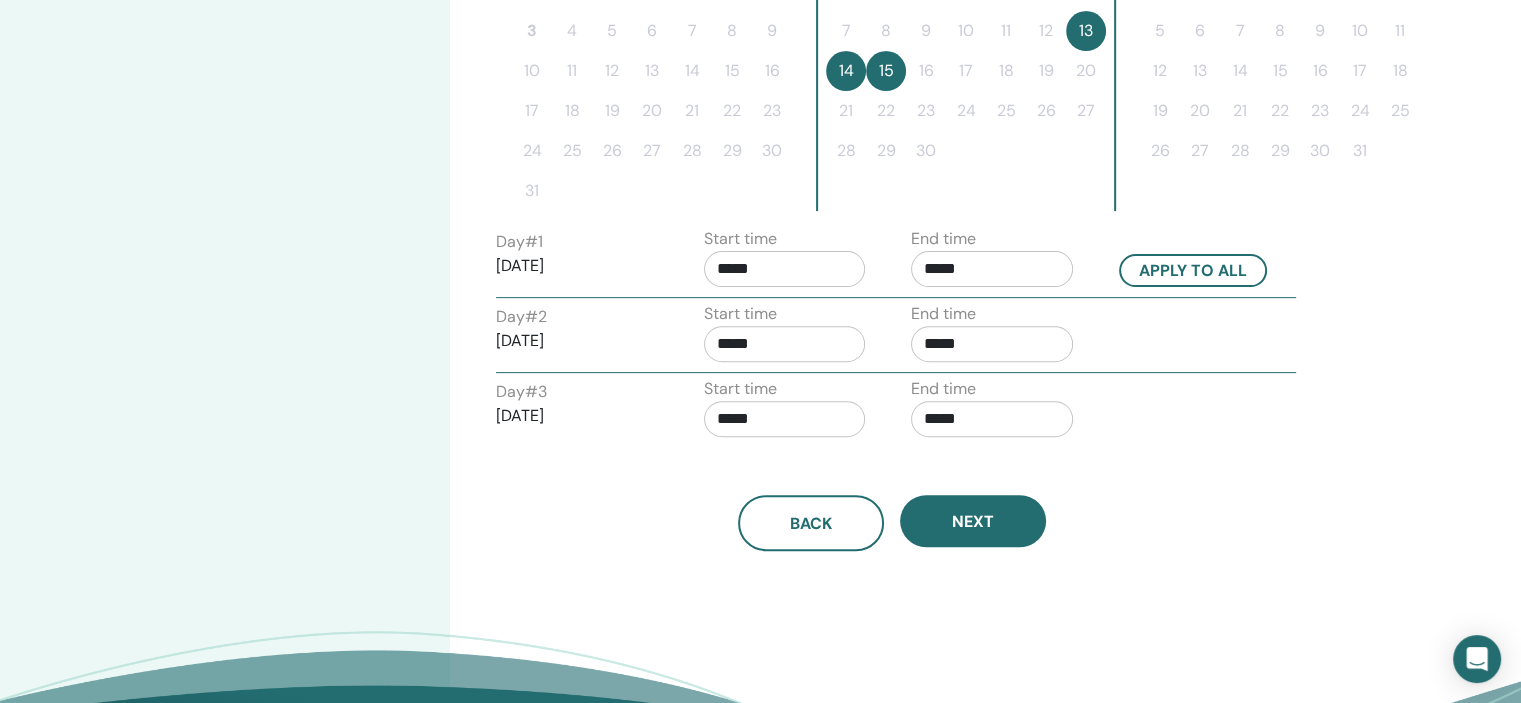 click on "Day  # 3 2025/09/15 Start time ***** End time *****" at bounding box center [896, 412] 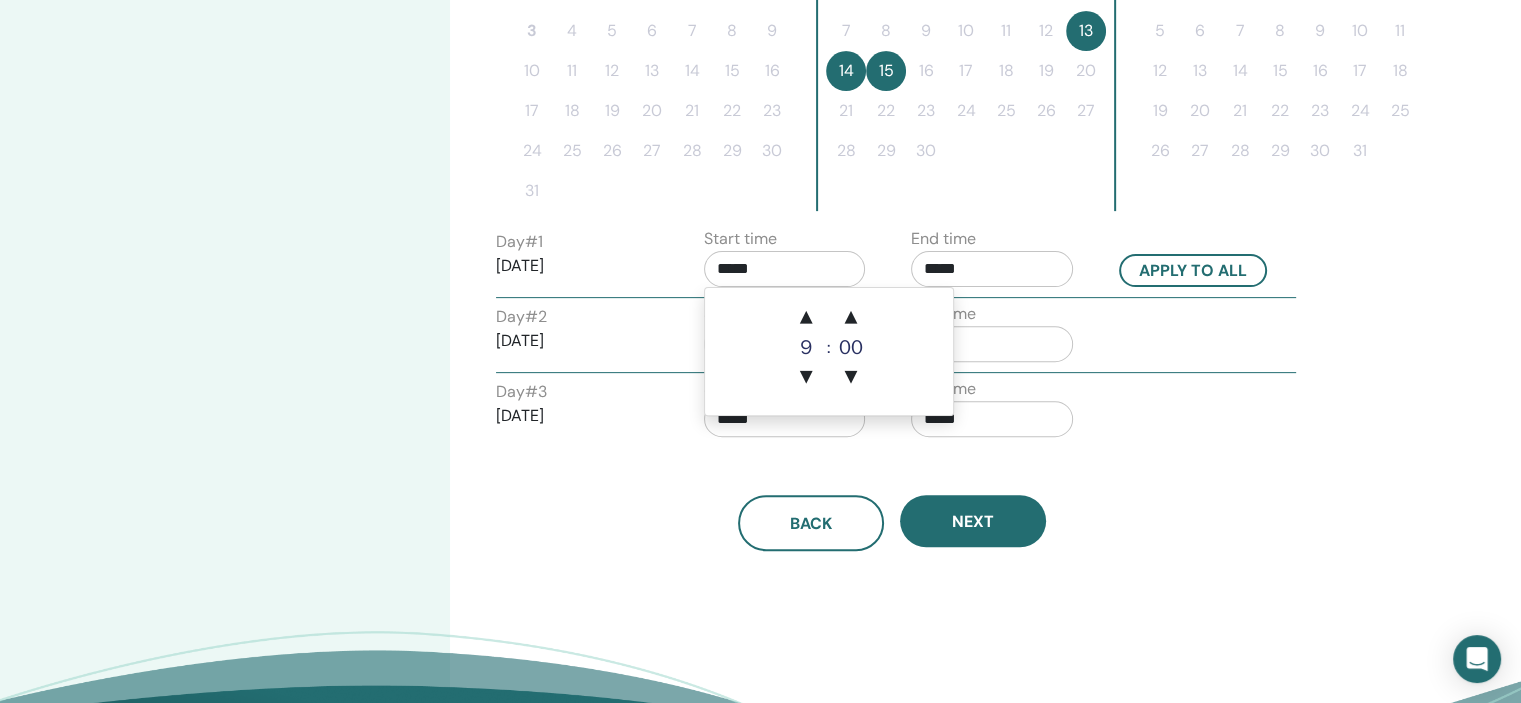 click on "*****" at bounding box center [785, 269] 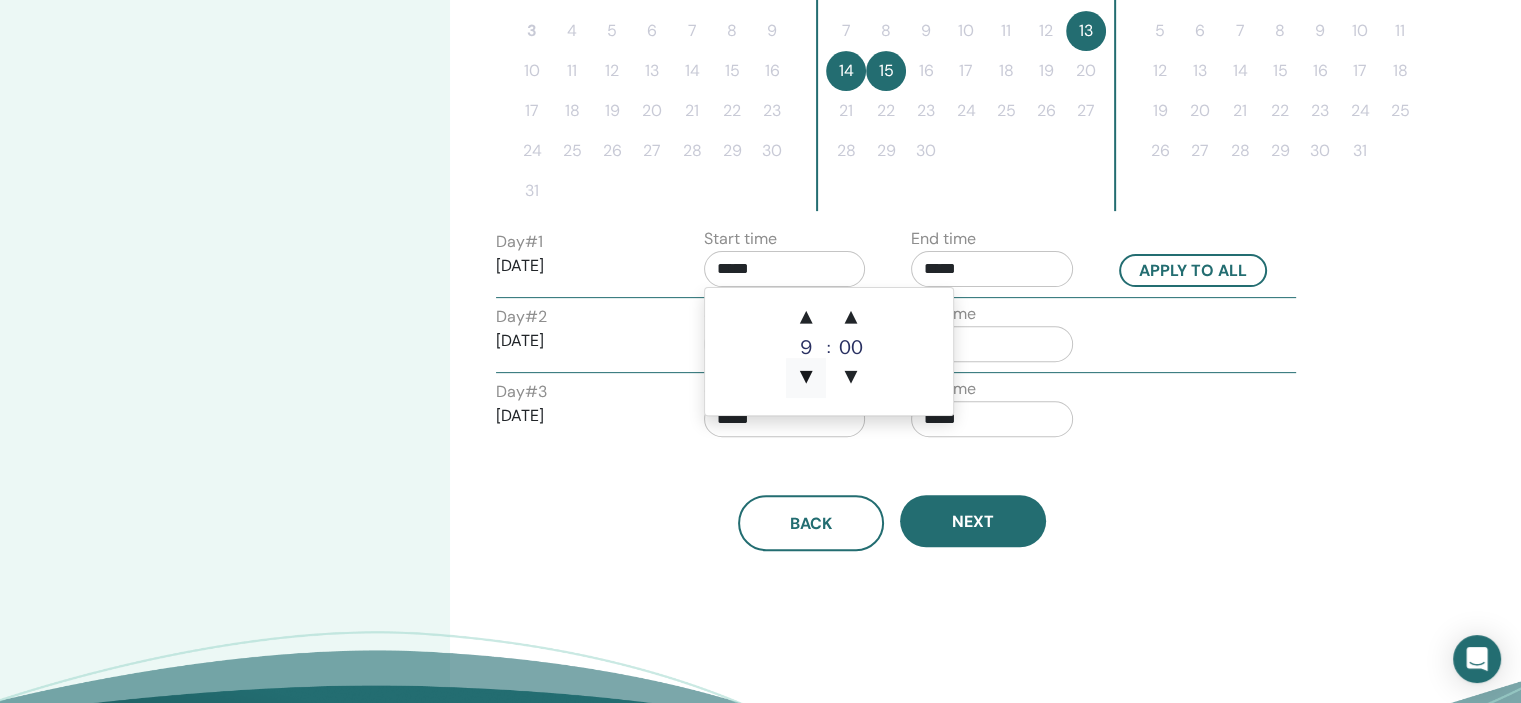 click on "▼" at bounding box center (806, 378) 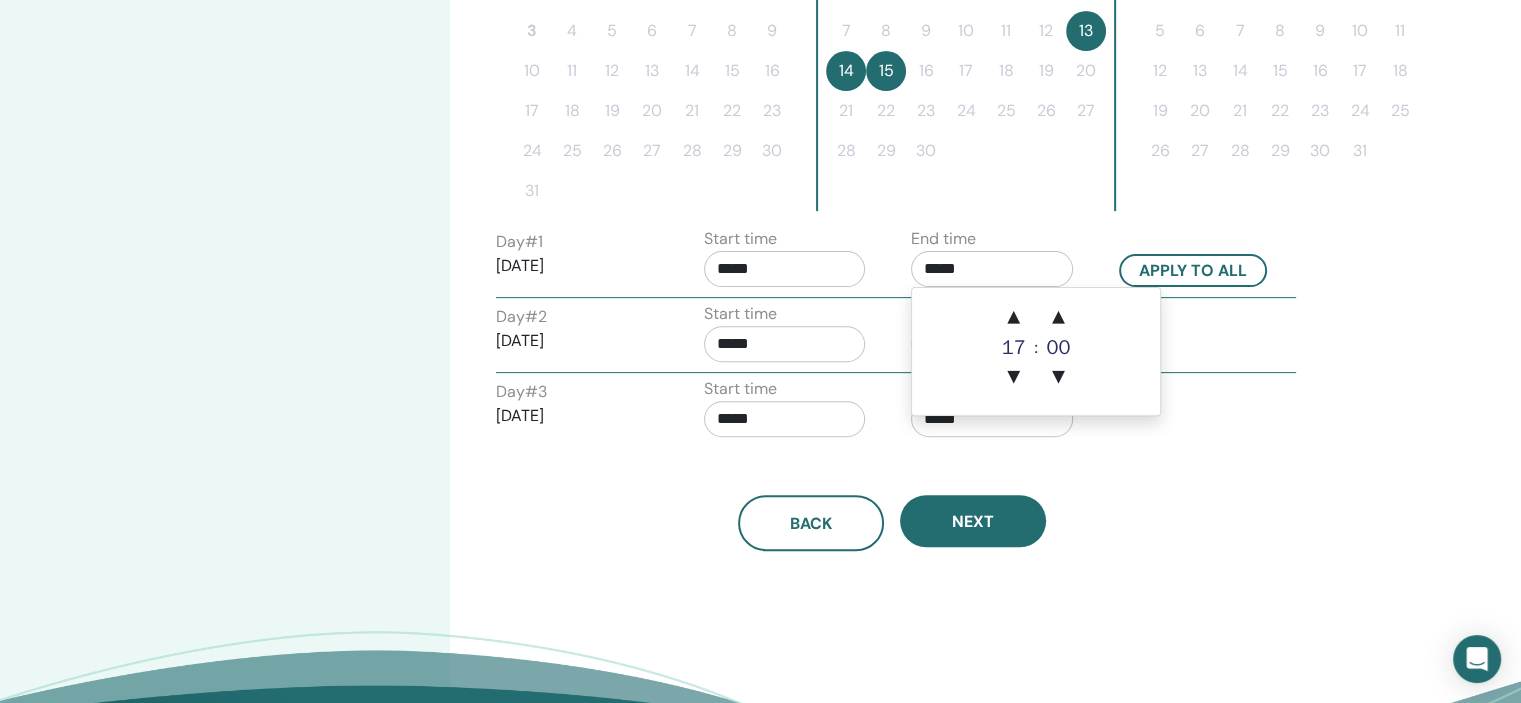 click on "*****" at bounding box center [992, 269] 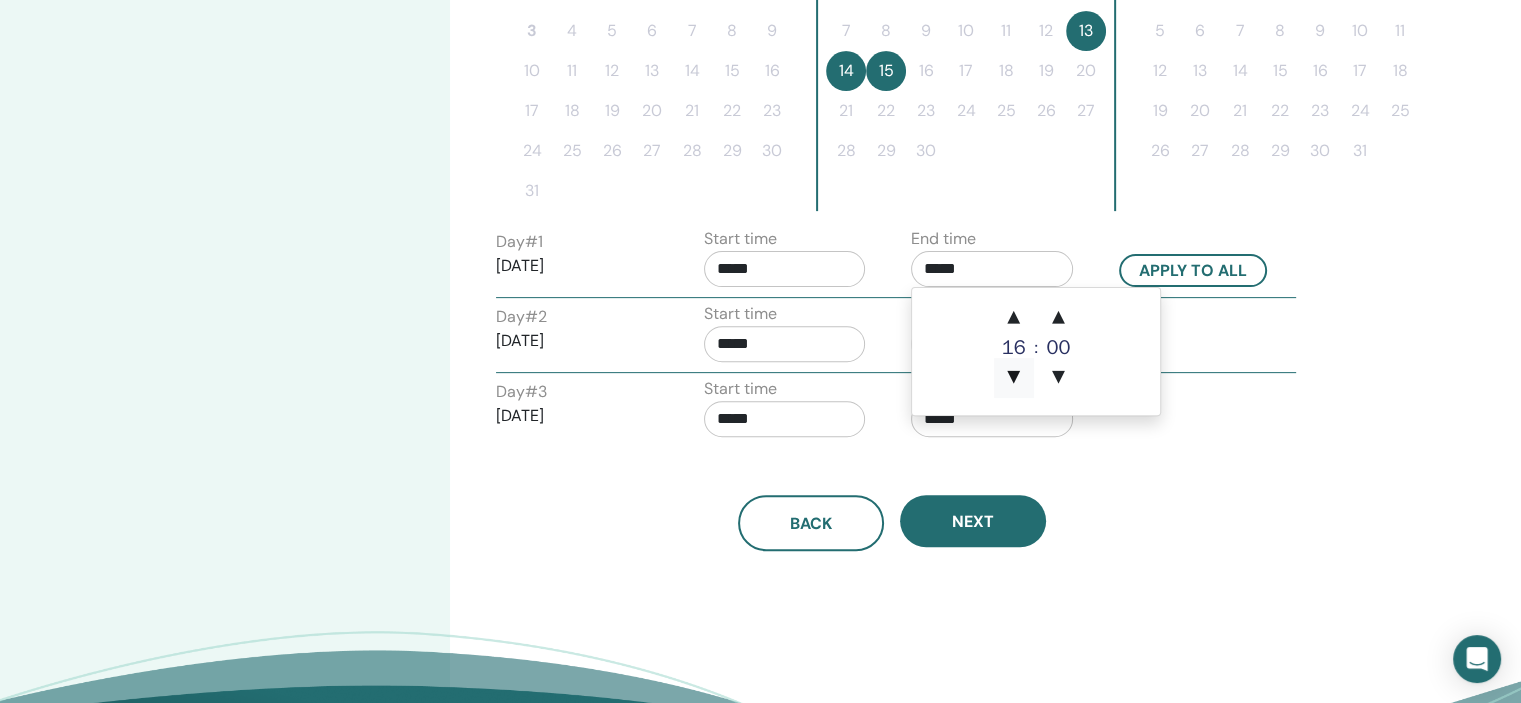click on "▼" at bounding box center [1014, 378] 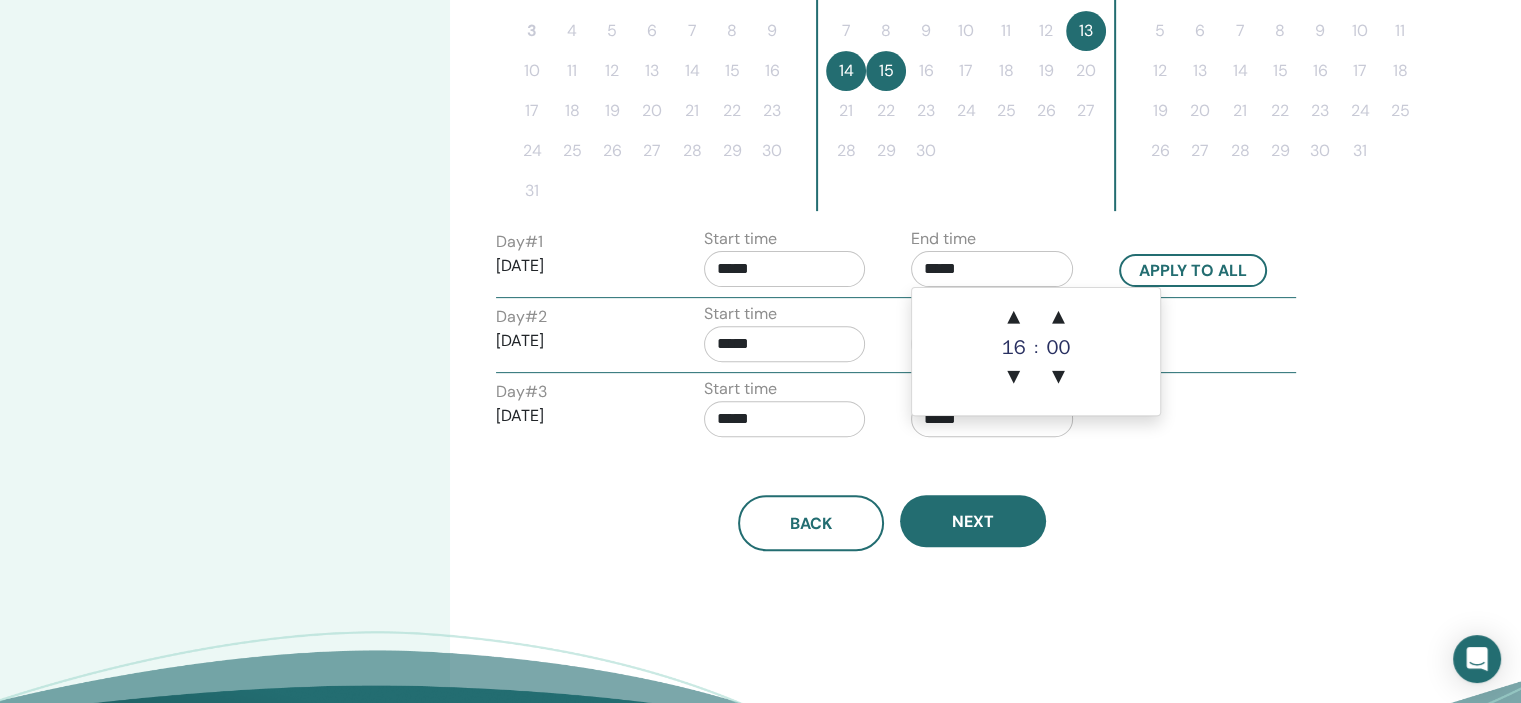 click on "*****" at bounding box center [785, 344] 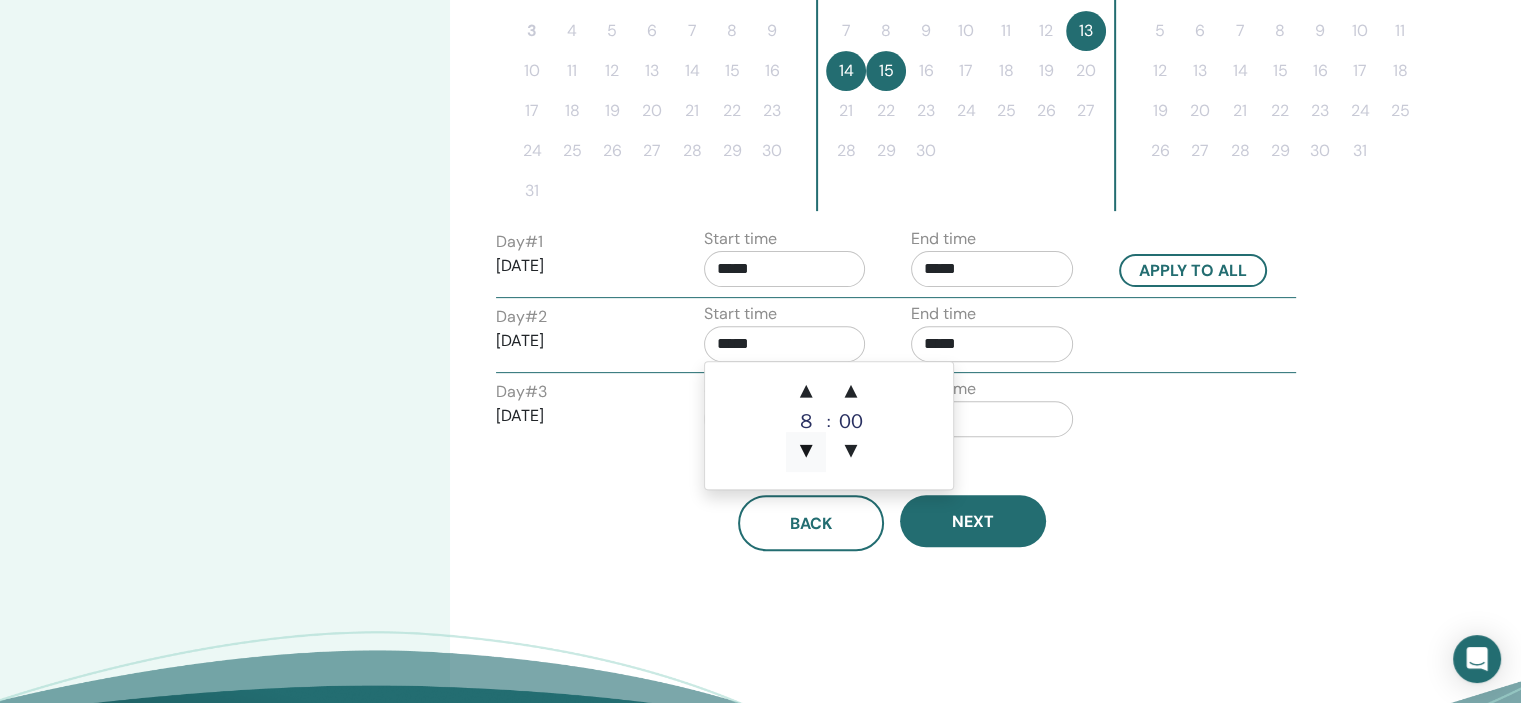 click on "▼" at bounding box center [806, 452] 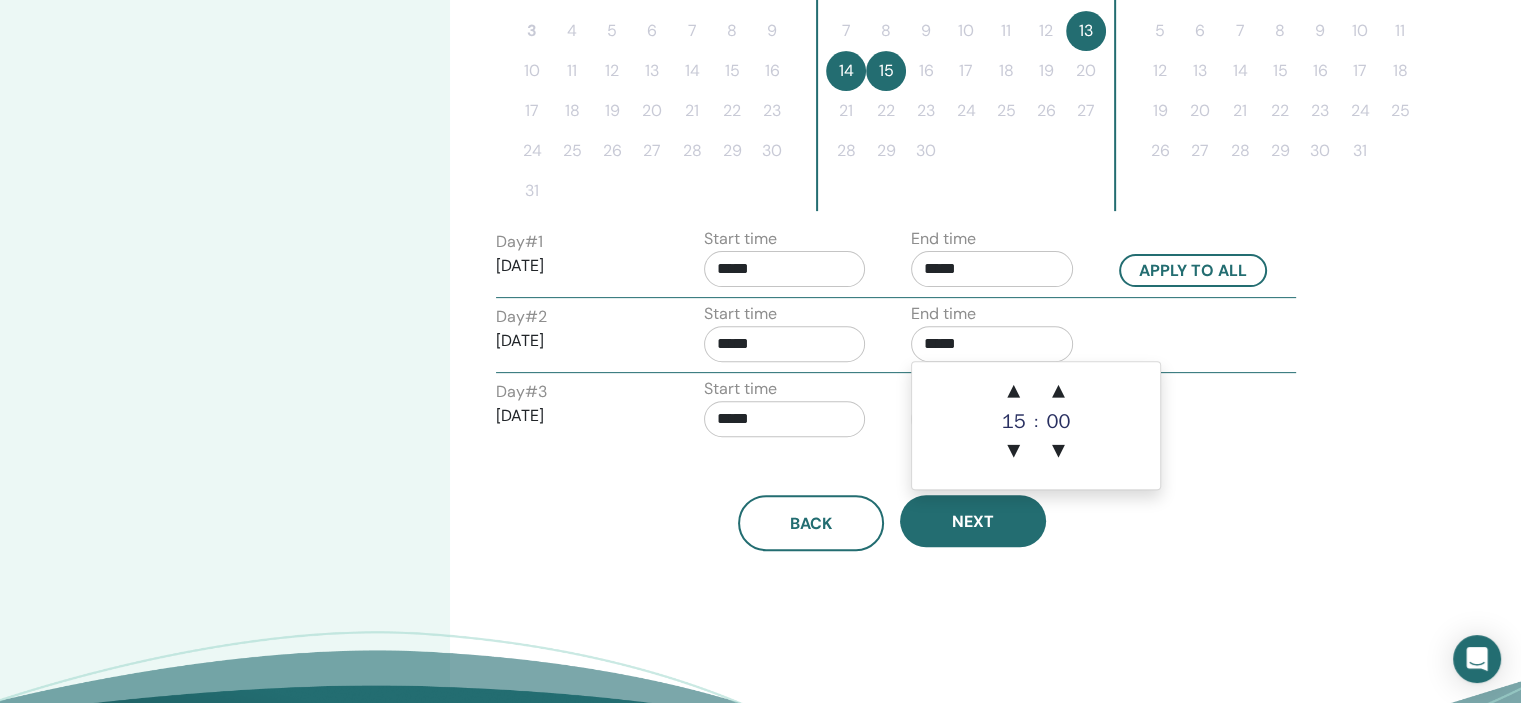 click on "*****" at bounding box center (992, 344) 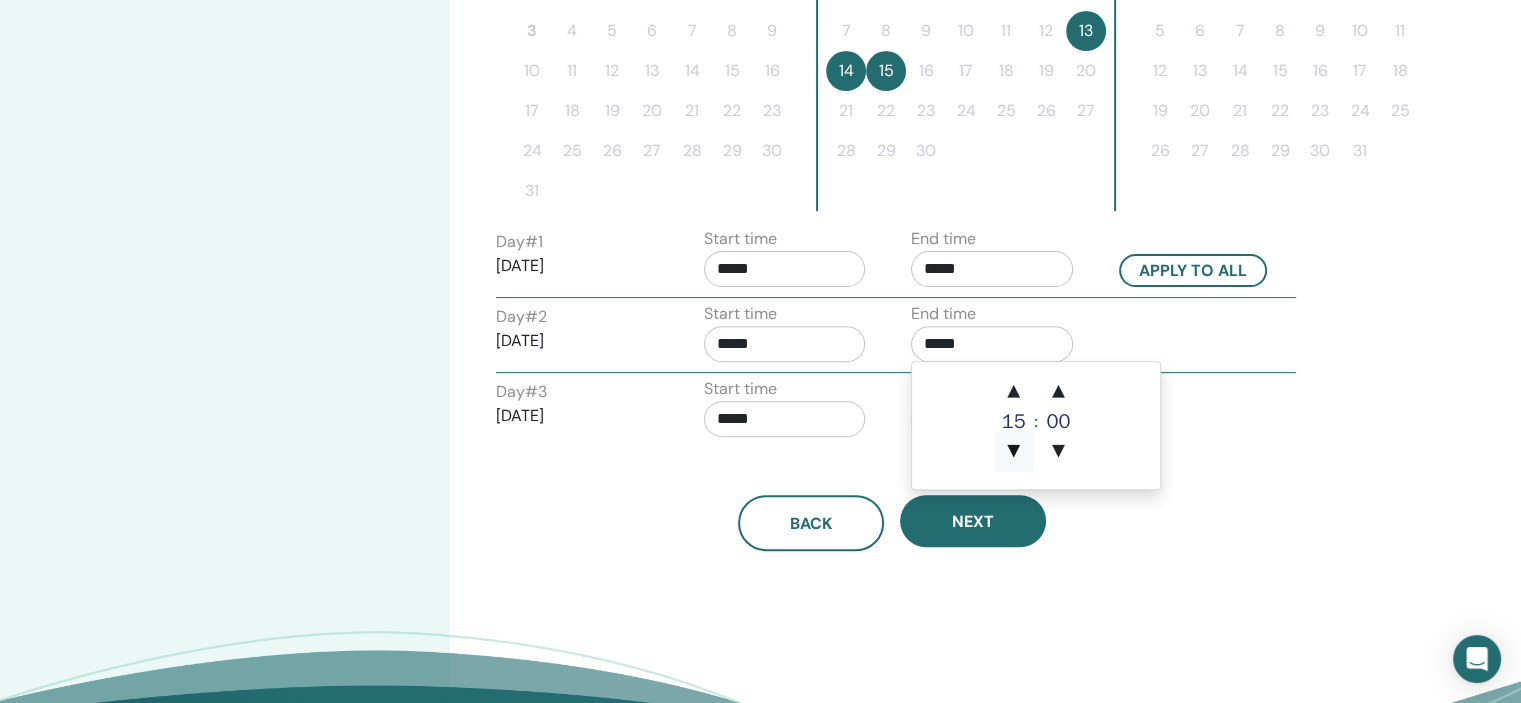 click on "▼" at bounding box center (1014, 452) 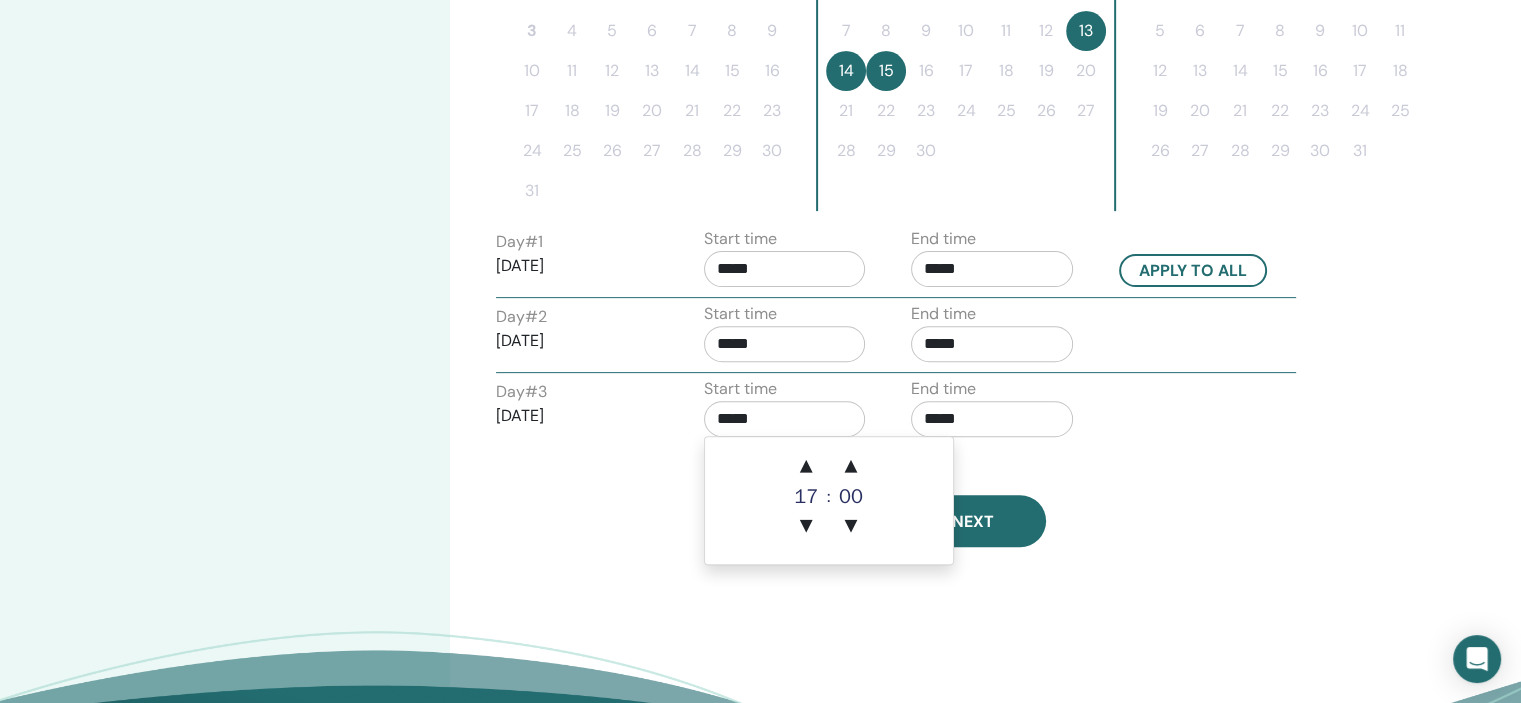 click on "*****" at bounding box center [785, 419] 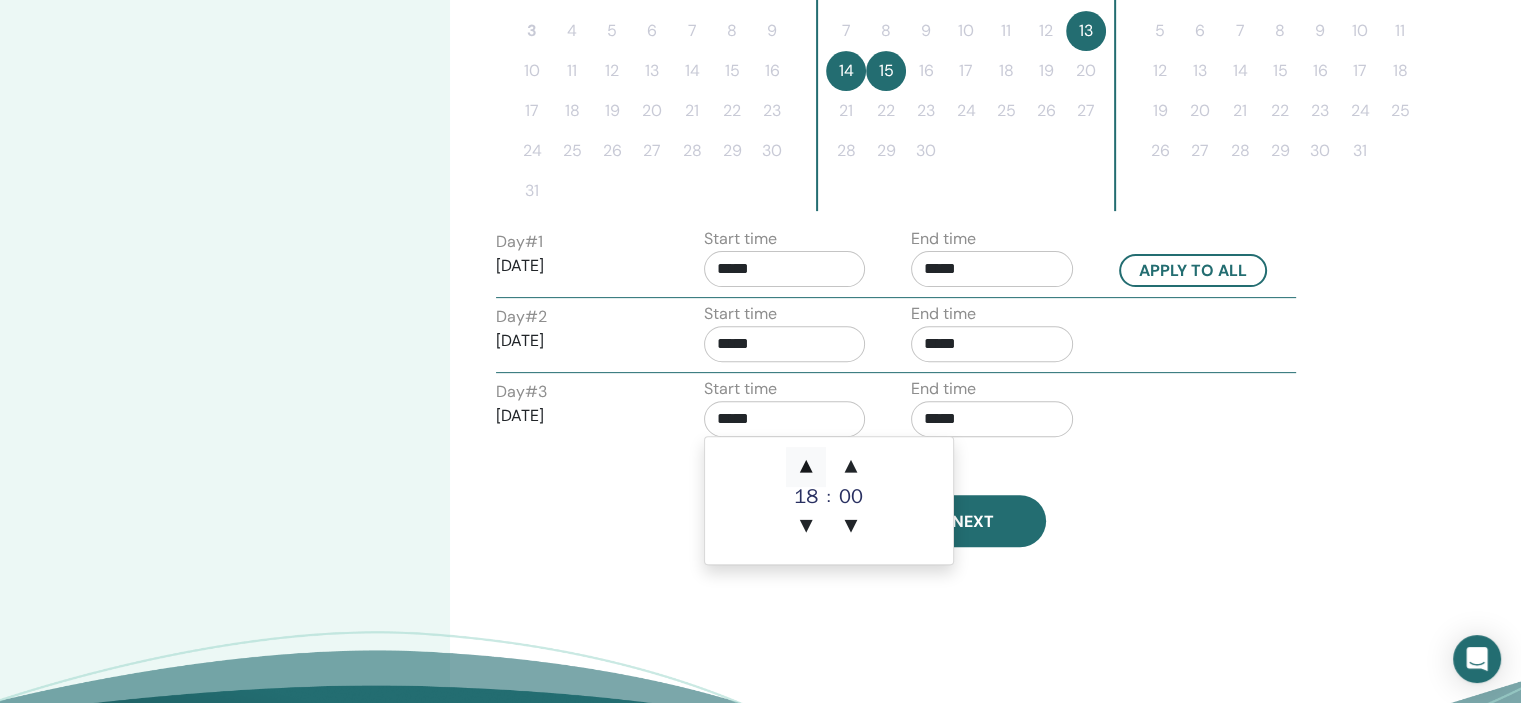 click on "▲" at bounding box center [806, 467] 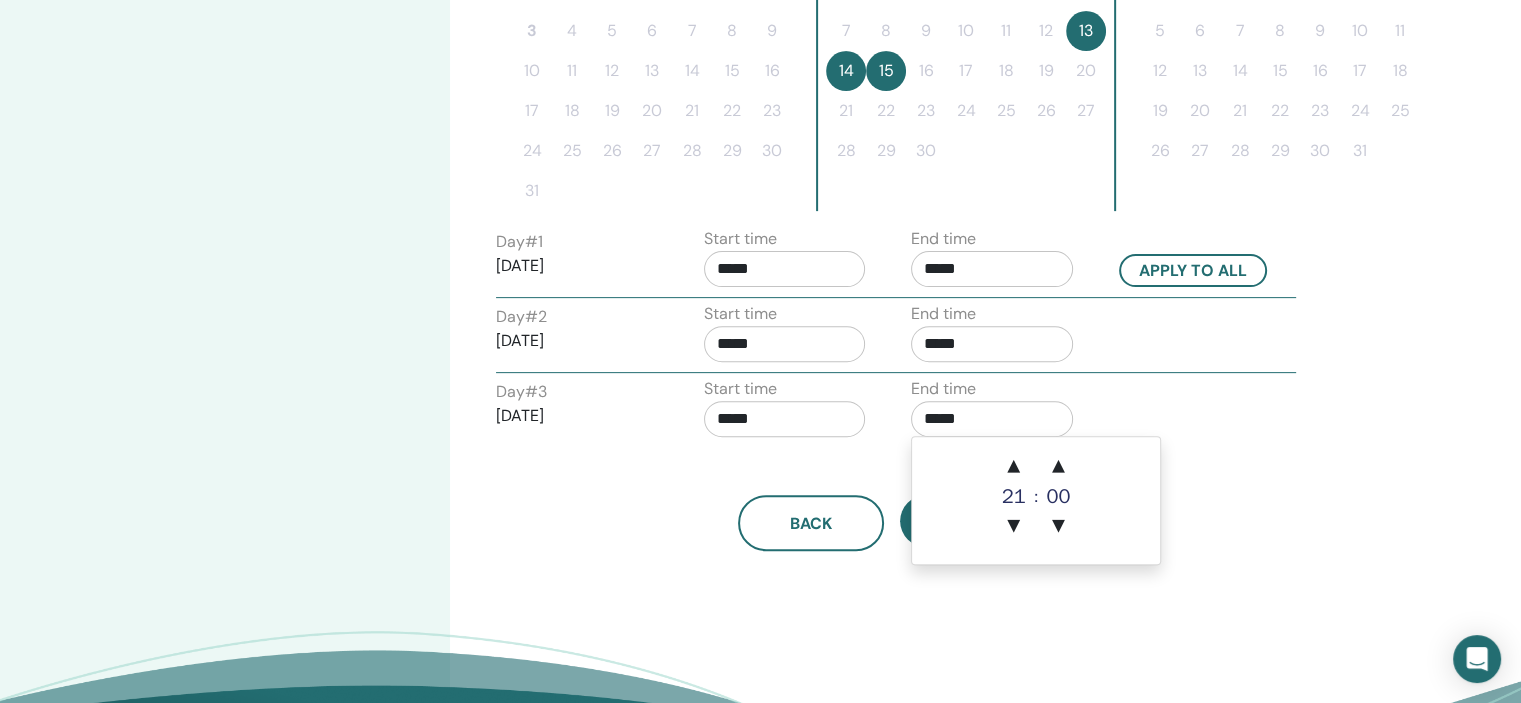 click on "*****" at bounding box center (992, 419) 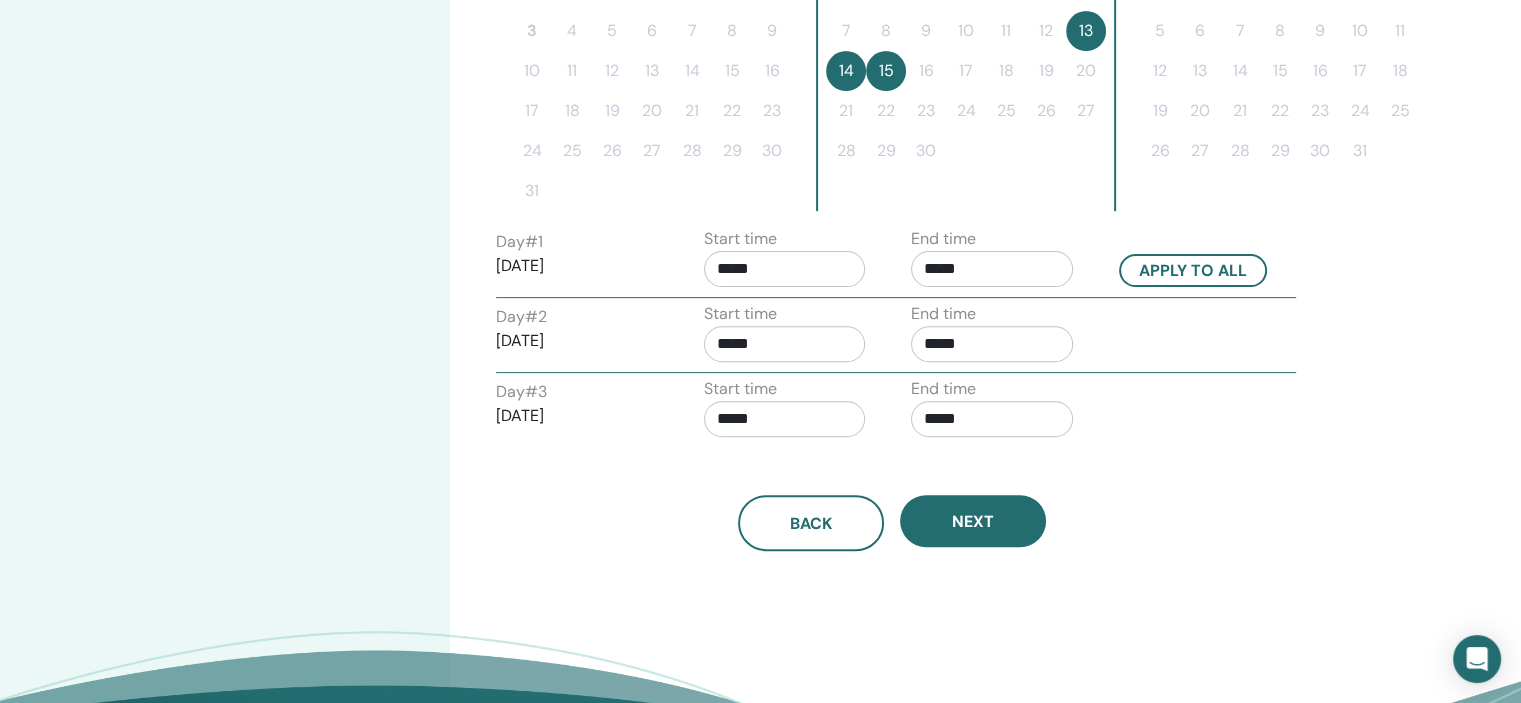 click on "Subscribe to Our Newsletter
Receive regular ThetaHealing updates!
Theta Healing
What is ThetaHealing" at bounding box center [760, 962] 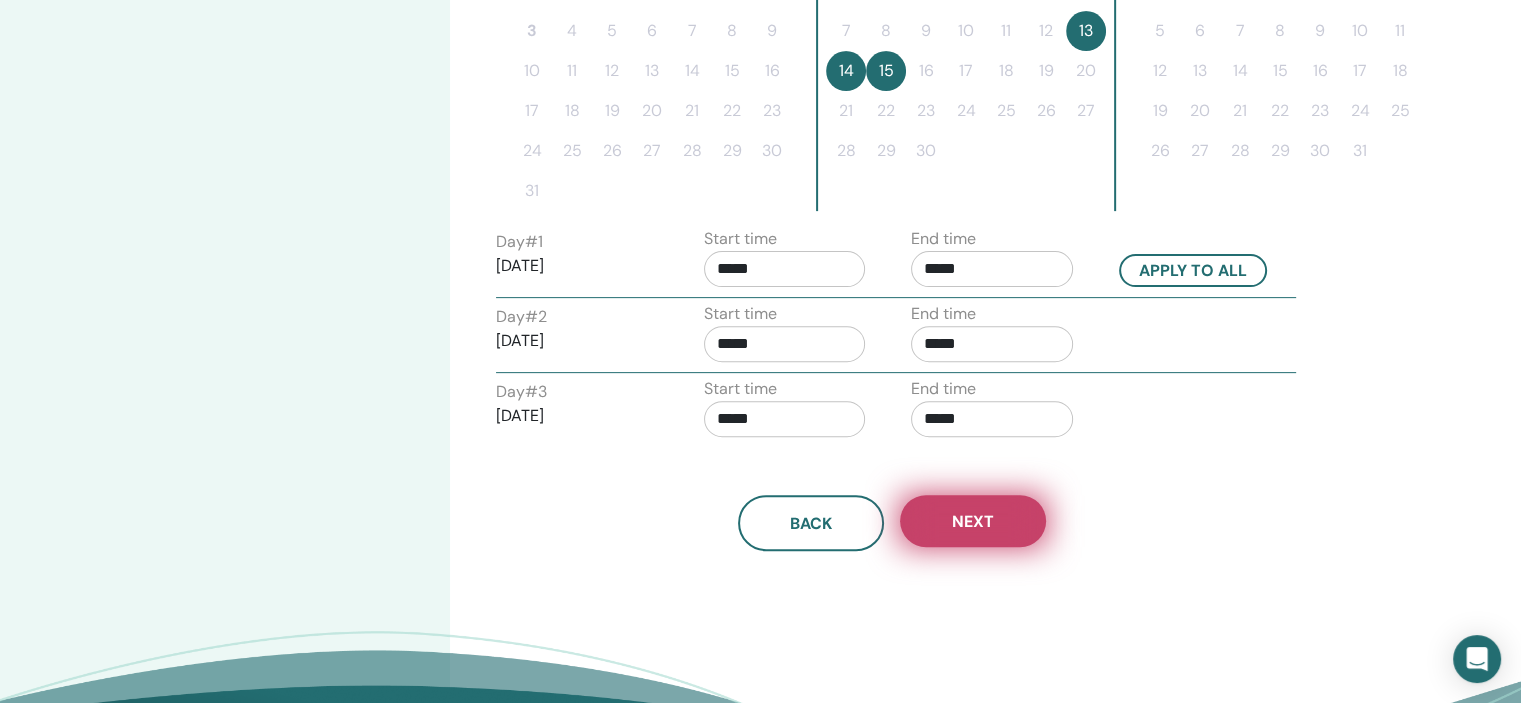 click on "Next" at bounding box center [973, 521] 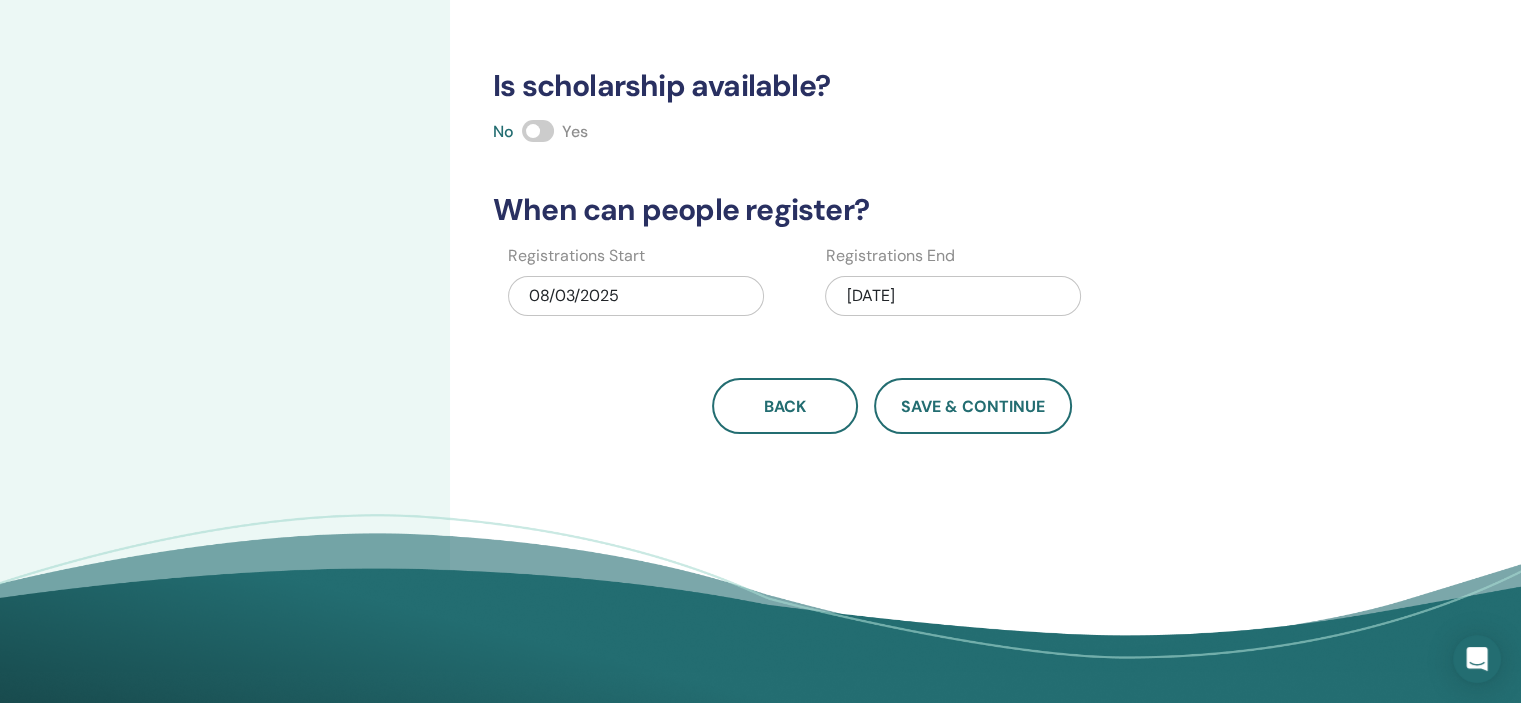 scroll, scrollTop: 647, scrollLeft: 0, axis: vertical 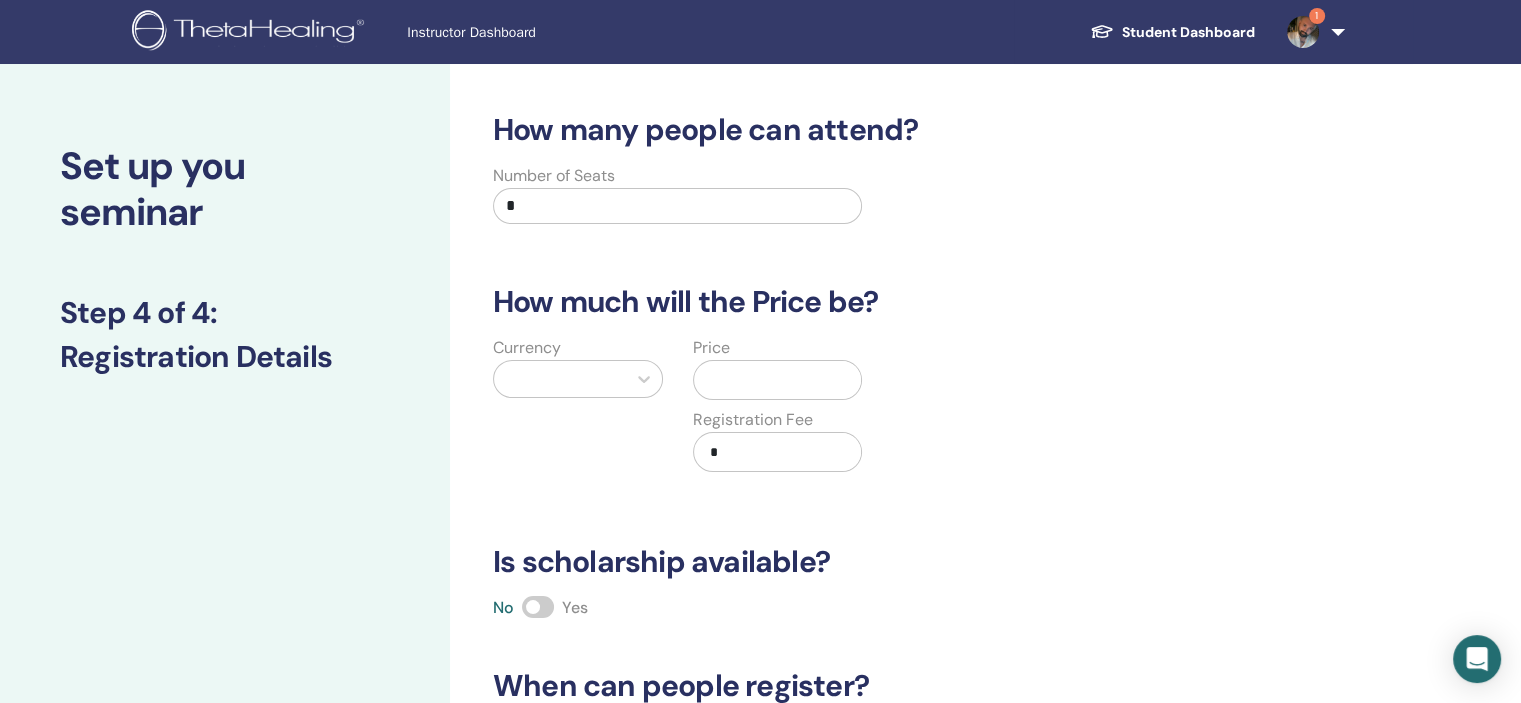 click on "*" at bounding box center [677, 206] 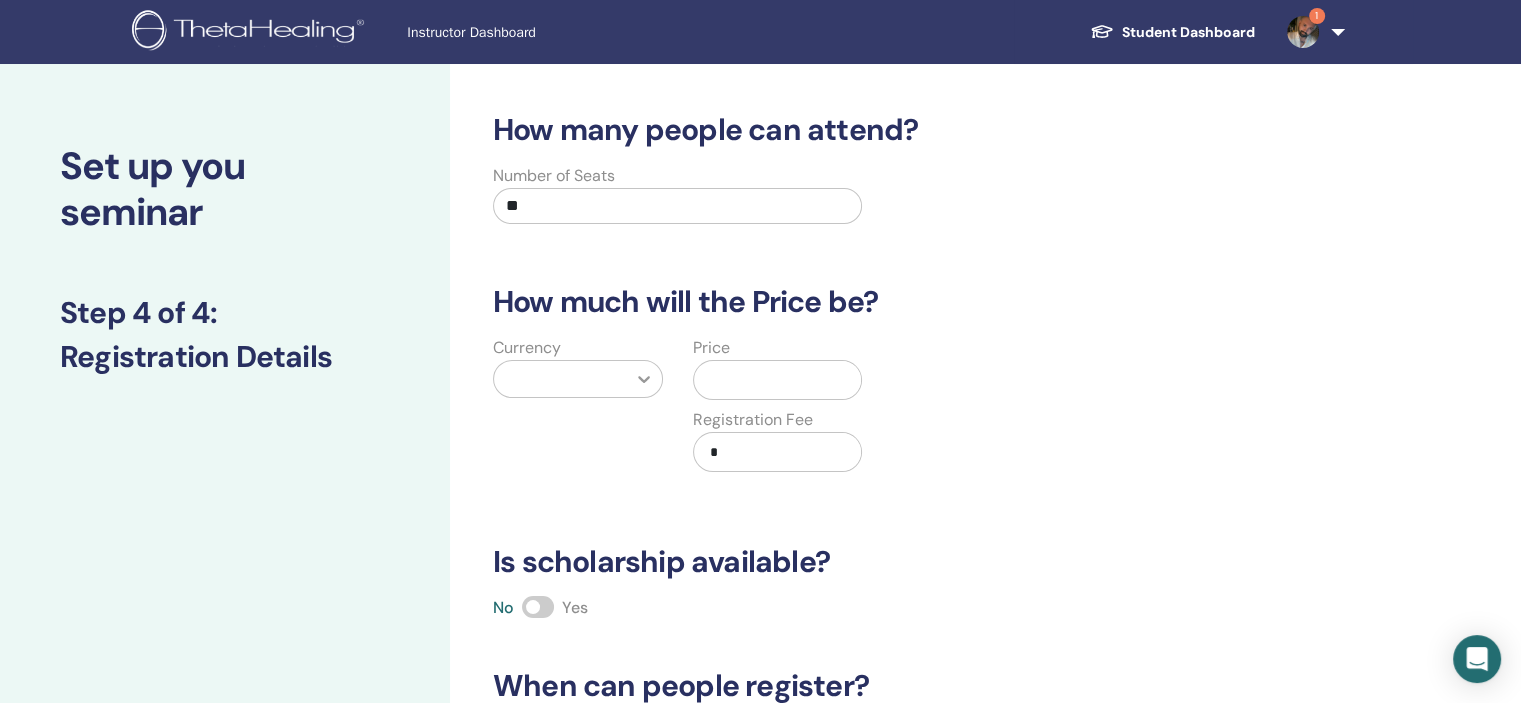 type on "**" 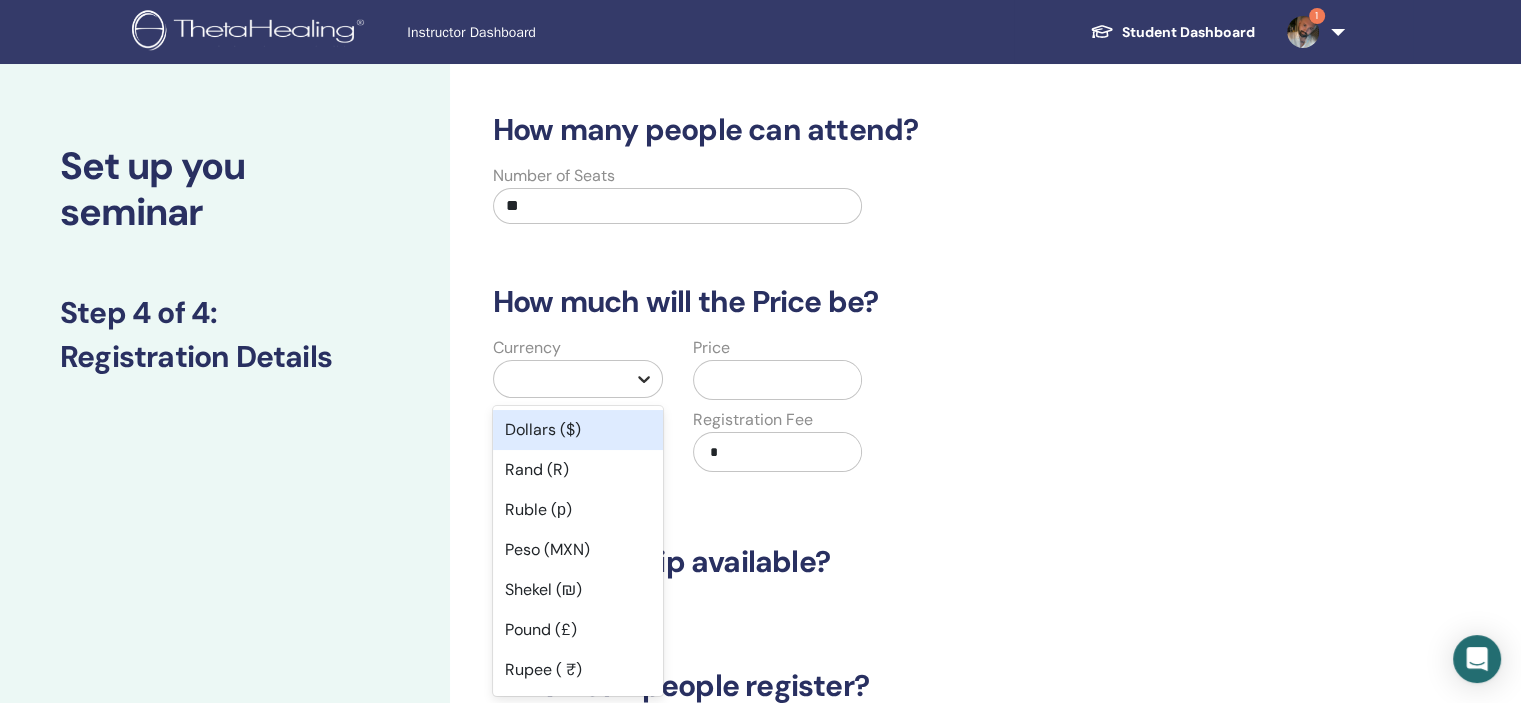 click 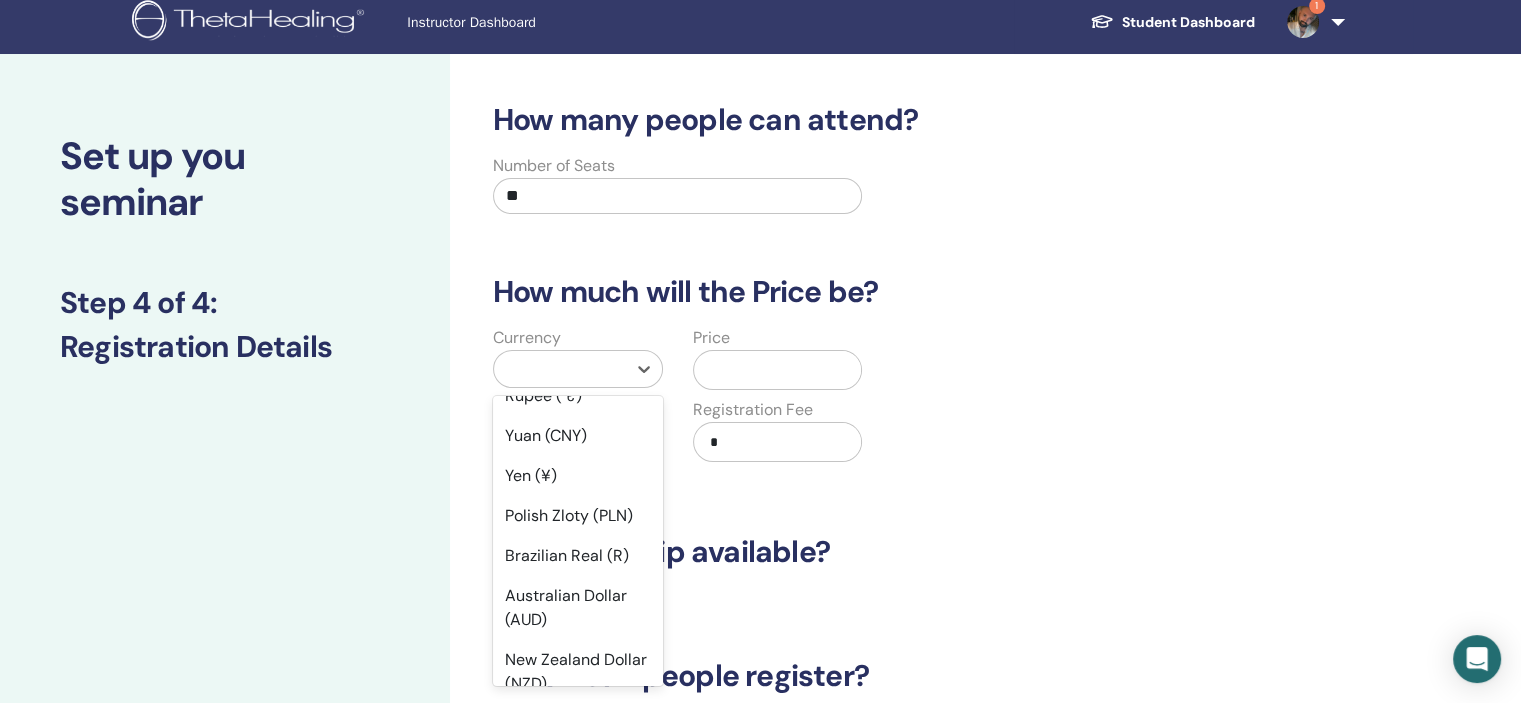 scroll, scrollTop: 256, scrollLeft: 0, axis: vertical 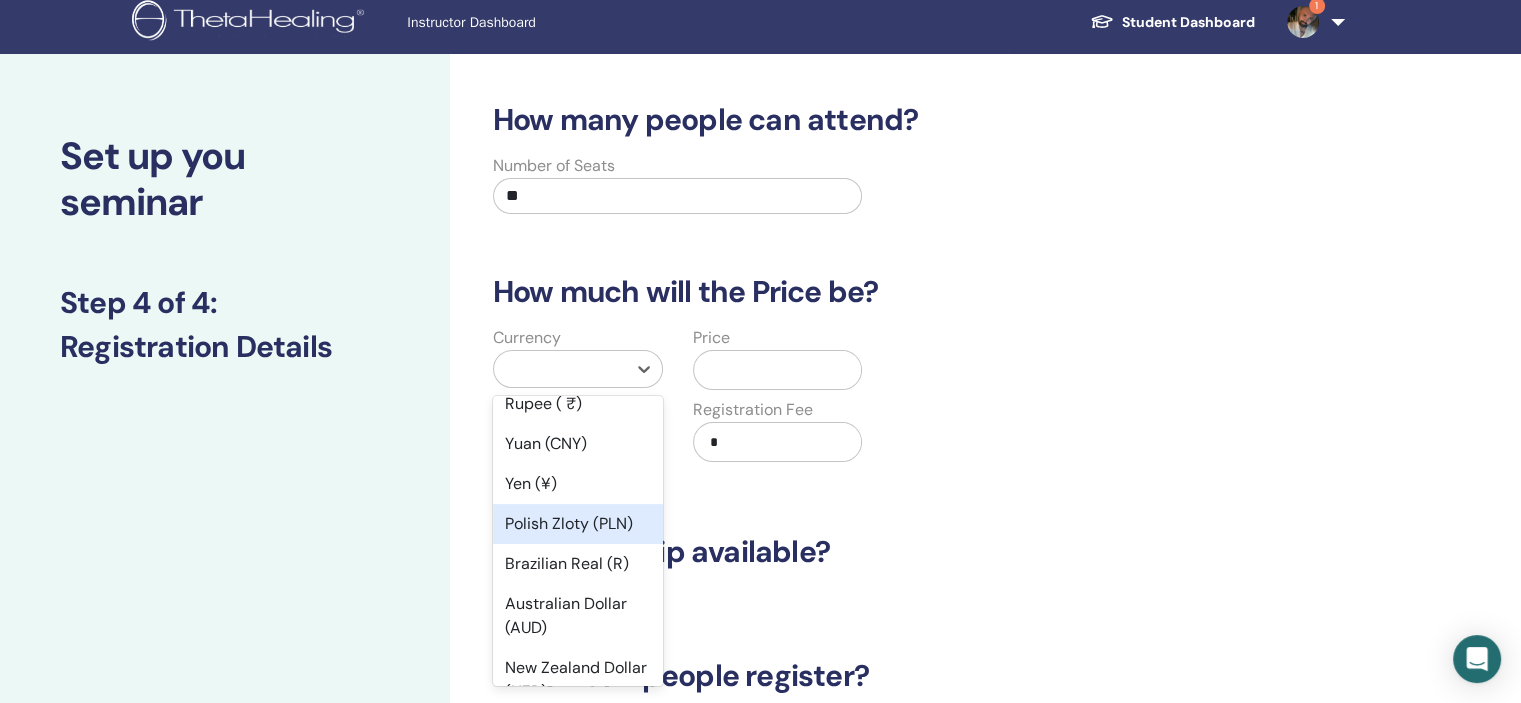 click on "Polish Zloty (PLN)" at bounding box center [578, 524] 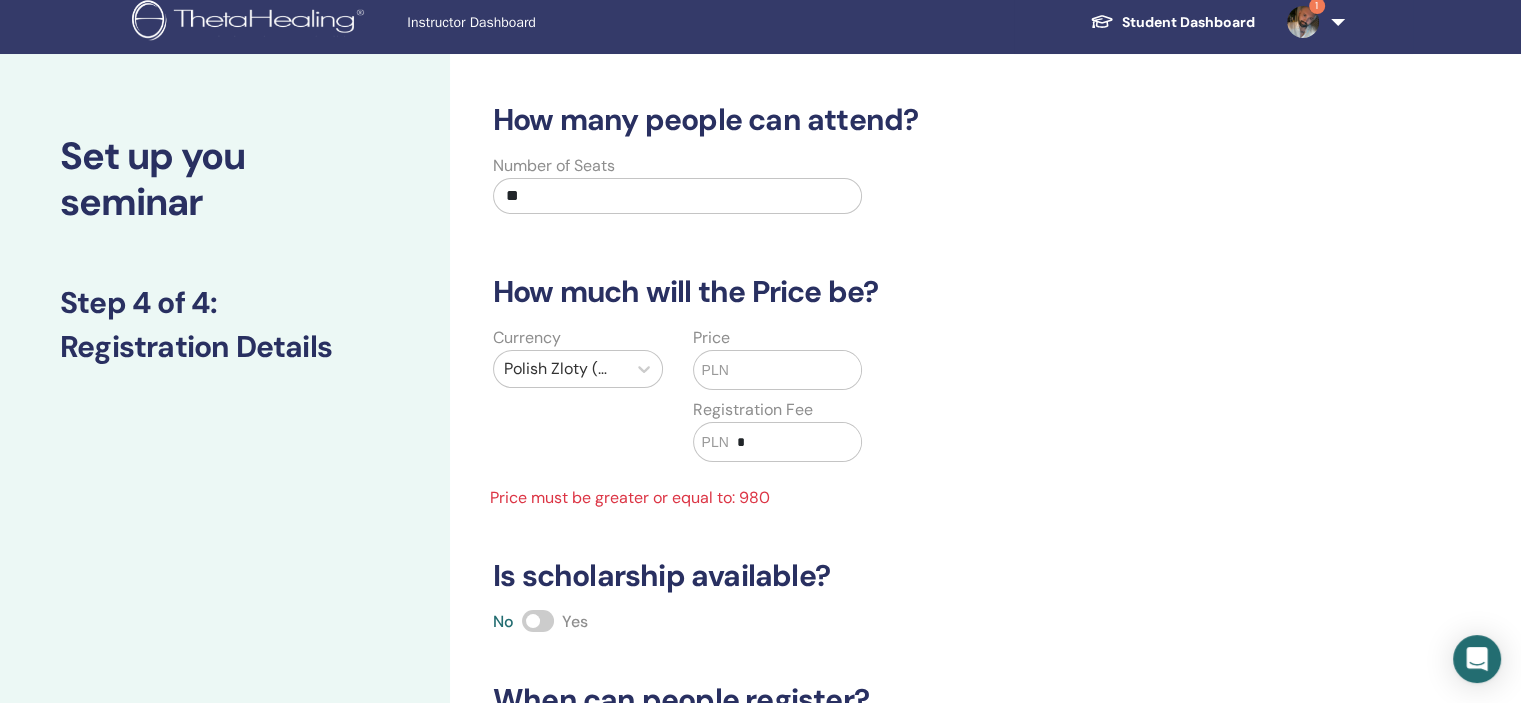 click at bounding box center (795, 370) 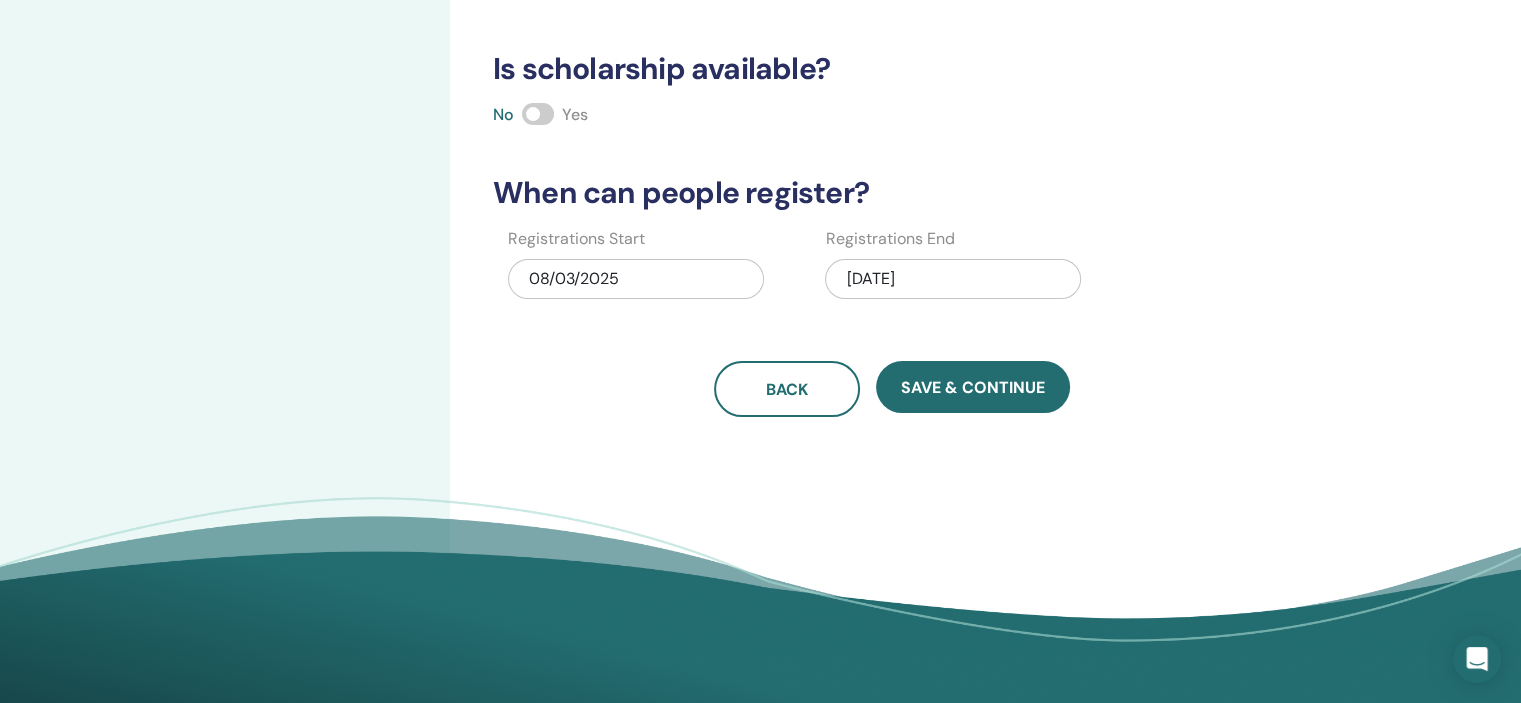 scroll, scrollTop: 497, scrollLeft: 0, axis: vertical 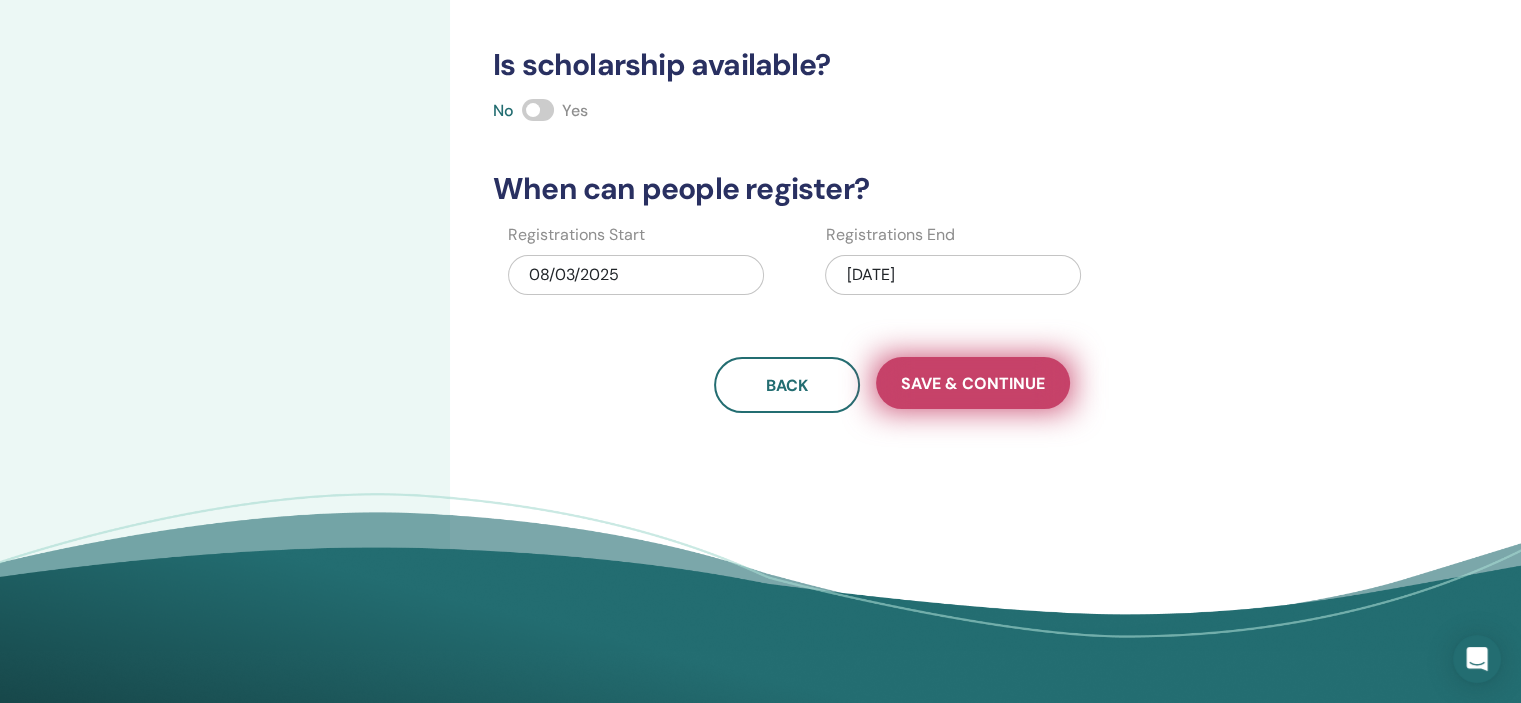 type on "***" 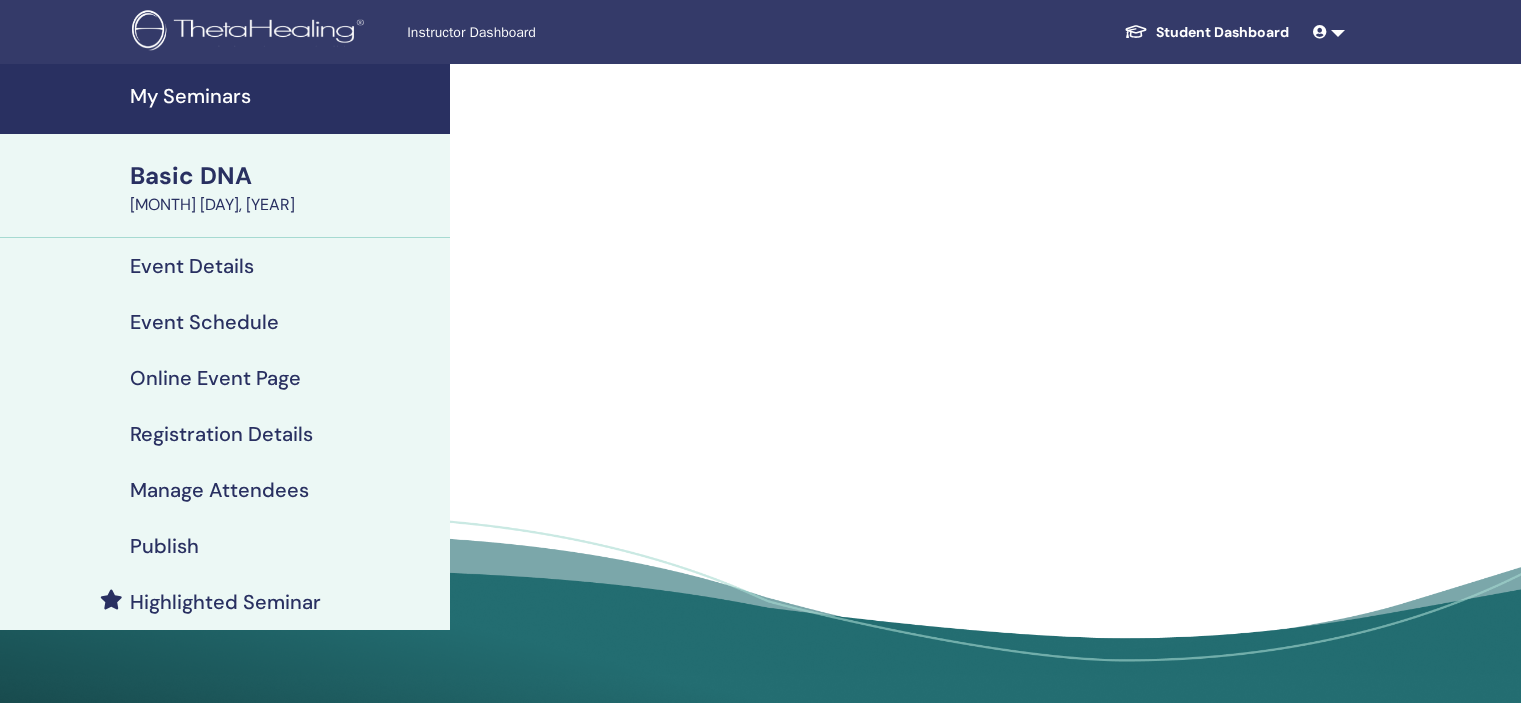 scroll, scrollTop: 0, scrollLeft: 0, axis: both 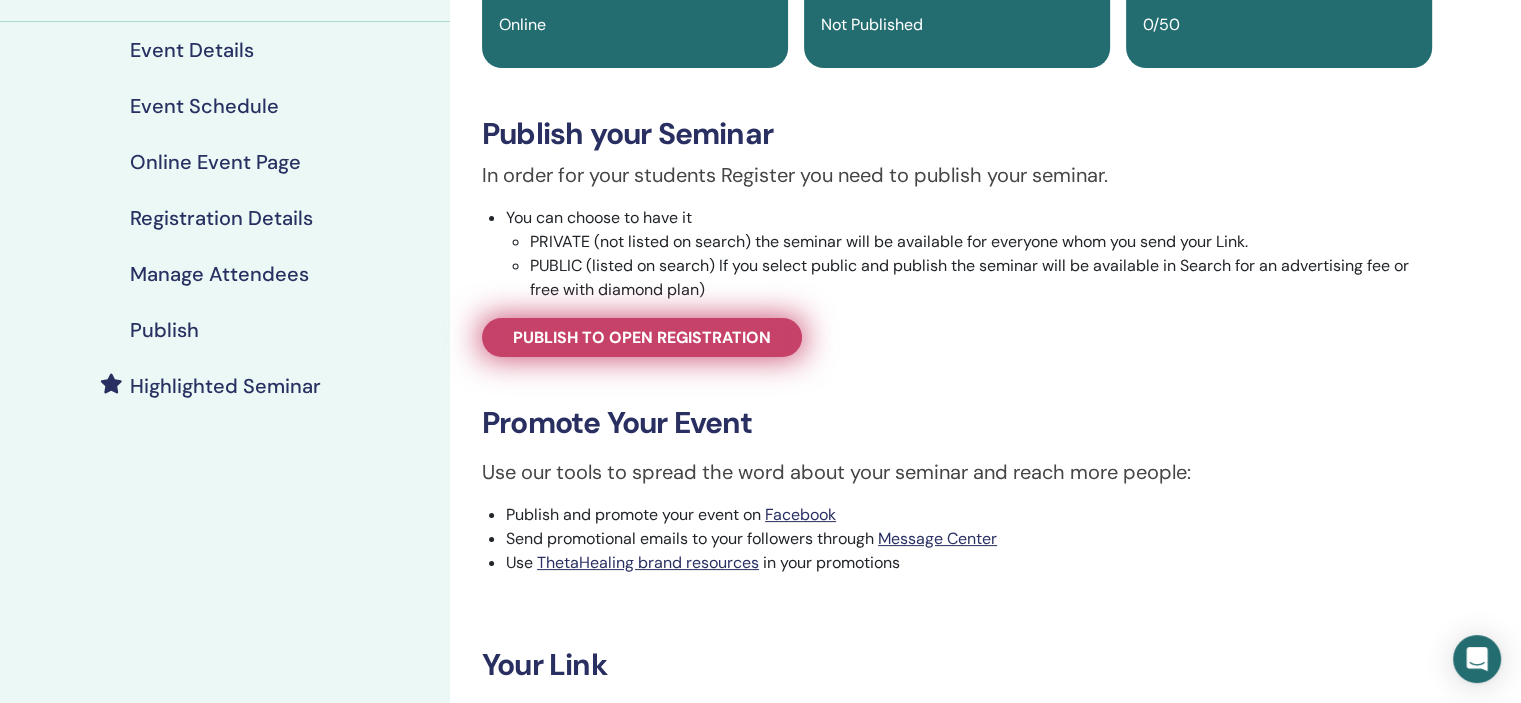 click on "Publish to open registration" at bounding box center (642, 337) 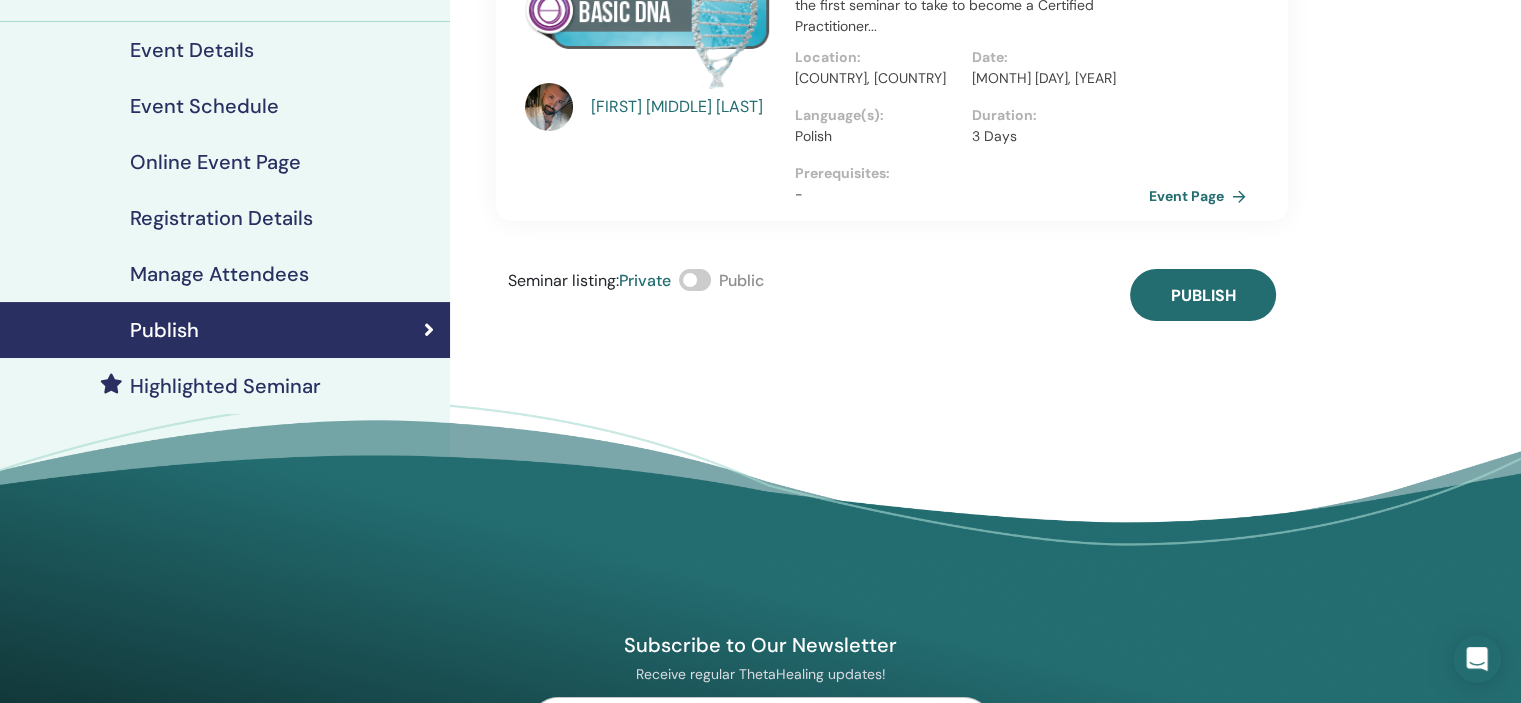 click at bounding box center (695, 280) 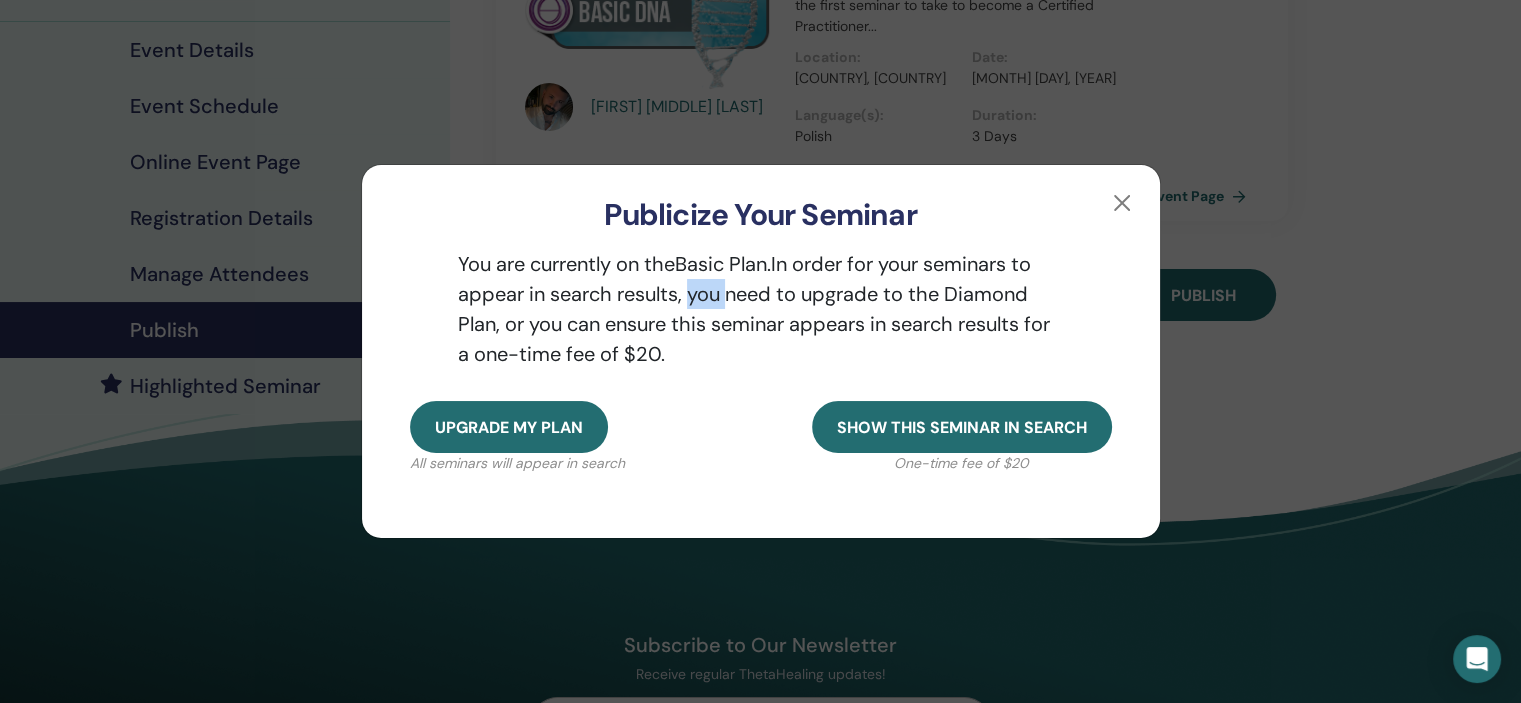 click on "You are currently on the  Basic Plan.  In order for your seminars to appear in search results, you need to upgrade to the Diamond Plan, or you can ensure this seminar appears in search results for a one-time fee of $20." at bounding box center (761, 309) 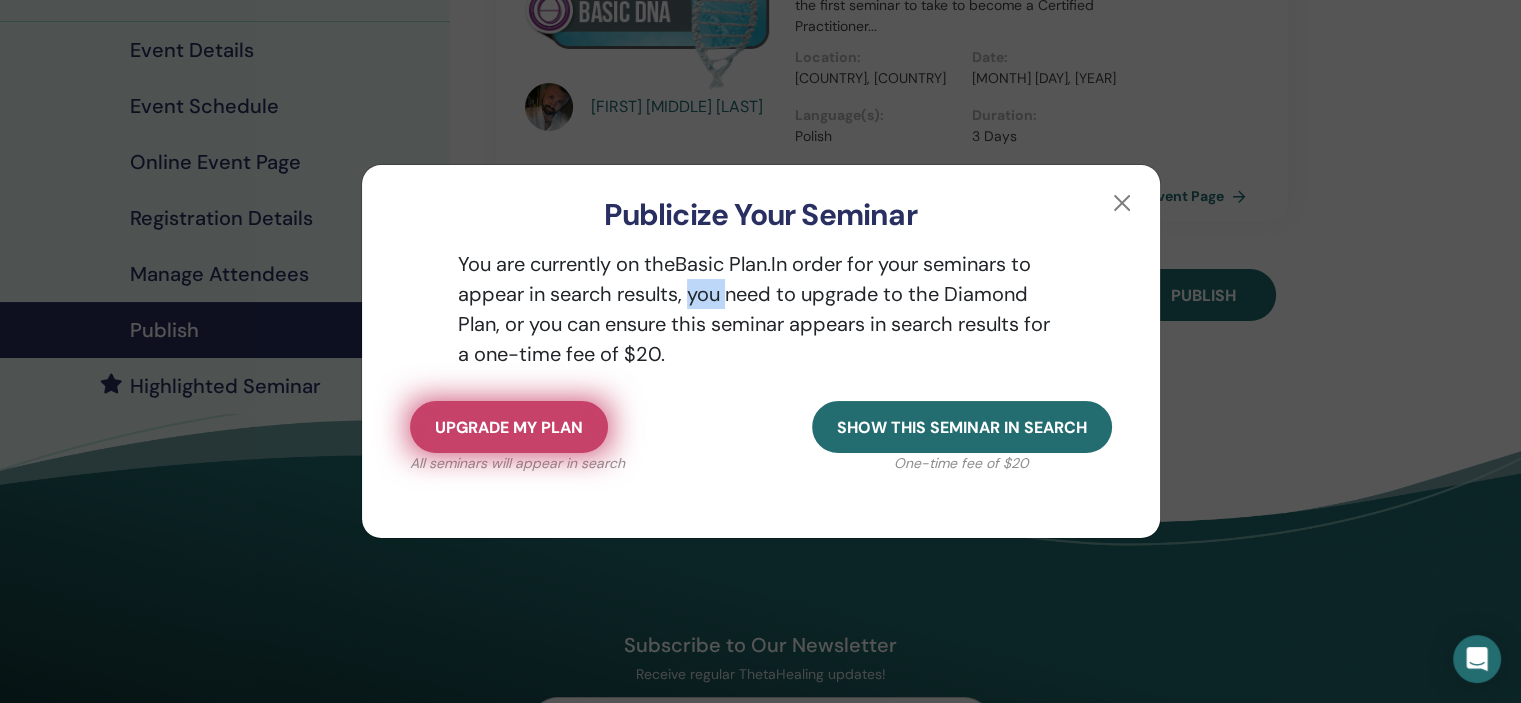 click on "Upgrade my plan" at bounding box center (509, 427) 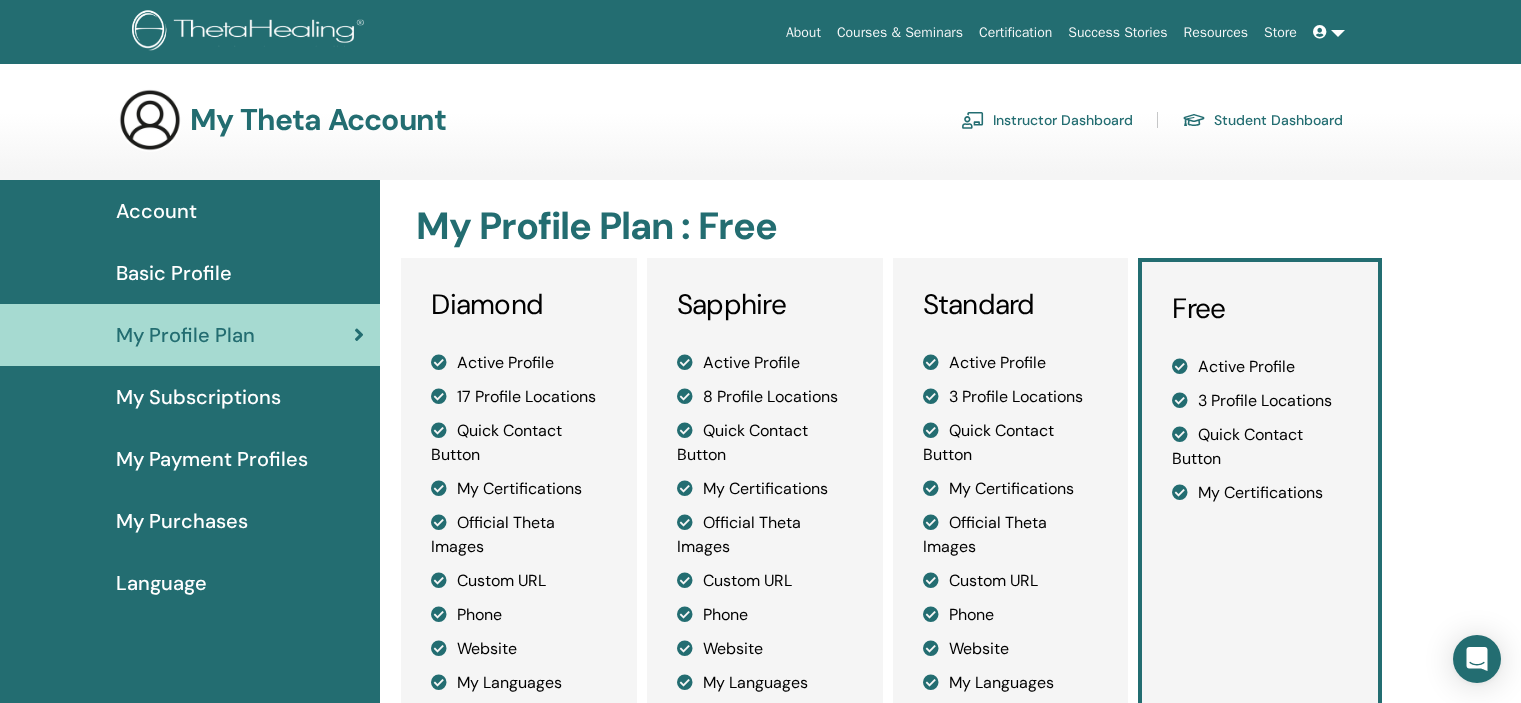 scroll, scrollTop: 0, scrollLeft: 0, axis: both 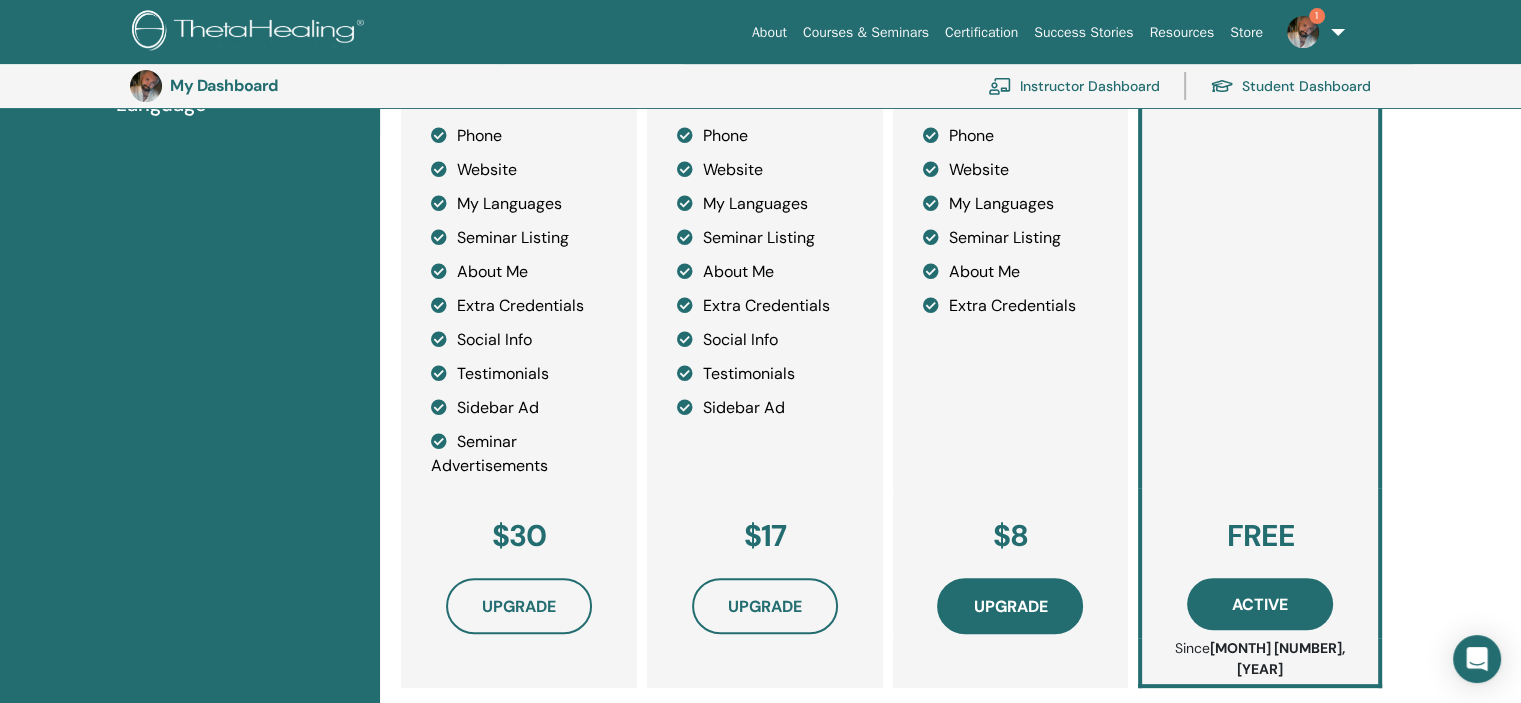 click on "Upgrade" at bounding box center [1010, 606] 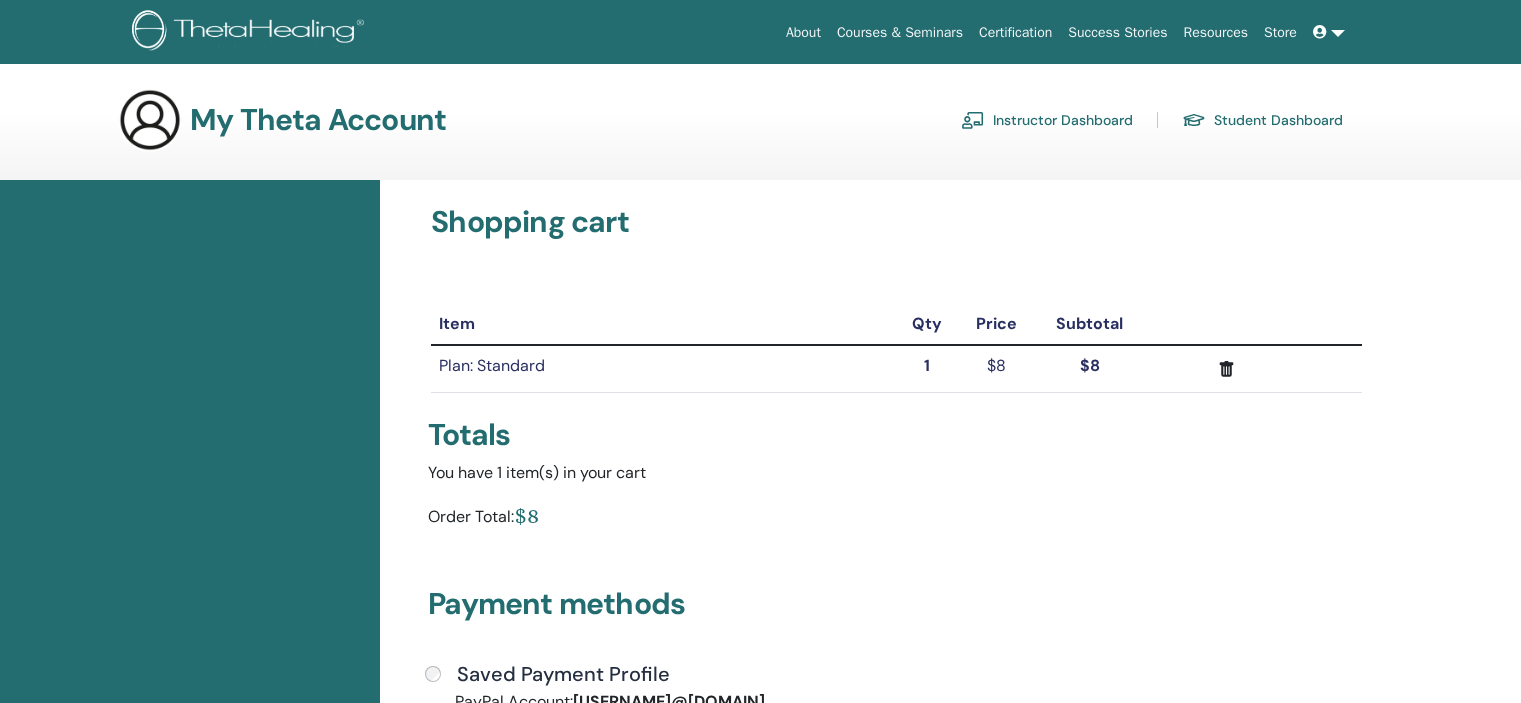 scroll, scrollTop: 0, scrollLeft: 0, axis: both 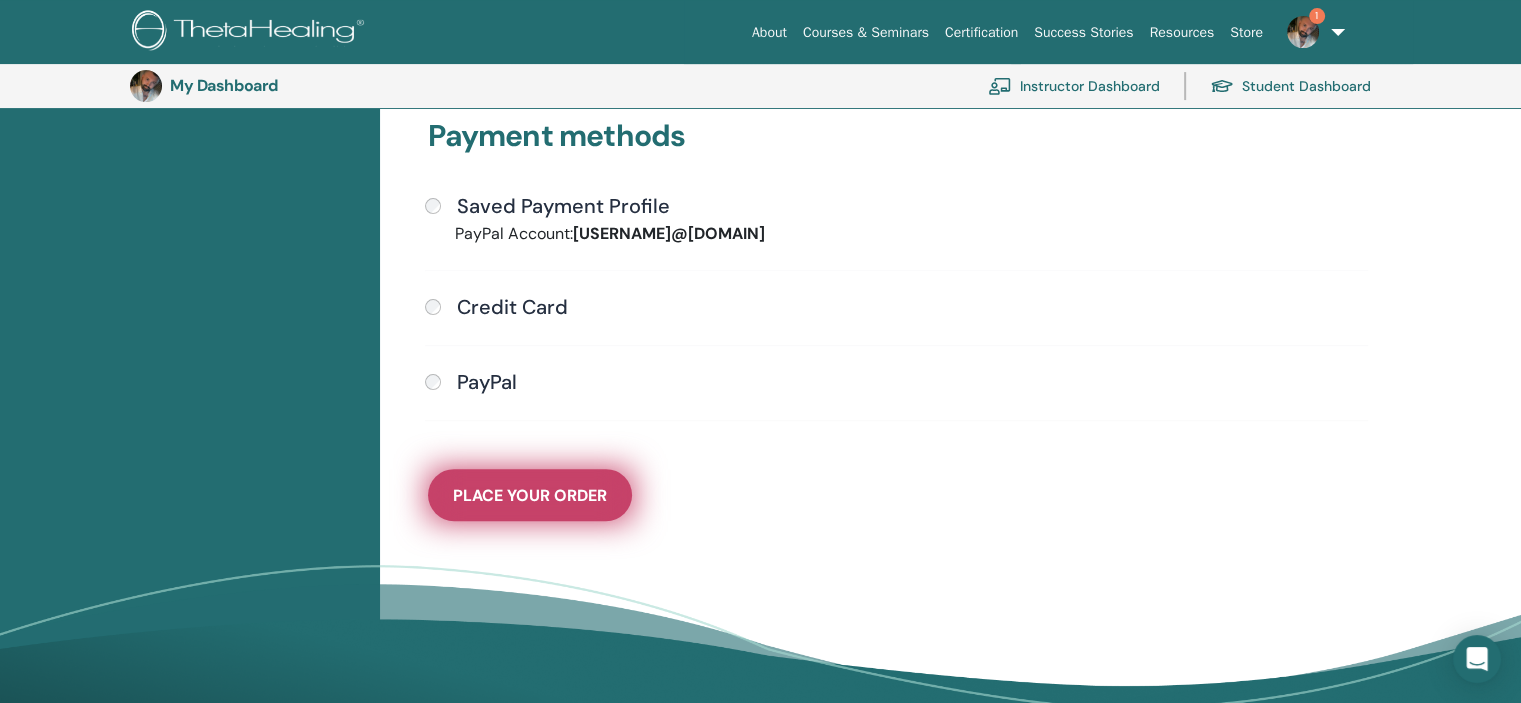 click on "Place Your Order" at bounding box center [530, 495] 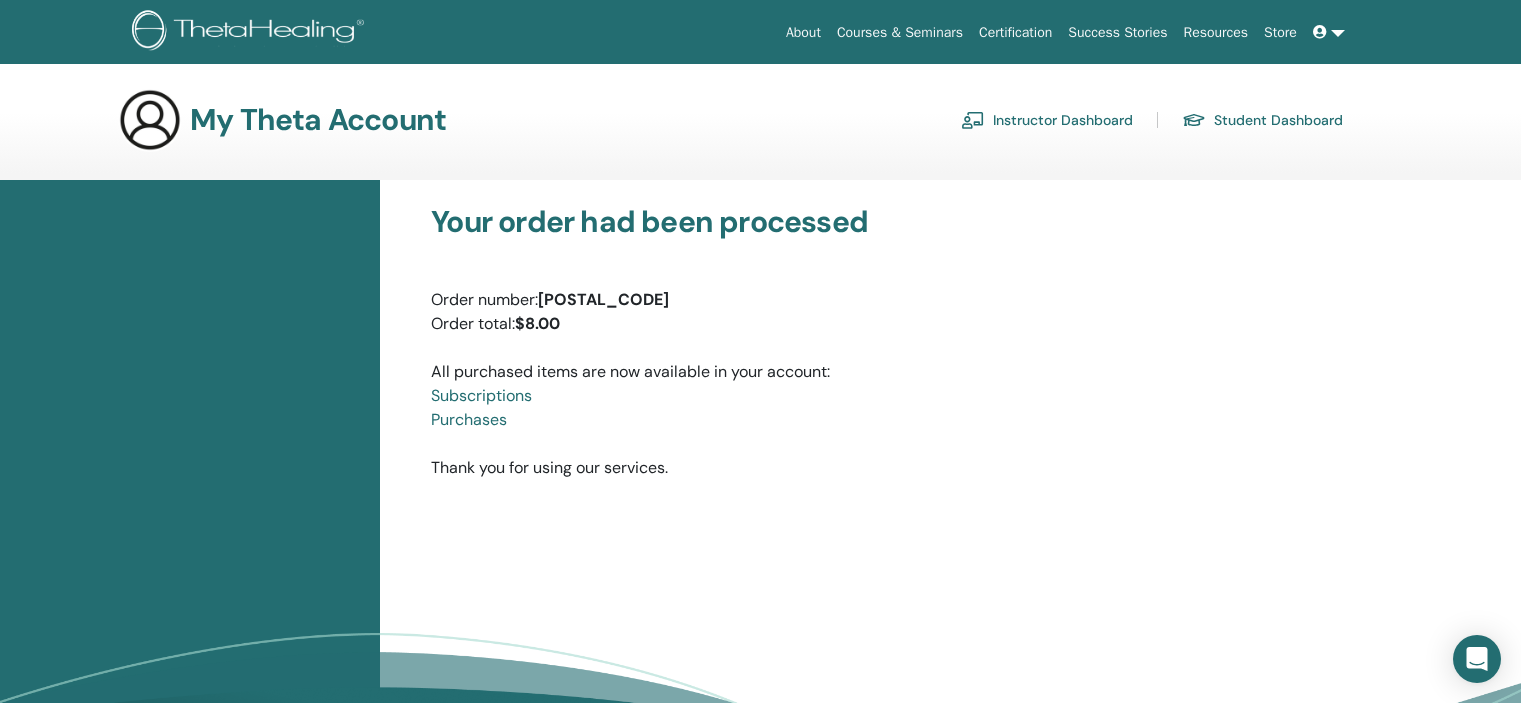 scroll, scrollTop: 0, scrollLeft: 0, axis: both 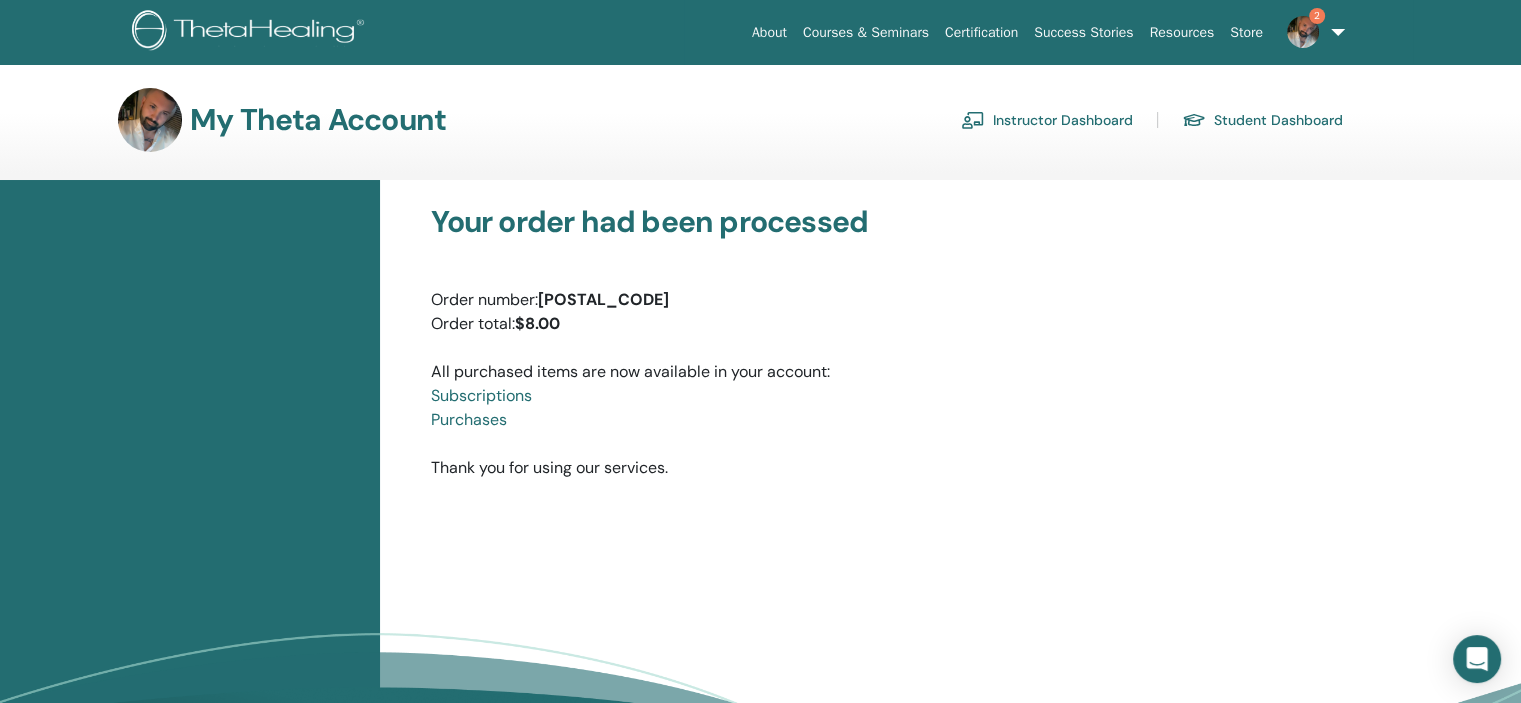 click on "Instructor Dashboard" at bounding box center [1047, 120] 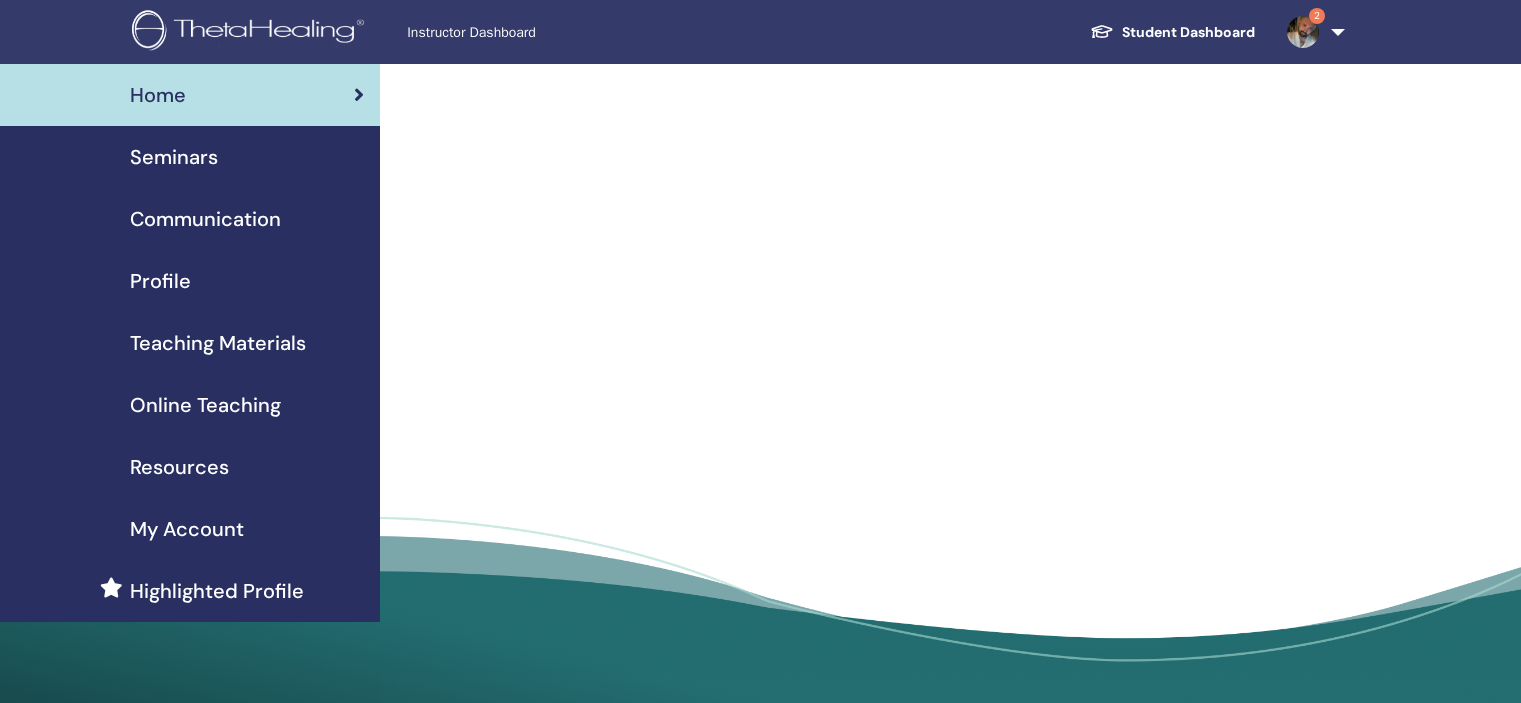 scroll, scrollTop: 0, scrollLeft: 0, axis: both 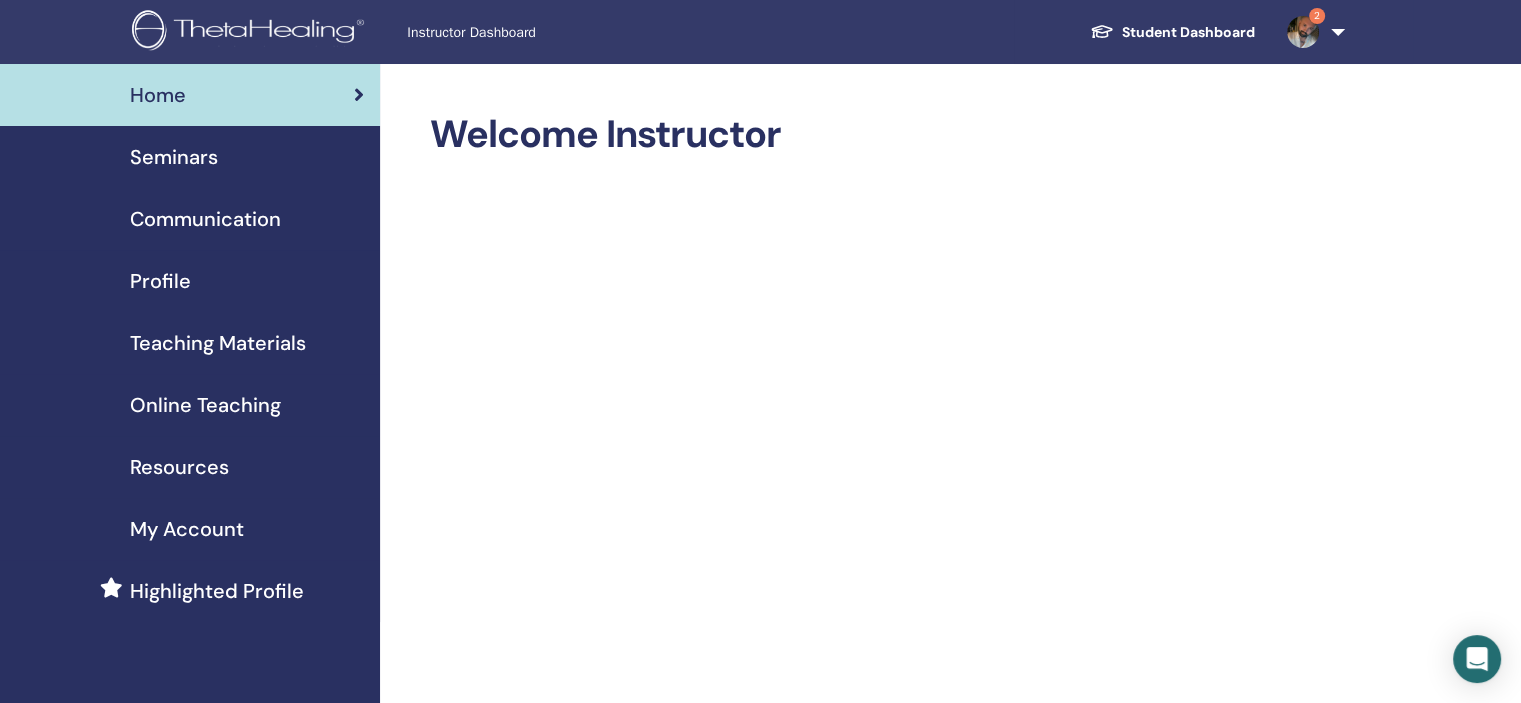 click on "Seminars" at bounding box center [174, 157] 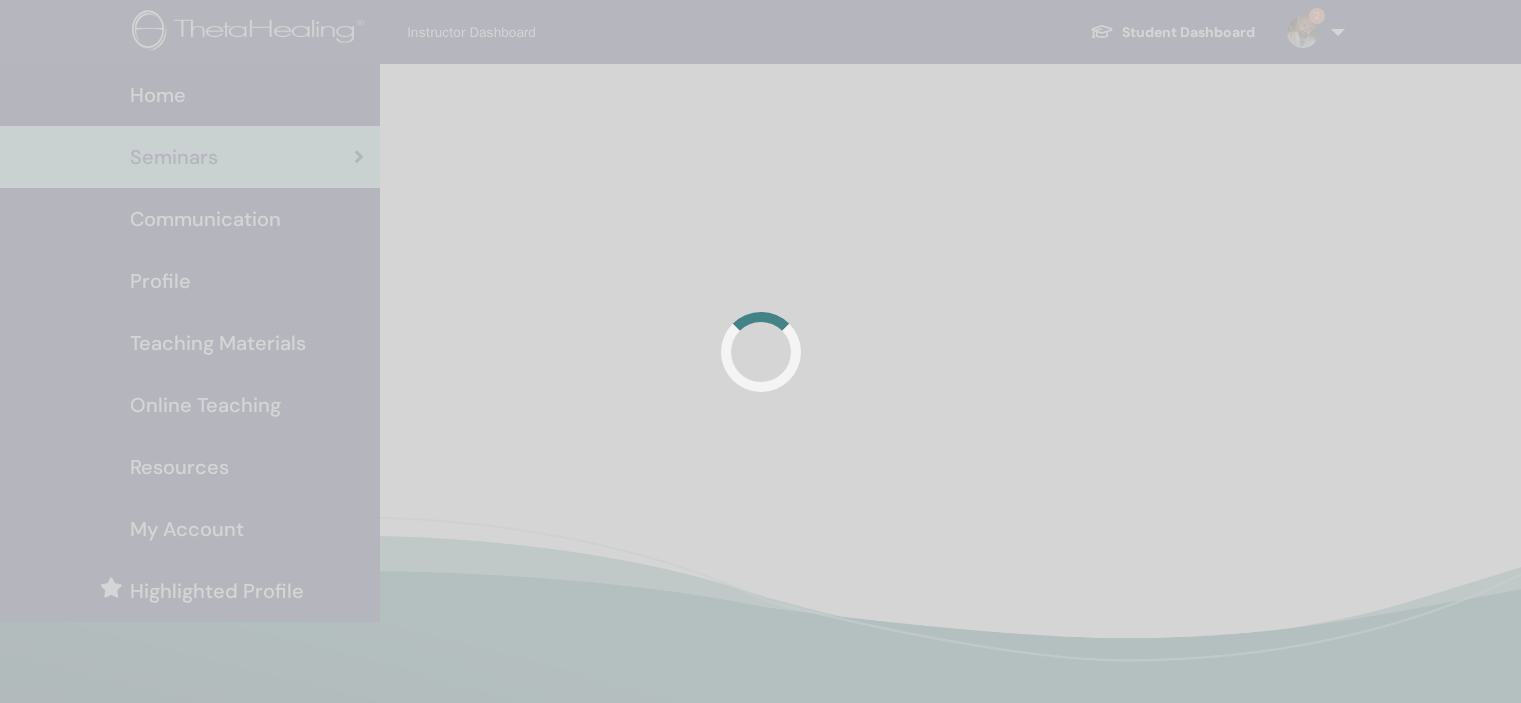 scroll, scrollTop: 0, scrollLeft: 0, axis: both 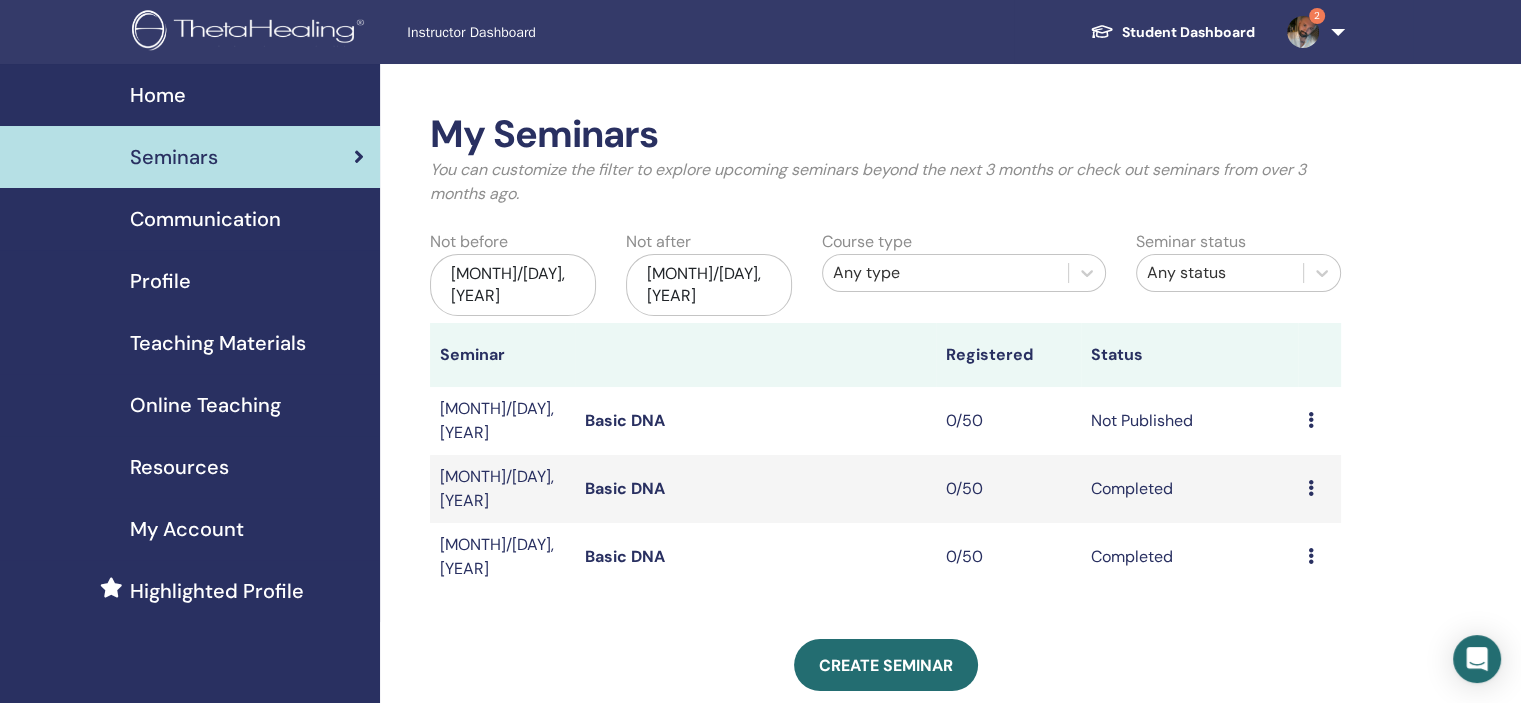 click at bounding box center [1311, 420] 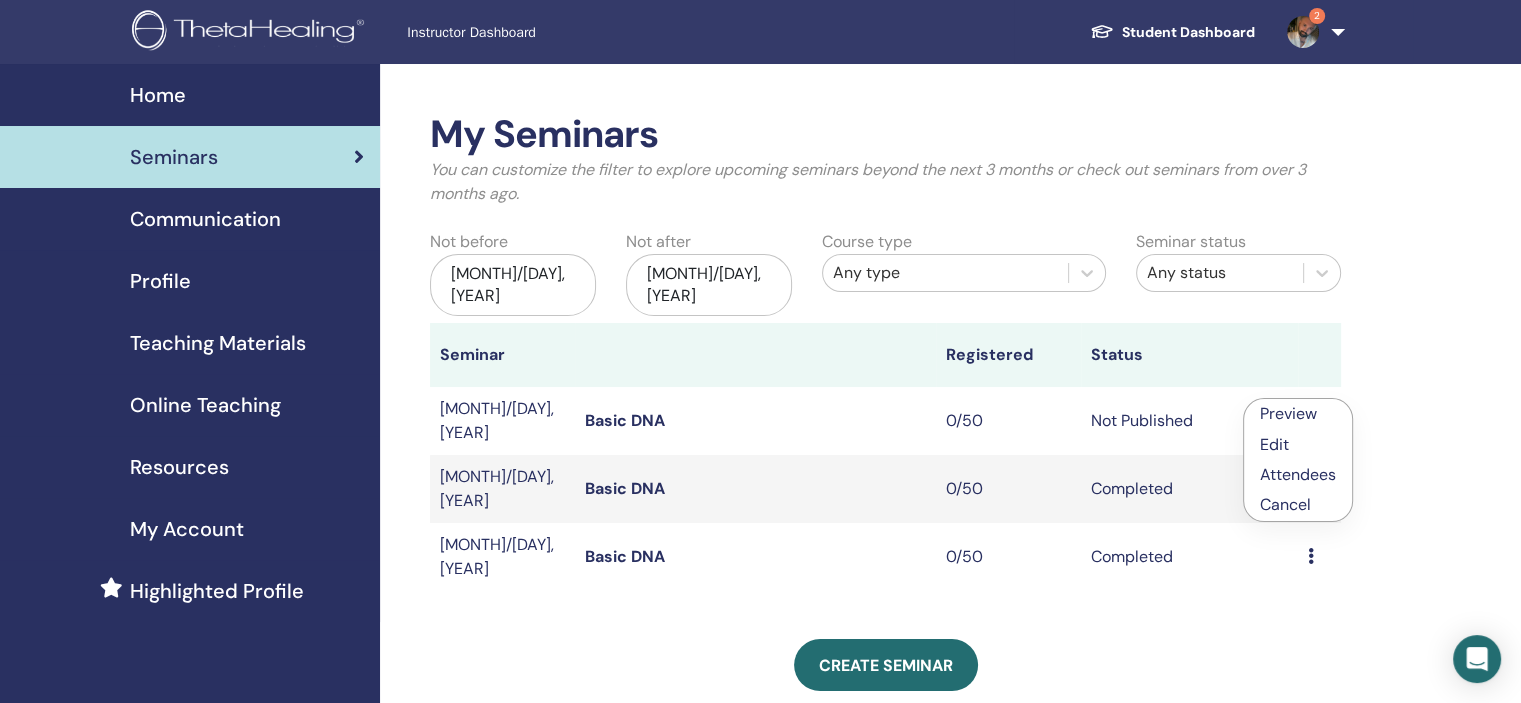 click on "Basic DNA" at bounding box center [625, 420] 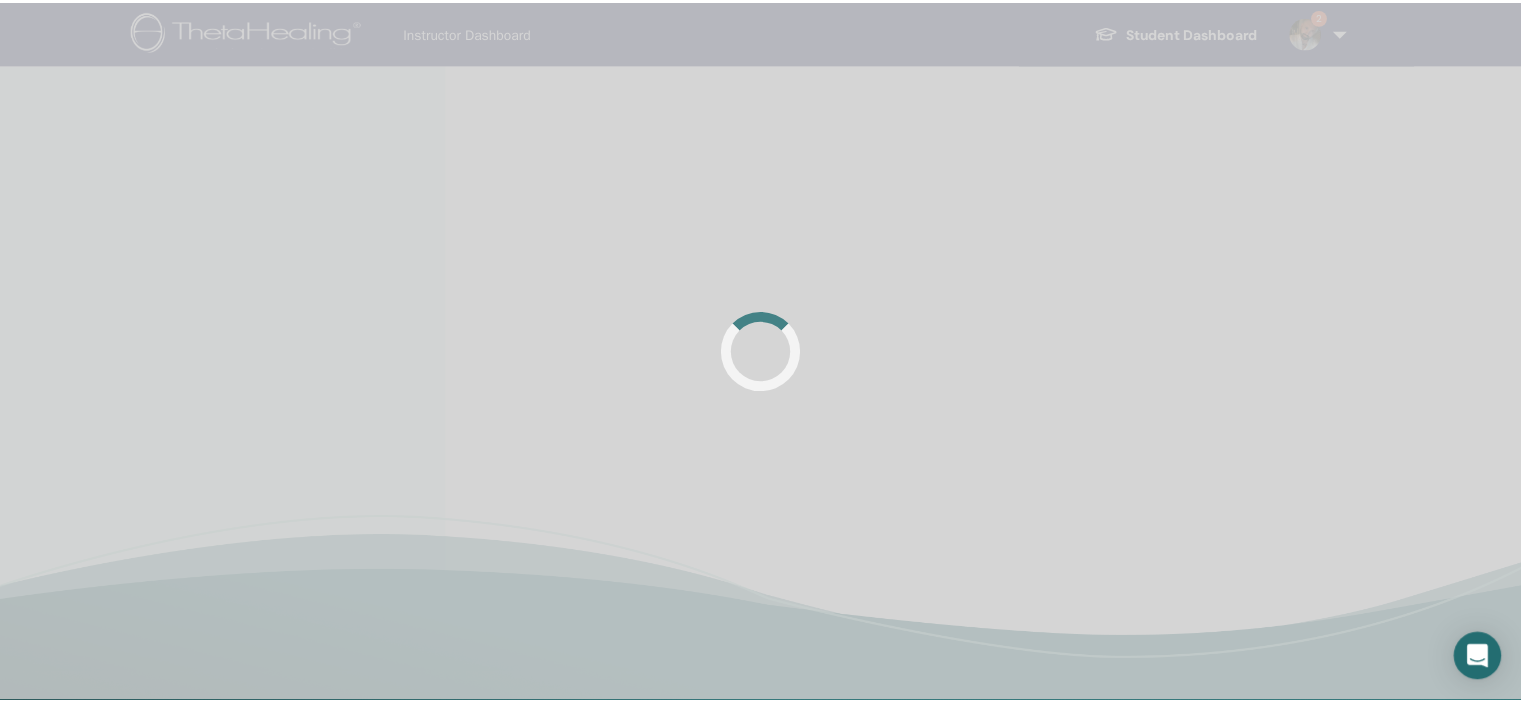 scroll, scrollTop: 0, scrollLeft: 0, axis: both 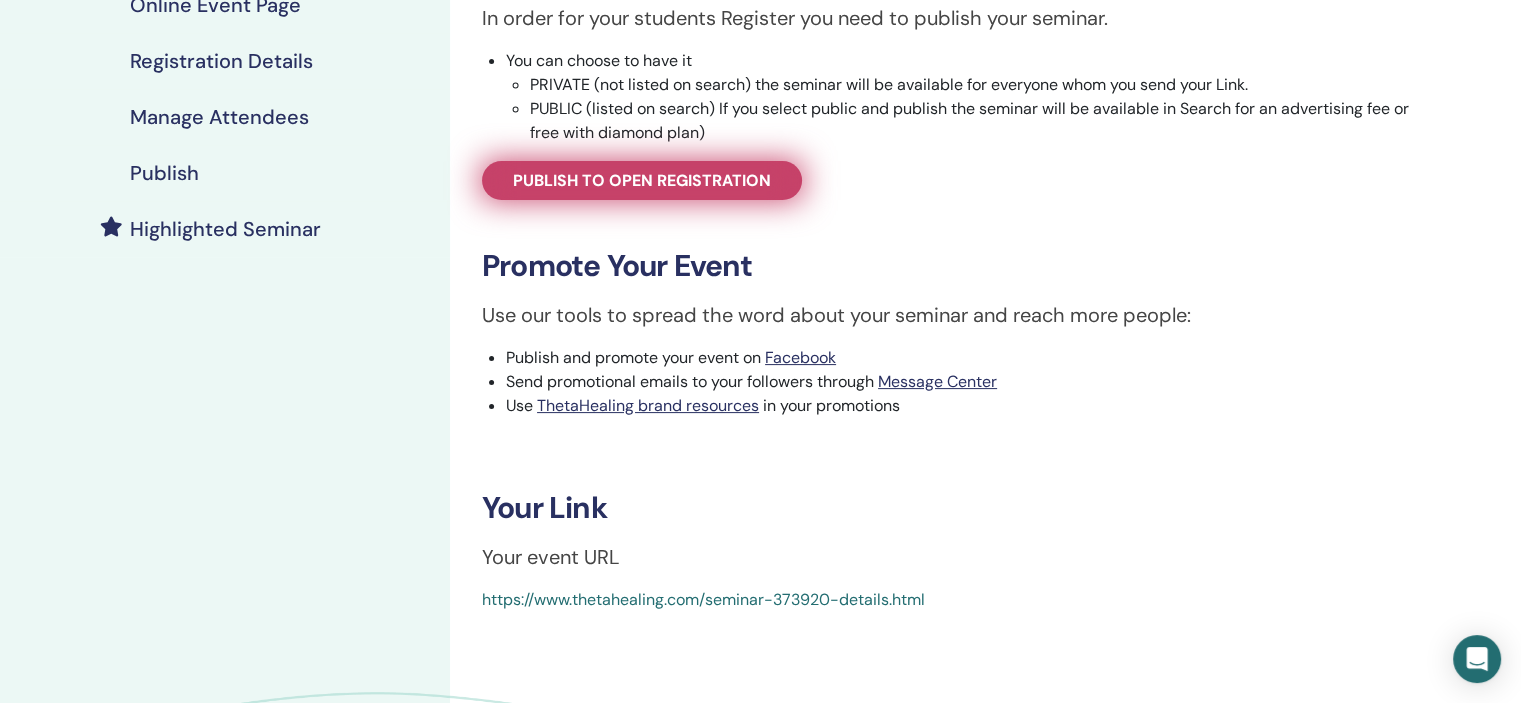 click on "Publish to open registration" at bounding box center [642, 180] 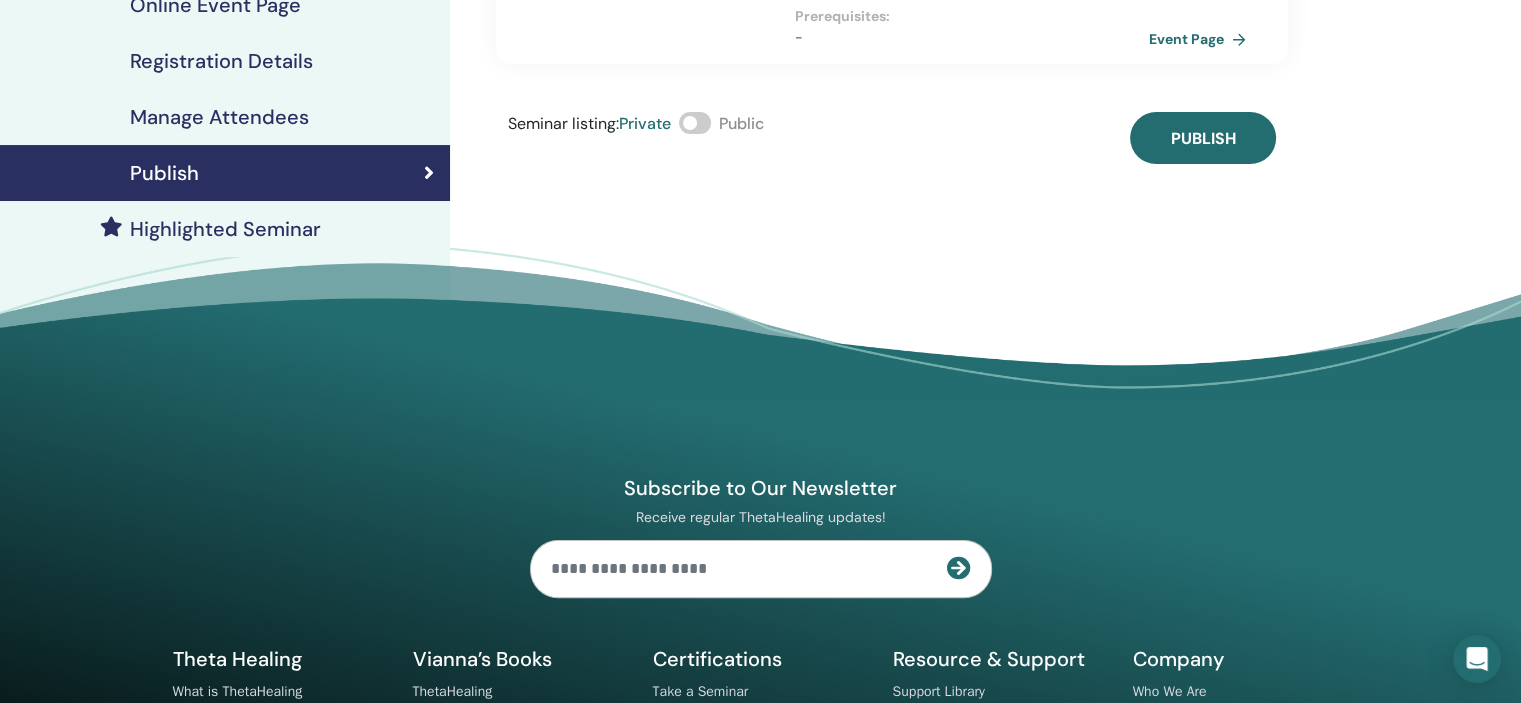 click at bounding box center [695, 123] 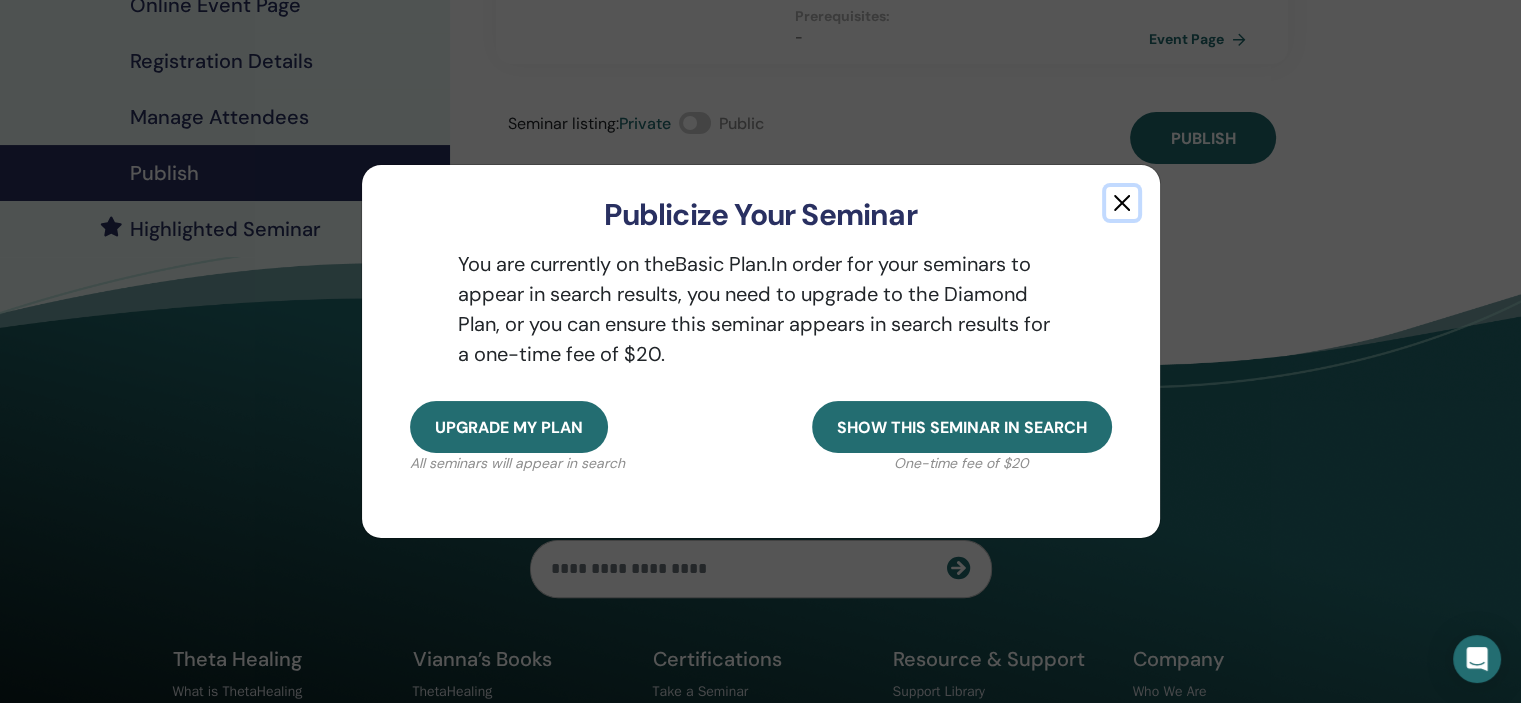 click at bounding box center [1122, 203] 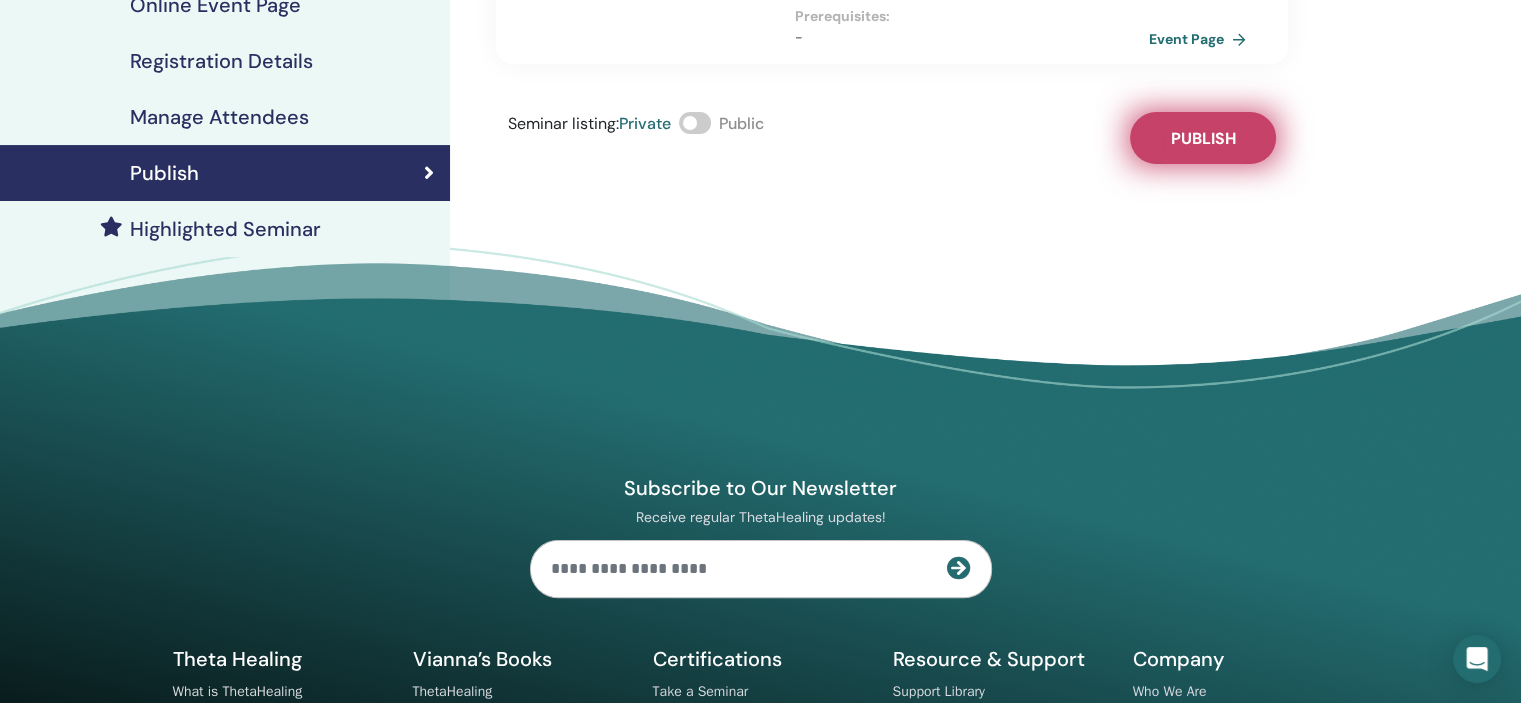 click on "Publish" at bounding box center (1203, 138) 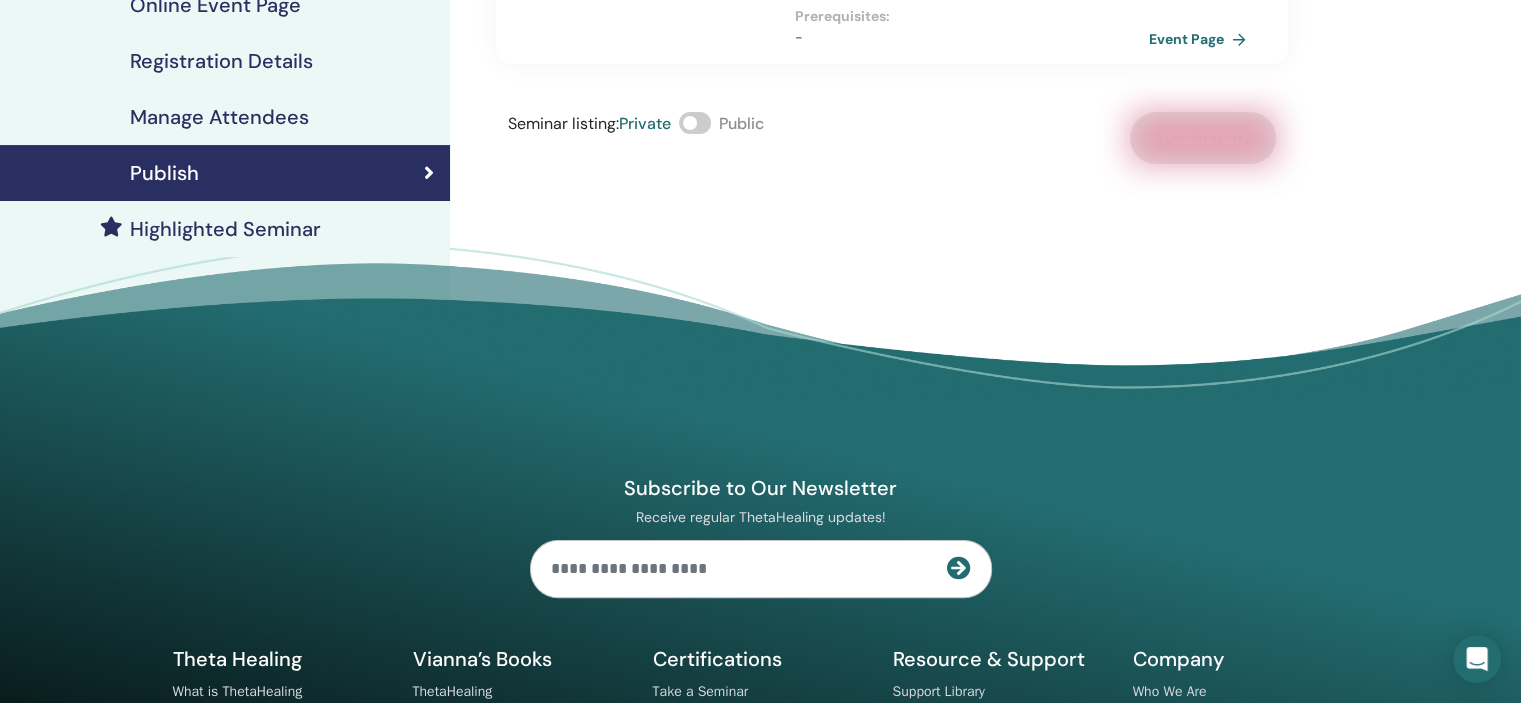 scroll, scrollTop: 0, scrollLeft: 0, axis: both 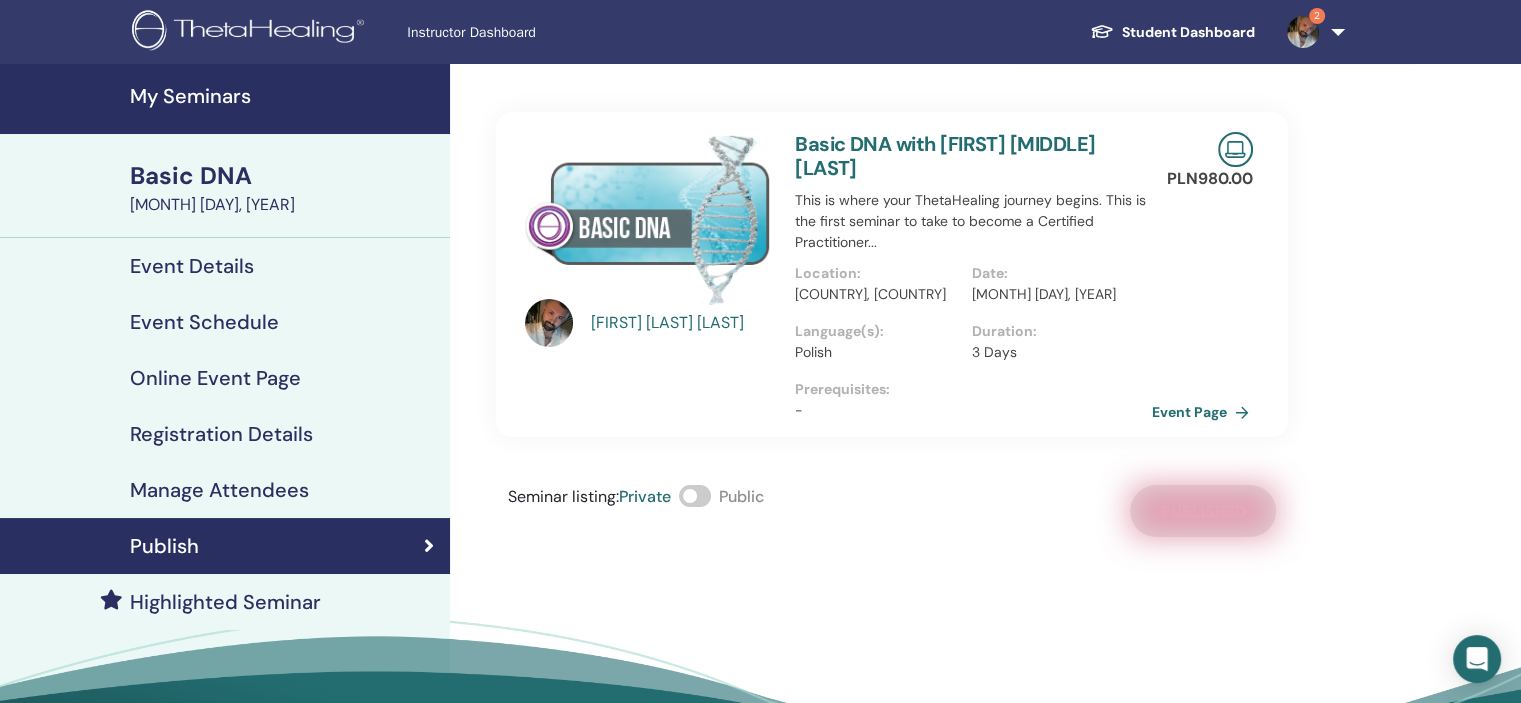 click on "Event Page" at bounding box center [1204, 412] 